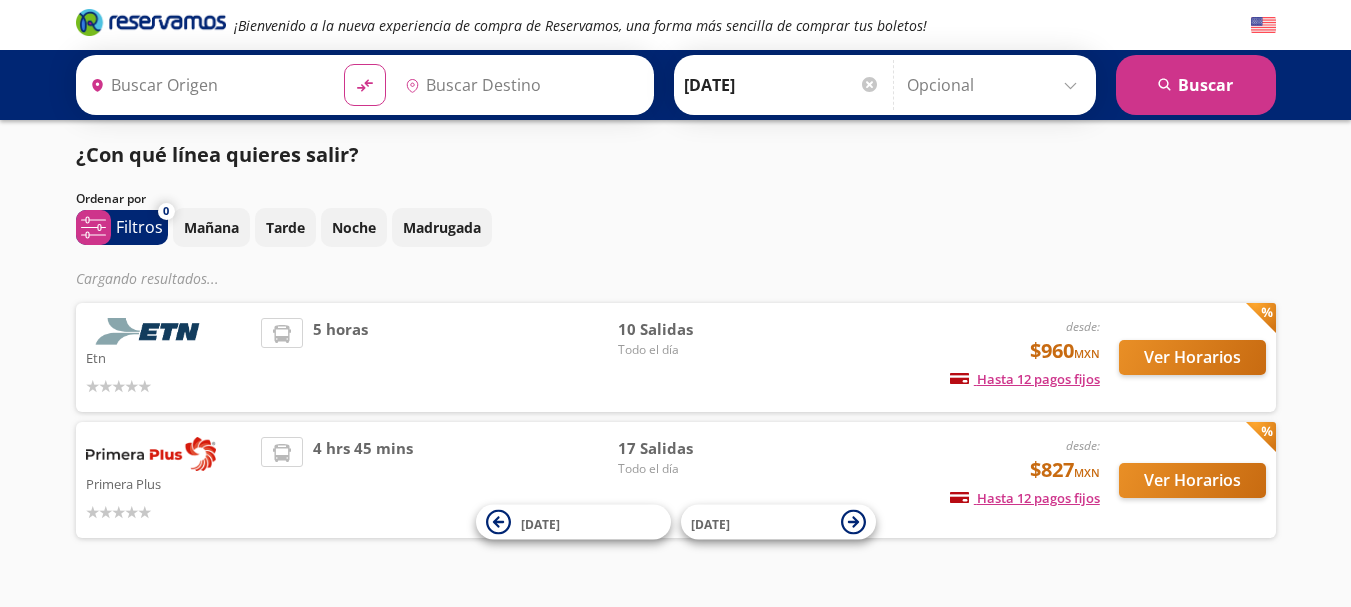 type on "[GEOGRAPHIC_DATA], [GEOGRAPHIC_DATA]" 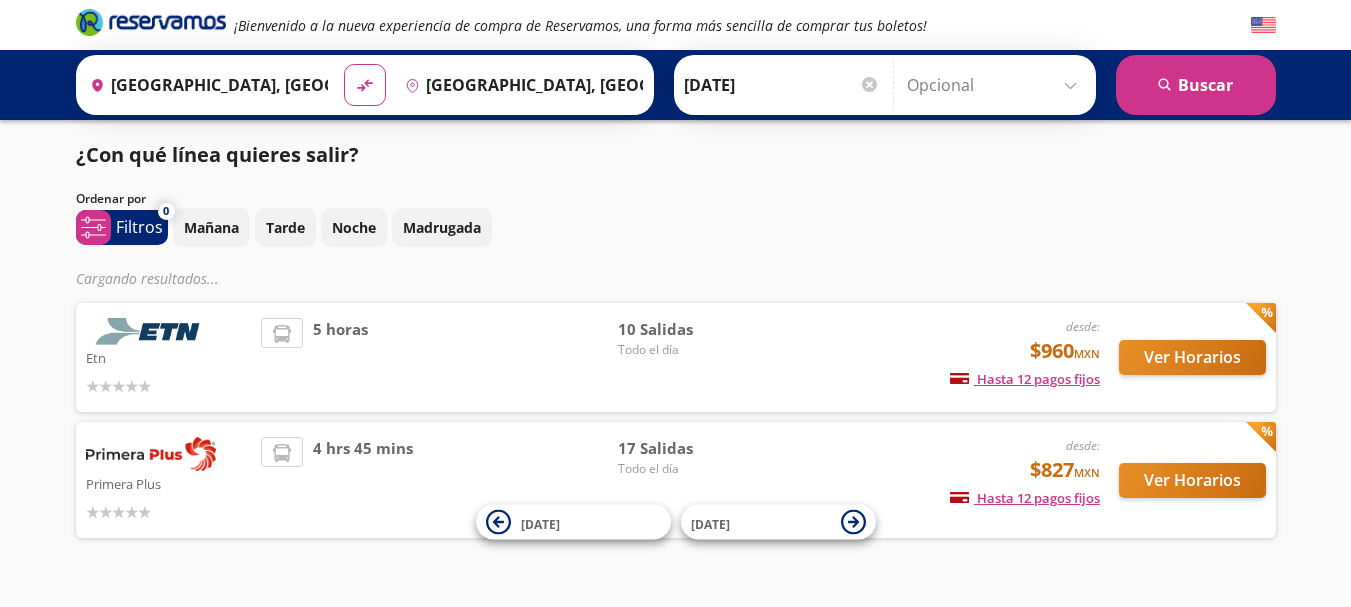 scroll, scrollTop: 0, scrollLeft: 0, axis: both 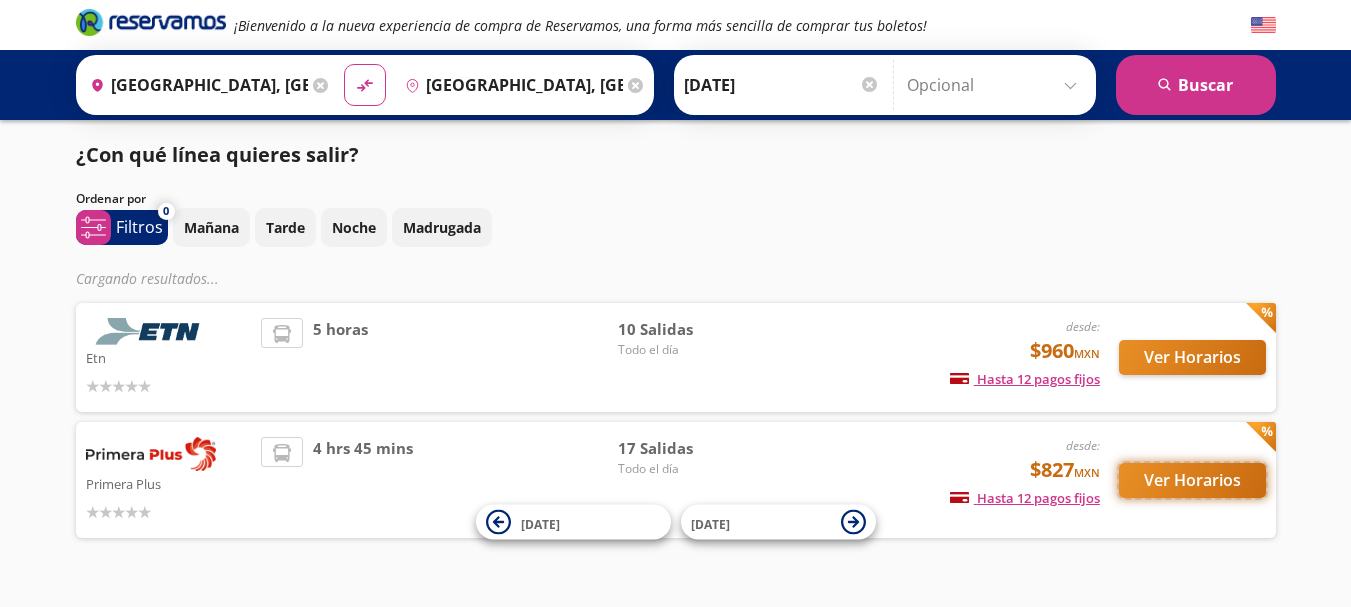 click on "Ver Horarios" at bounding box center [1192, 480] 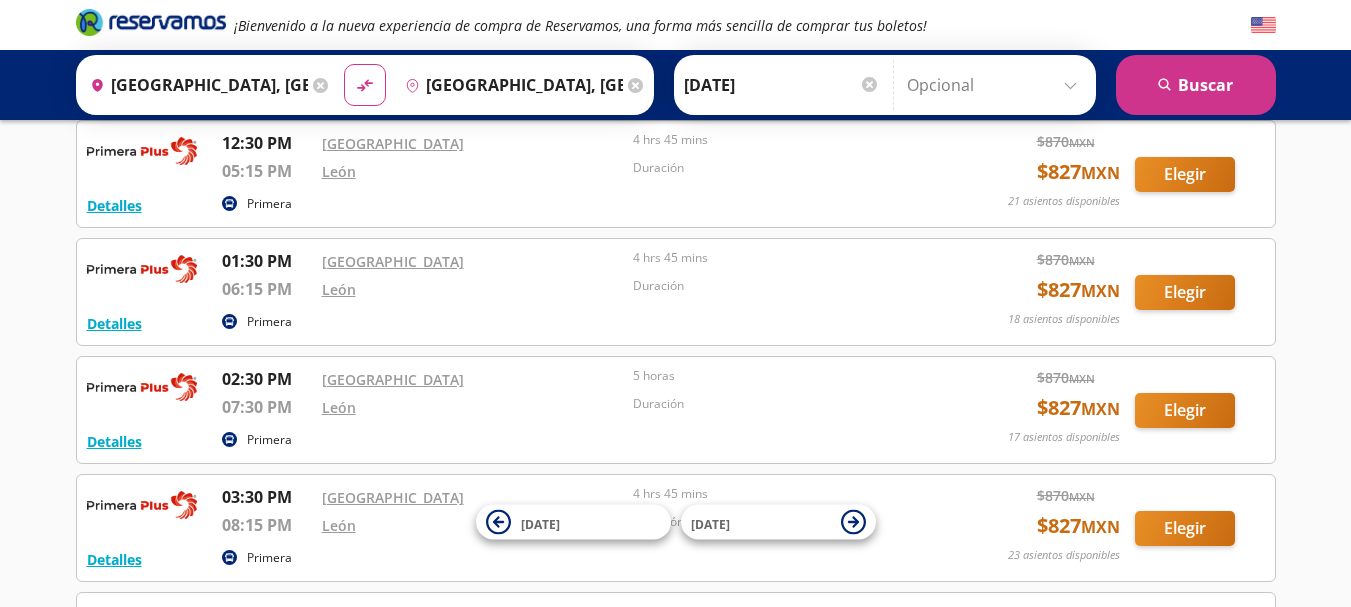 scroll, scrollTop: 1000, scrollLeft: 0, axis: vertical 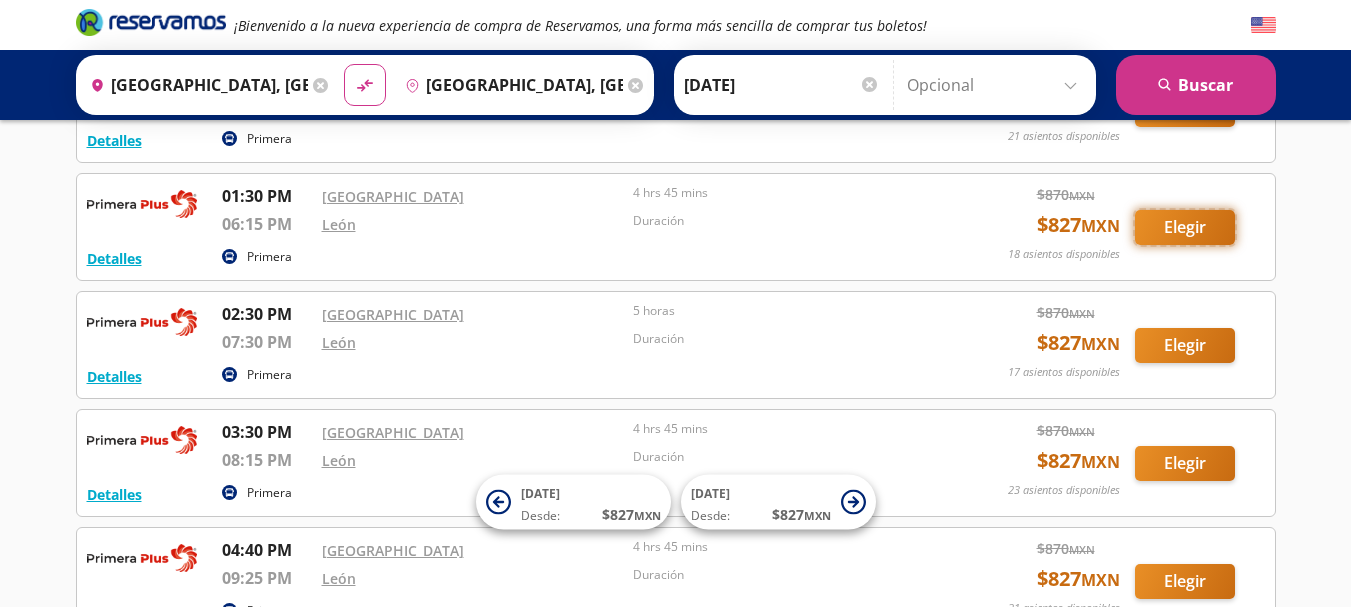 click on "Elegir" at bounding box center [1185, 227] 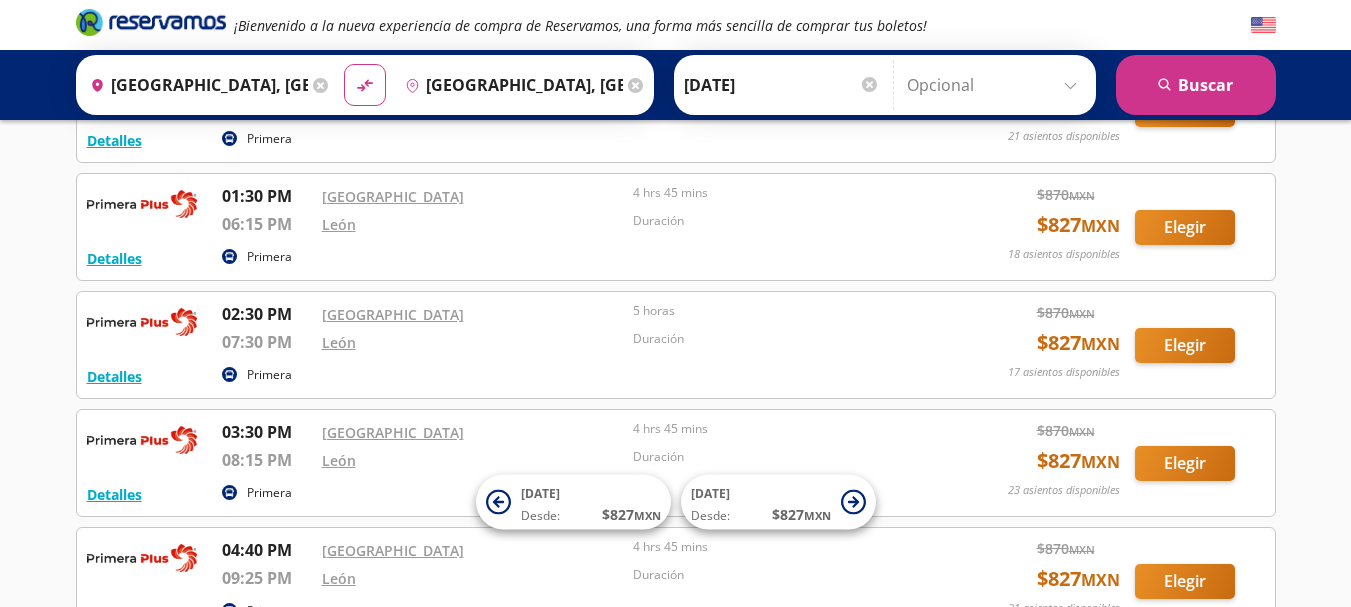 scroll, scrollTop: 0, scrollLeft: 0, axis: both 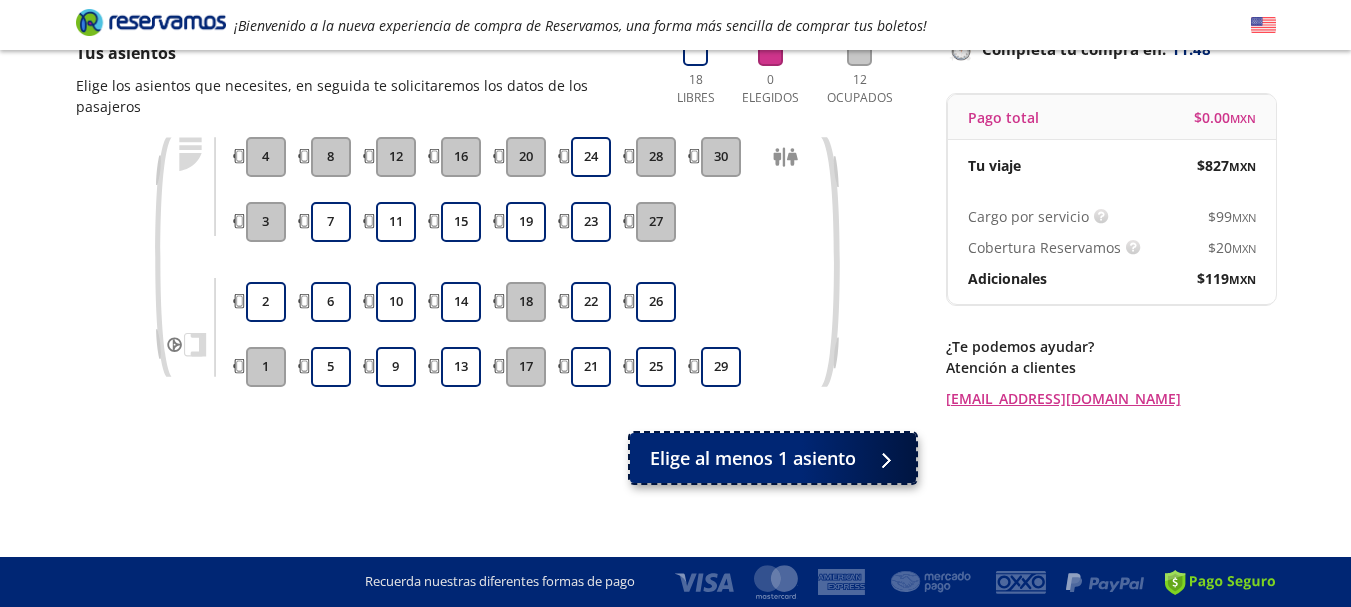 click at bounding box center [884, 458] 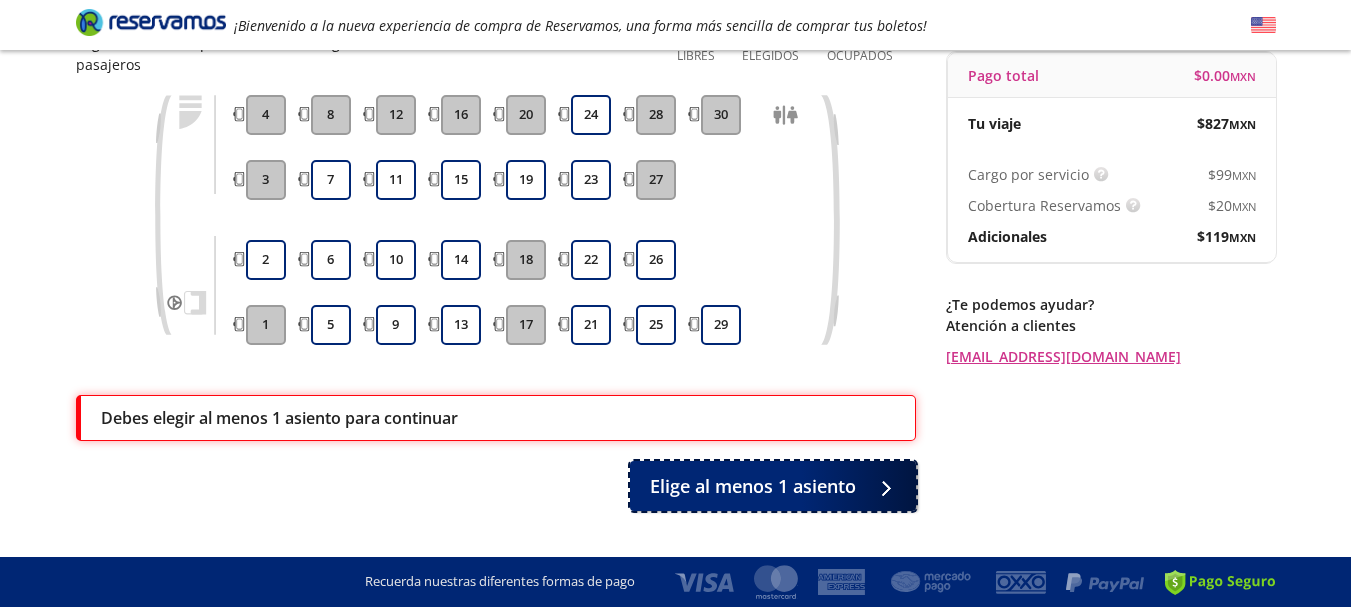 scroll, scrollTop: 22, scrollLeft: 0, axis: vertical 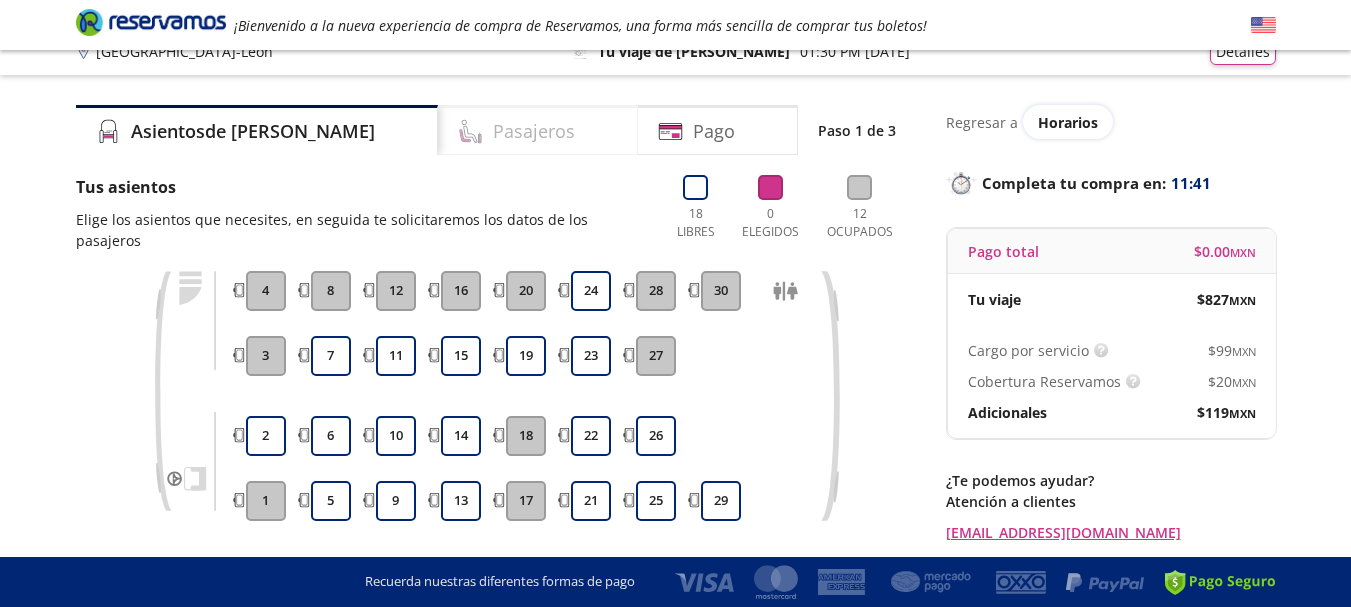 click on "Pasajeros" at bounding box center [534, 131] 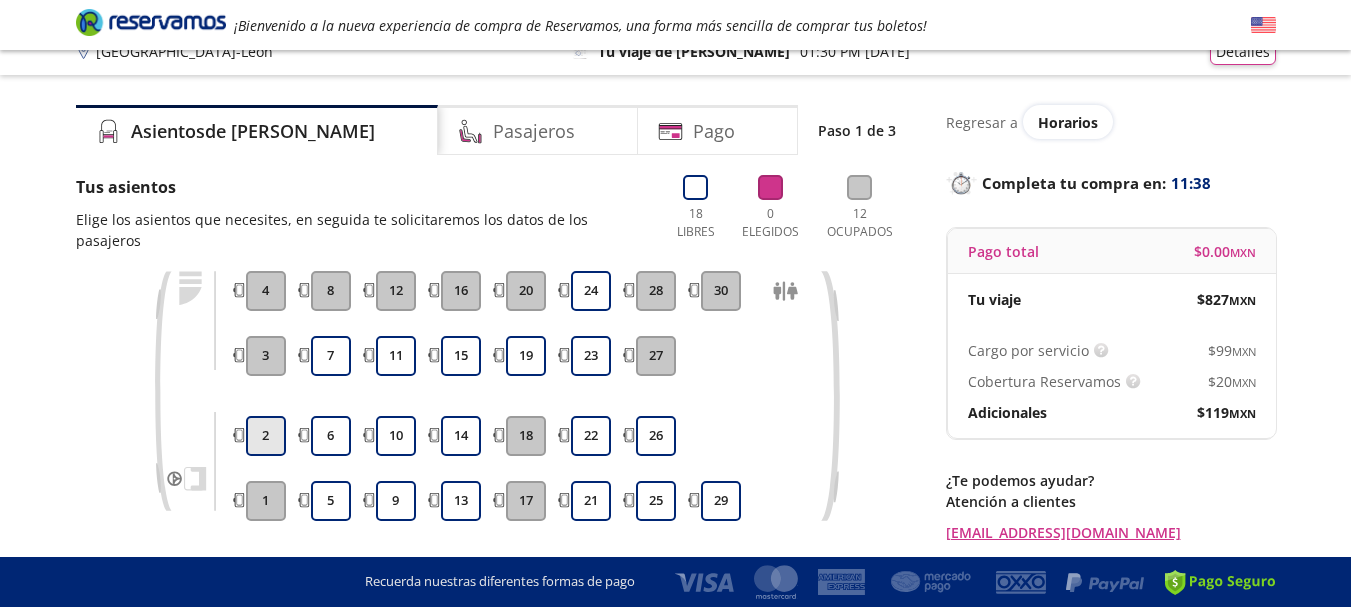 click on "2" at bounding box center (266, 436) 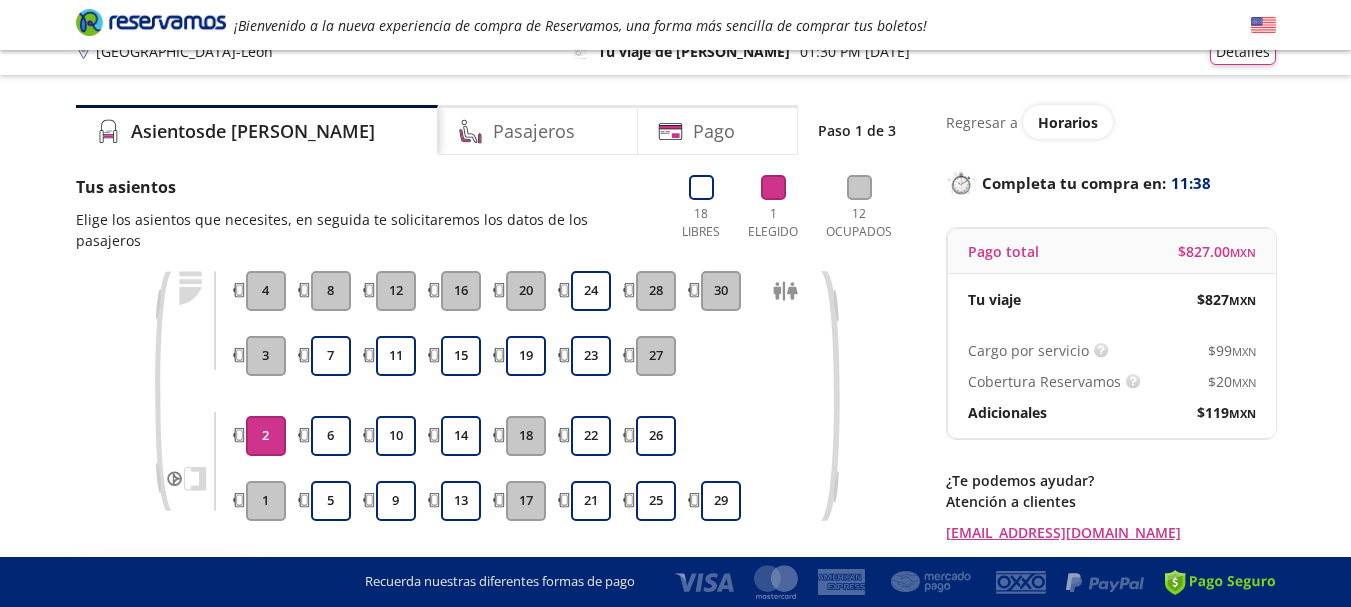 drag, startPoint x: 335, startPoint y: 406, endPoint x: 329, endPoint y: 443, distance: 37.48333 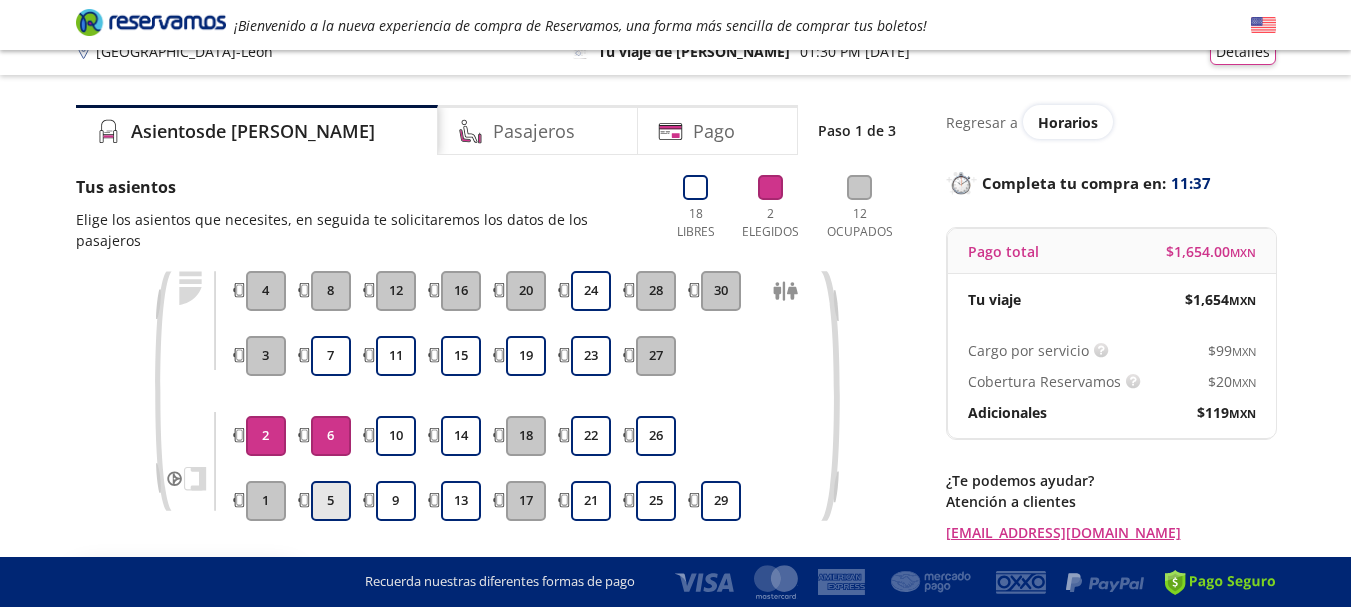 click on "5" at bounding box center (331, 501) 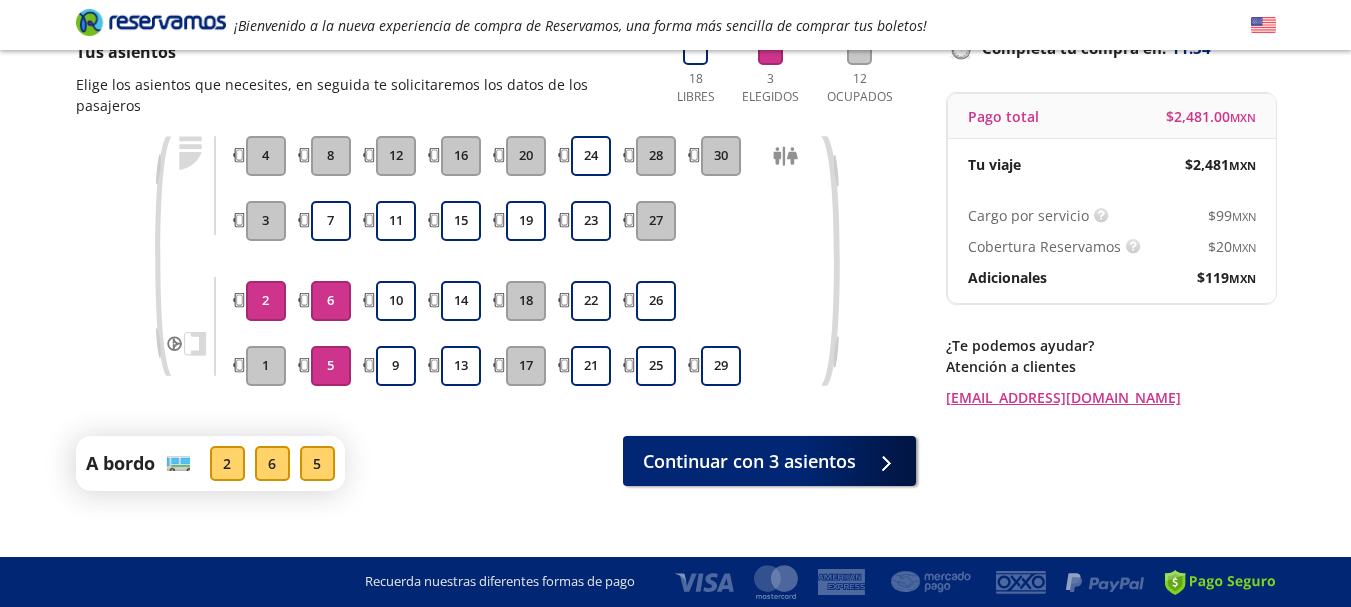 scroll, scrollTop: 161, scrollLeft: 0, axis: vertical 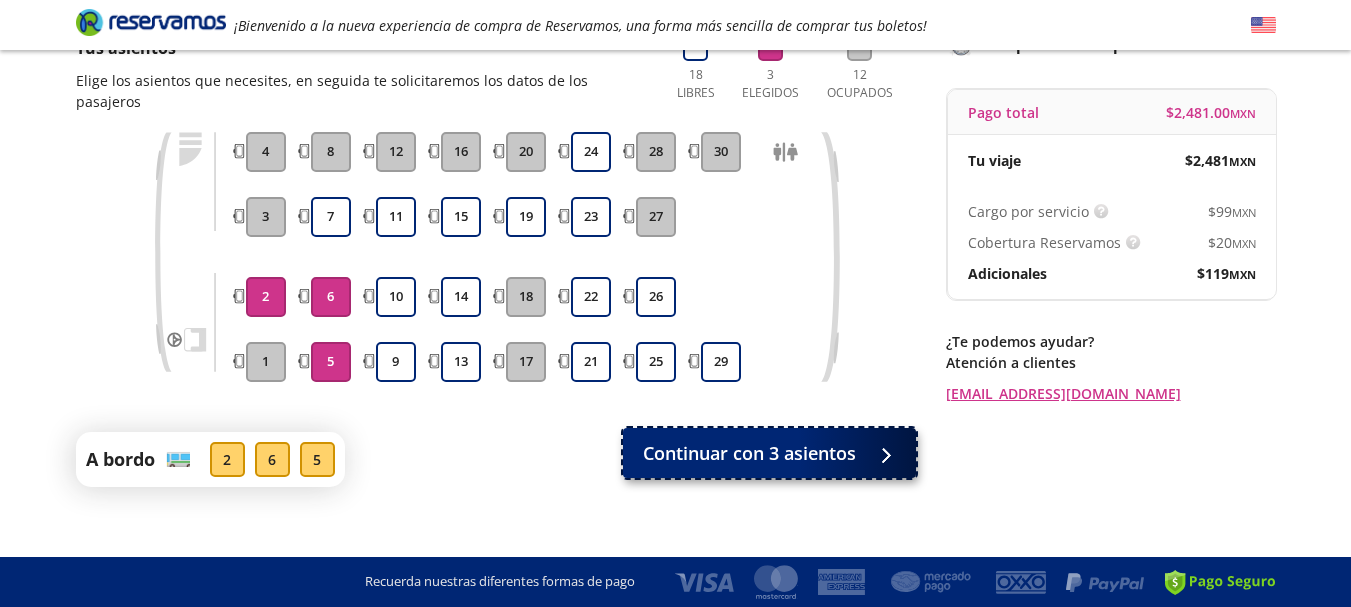 click on "Continuar con 3 asientos" at bounding box center [749, 453] 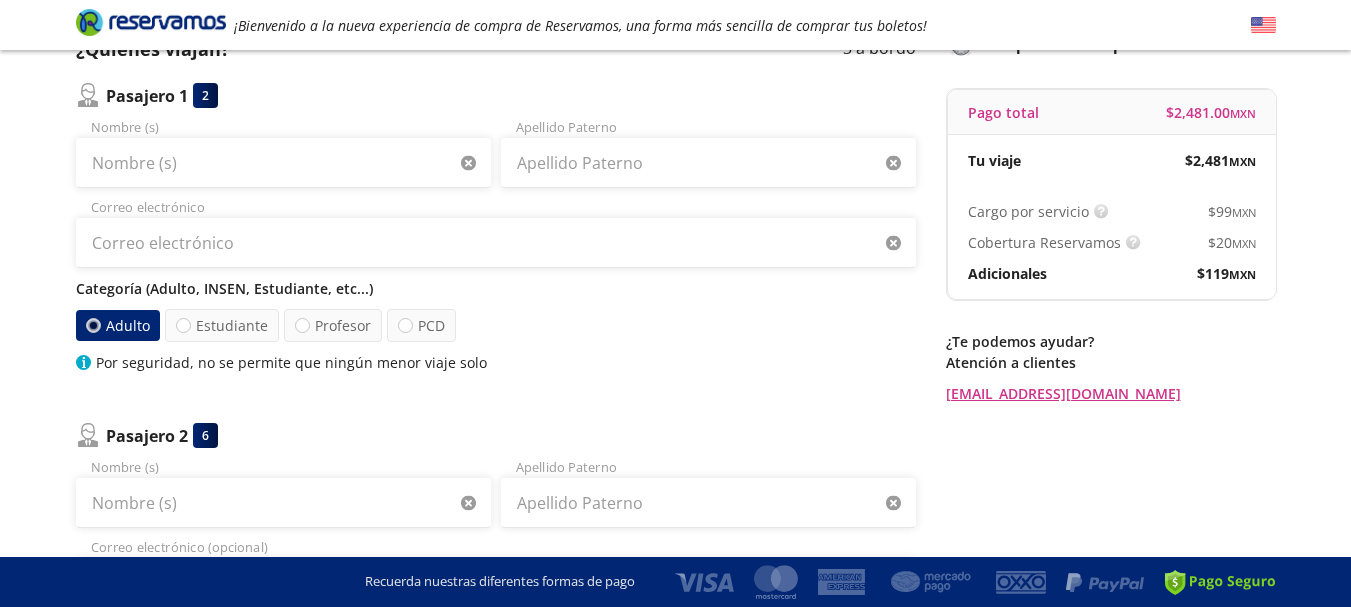 scroll, scrollTop: 0, scrollLeft: 0, axis: both 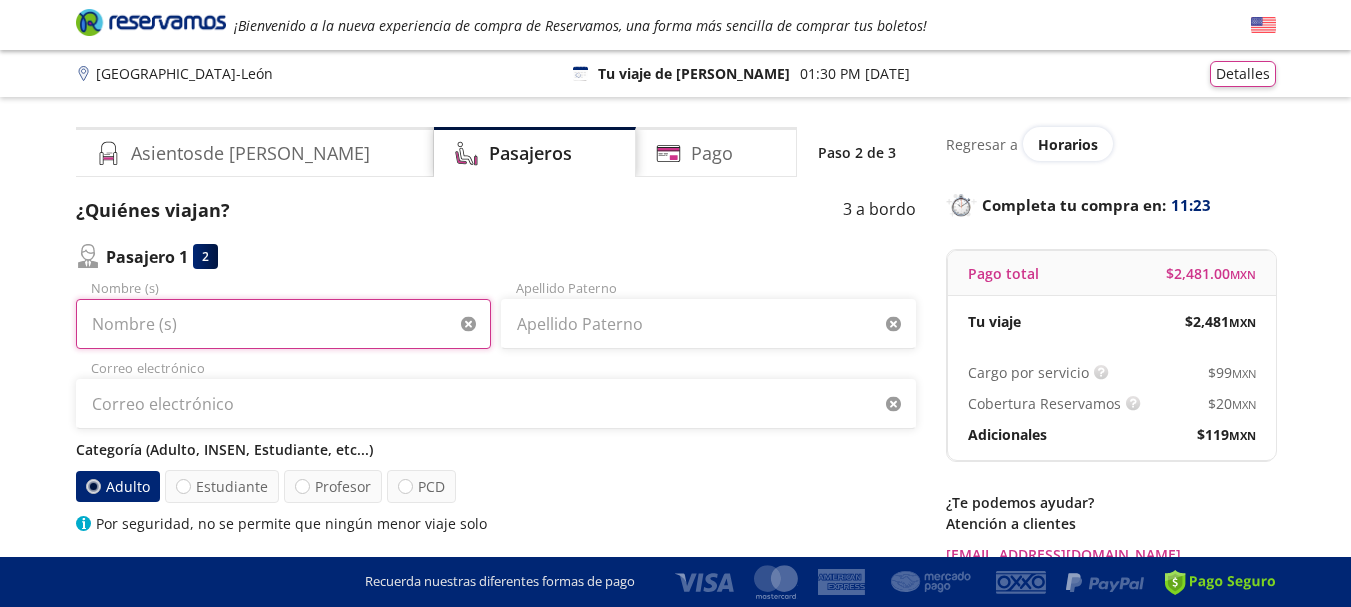click on "Nombre (s)" at bounding box center (283, 324) 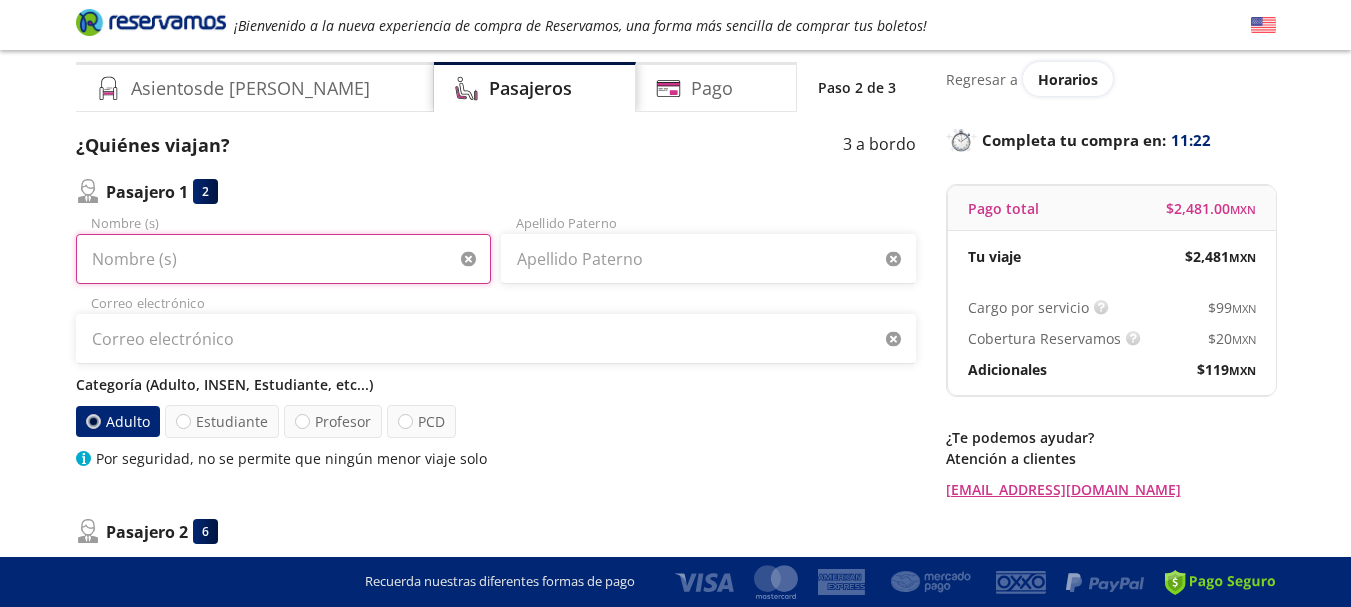 scroll, scrollTop: 100, scrollLeft: 0, axis: vertical 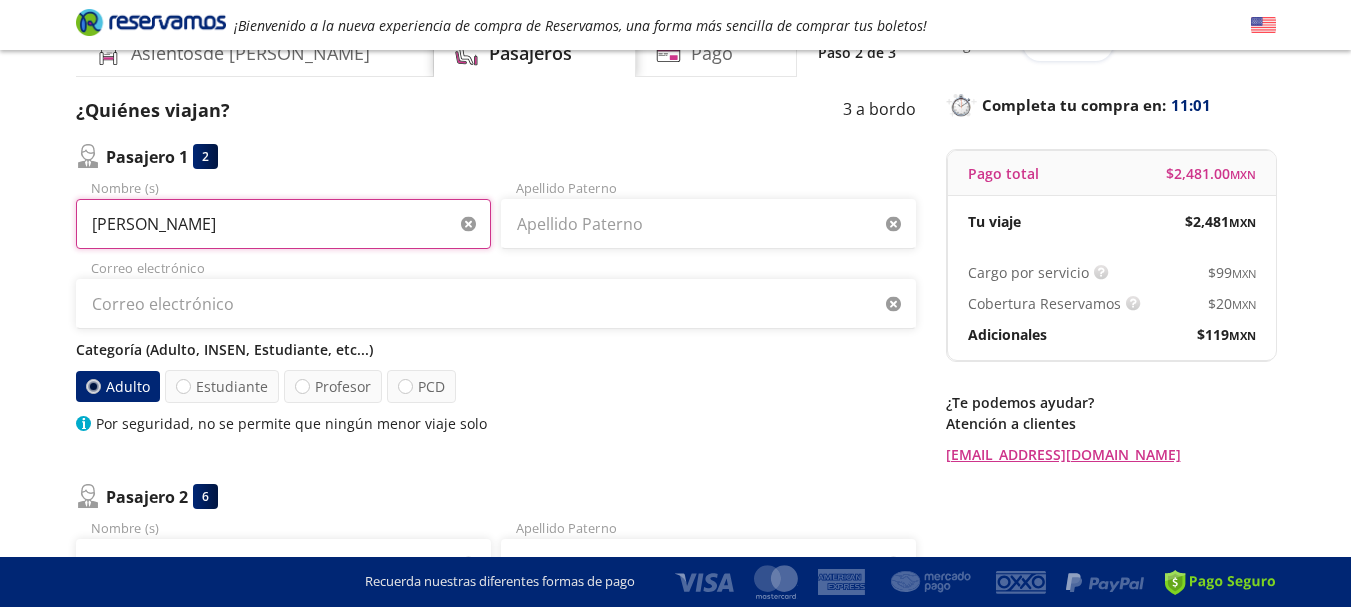 type on "LUZ MARIA" 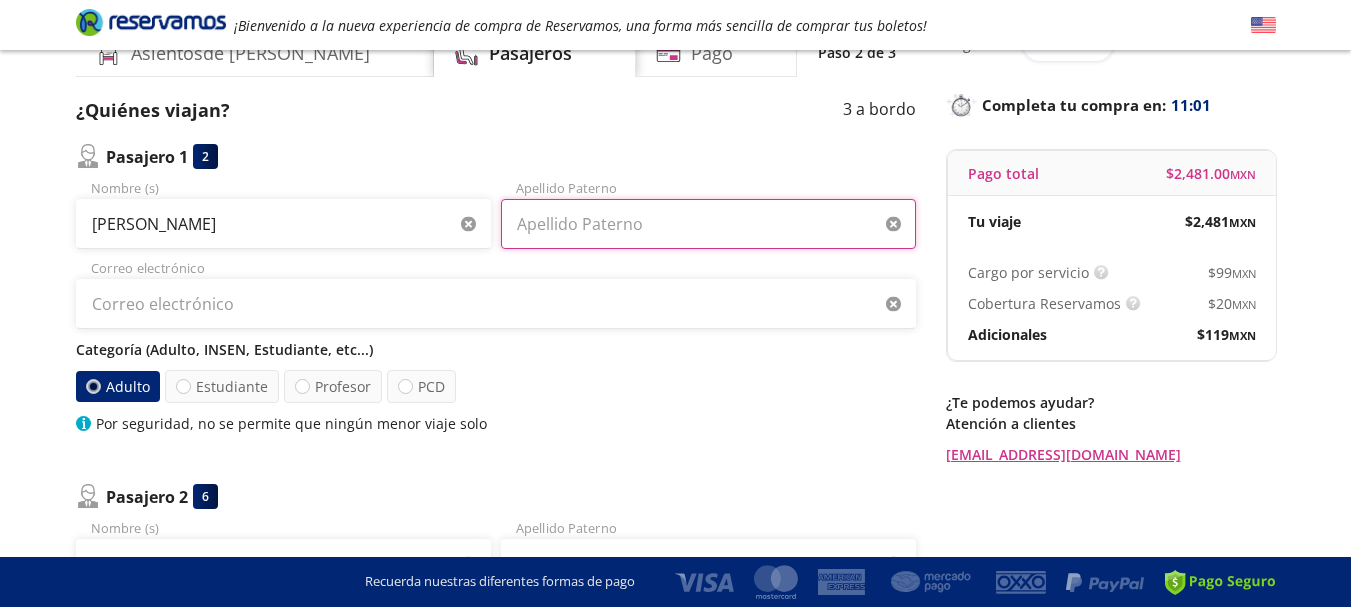 click on "Apellido Paterno" at bounding box center [708, 224] 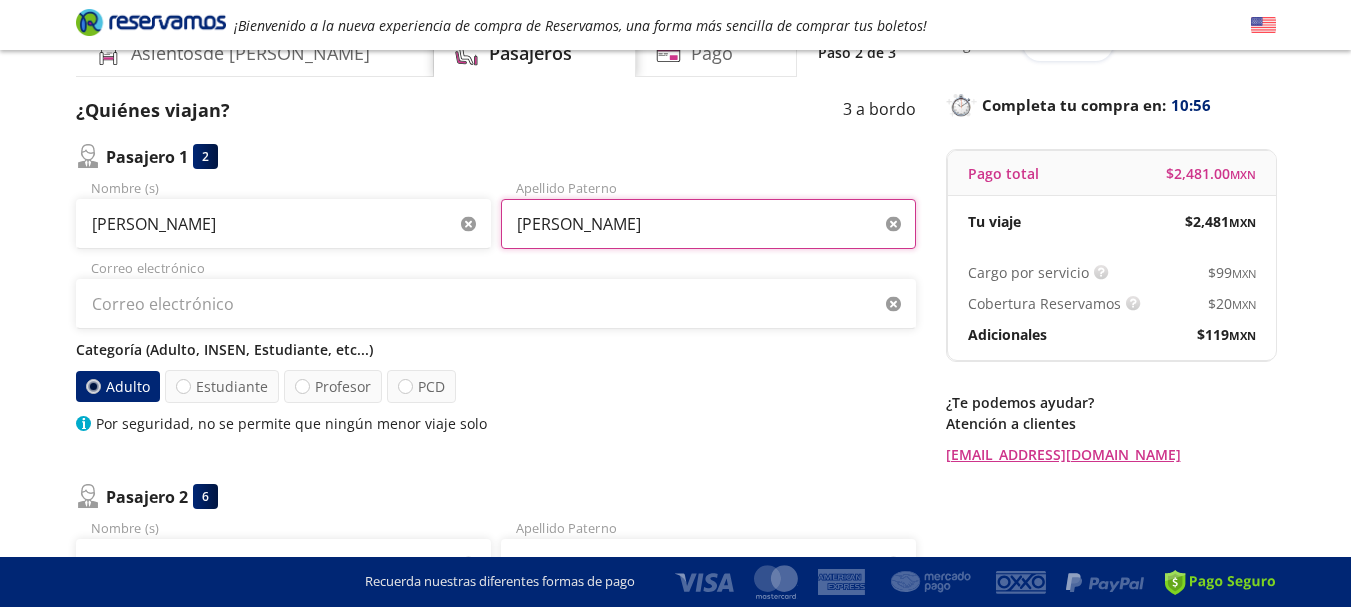 type on "LOPEZ MARTINEZ" 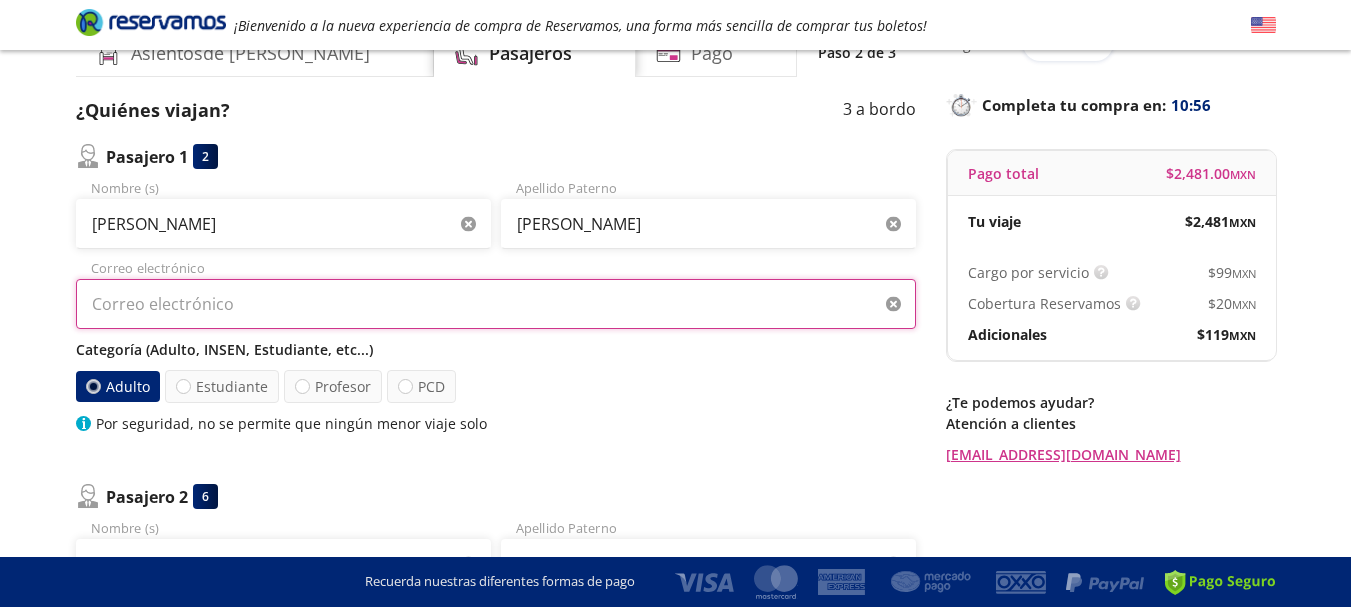 click on "Correo electrónico" at bounding box center [496, 304] 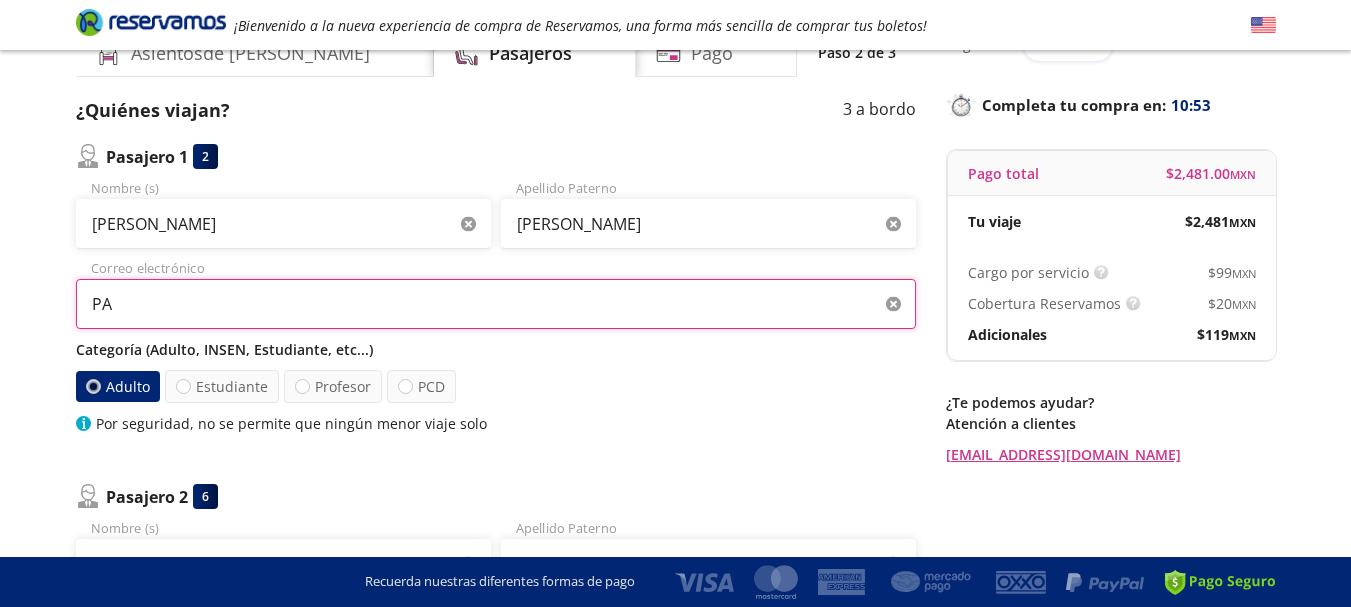 type on "P" 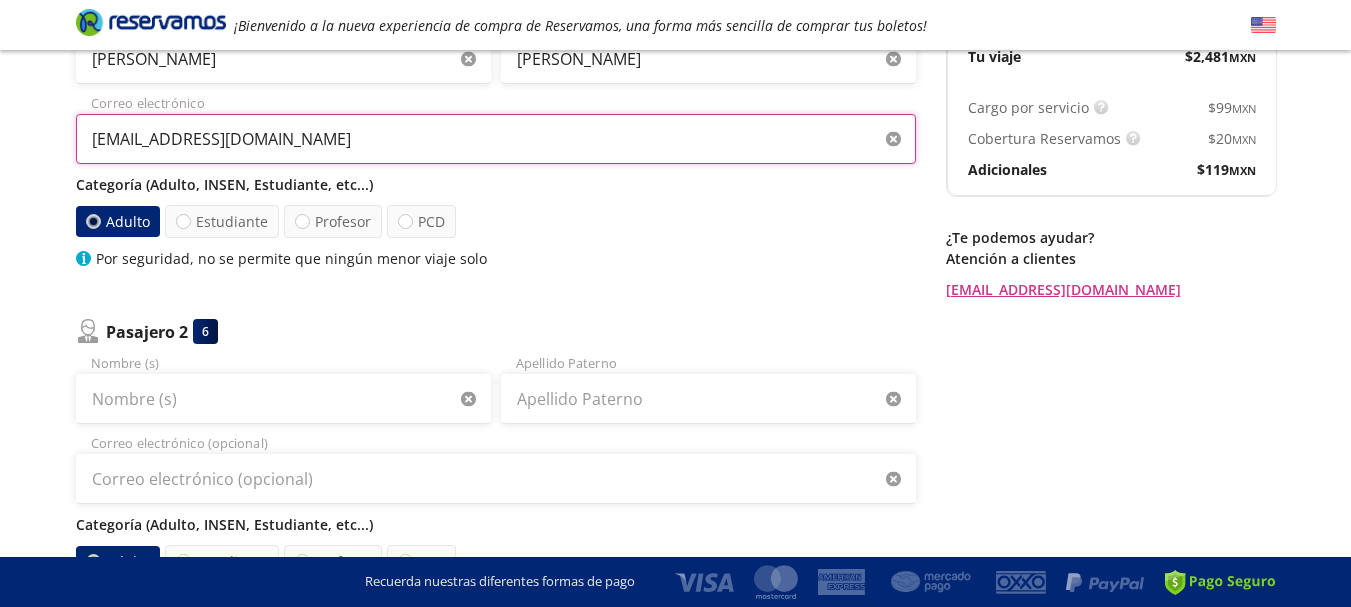 scroll, scrollTop: 300, scrollLeft: 0, axis: vertical 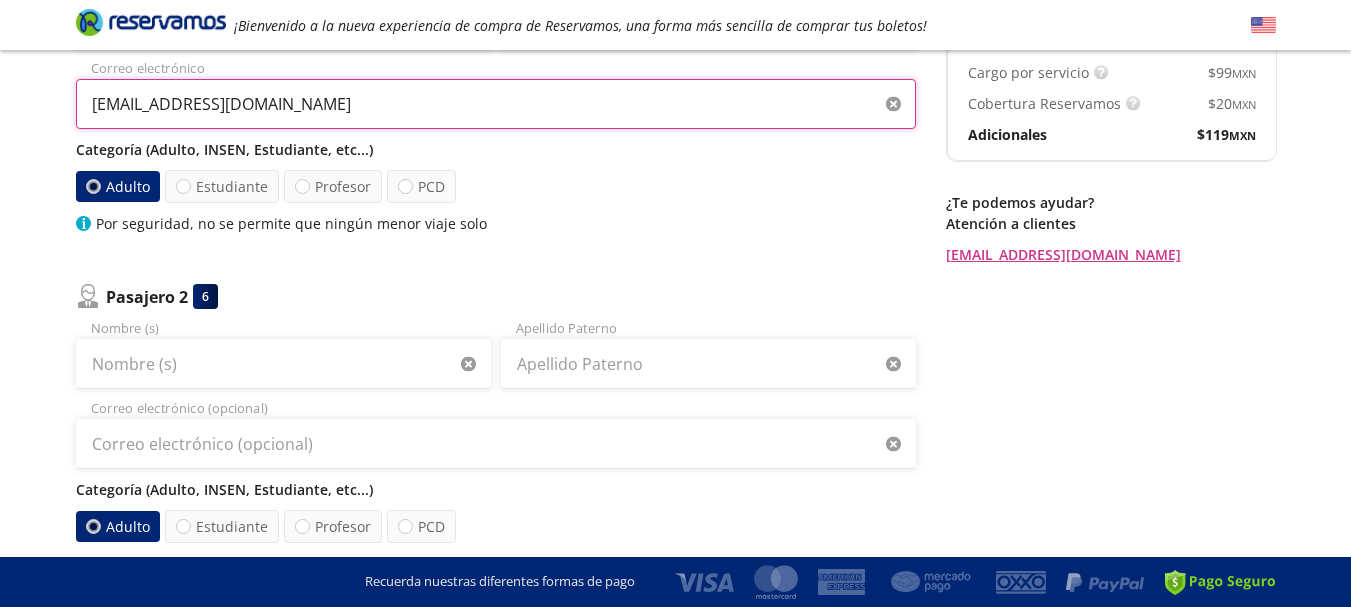 type on "paumartinez732@gmail.com" 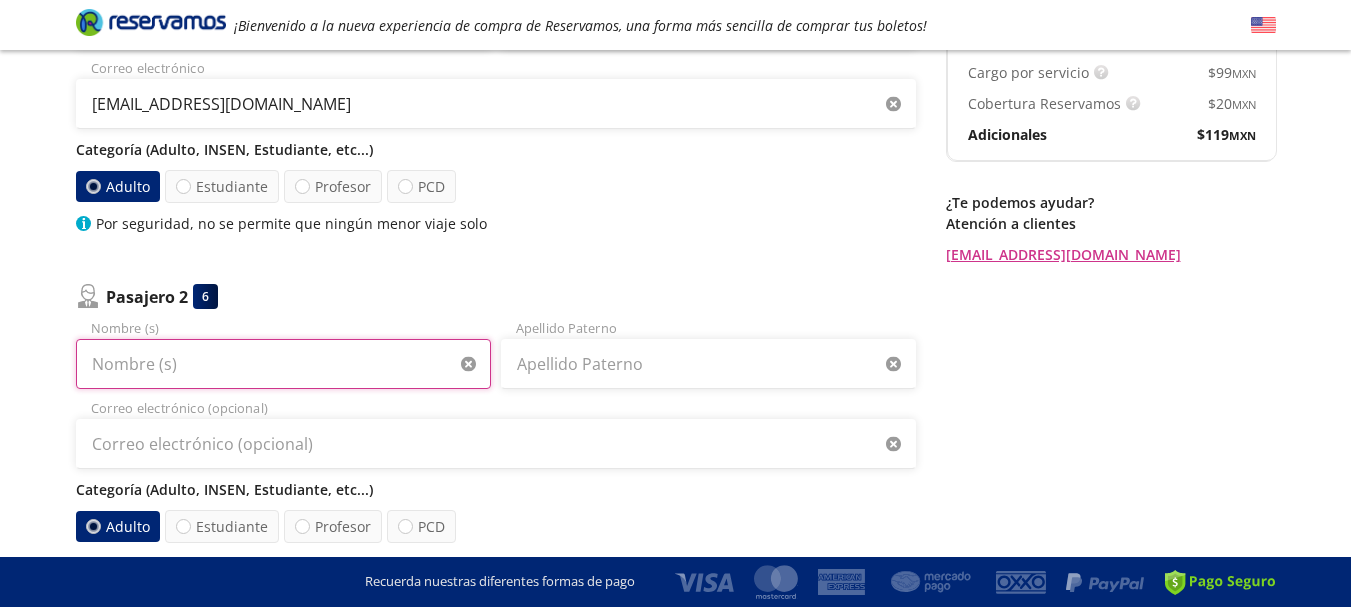 click on "Nombre (s)" at bounding box center (283, 364) 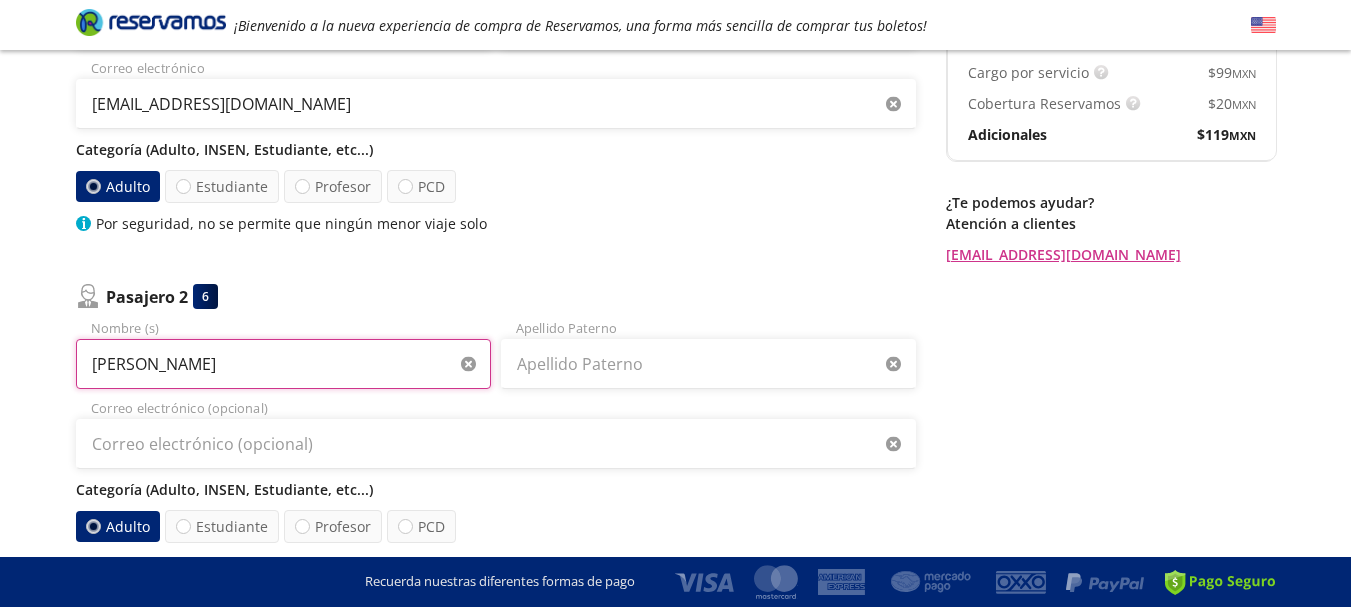 type on "Carlos Alberto" 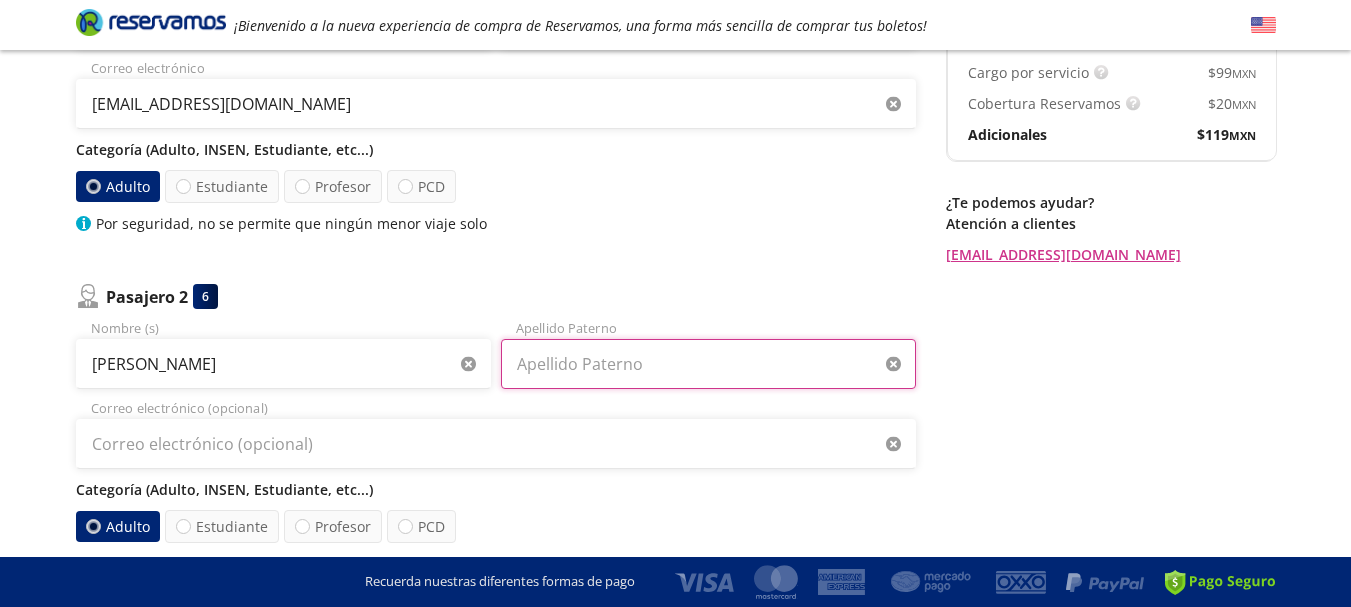 click on "Apellido Paterno" at bounding box center [708, 364] 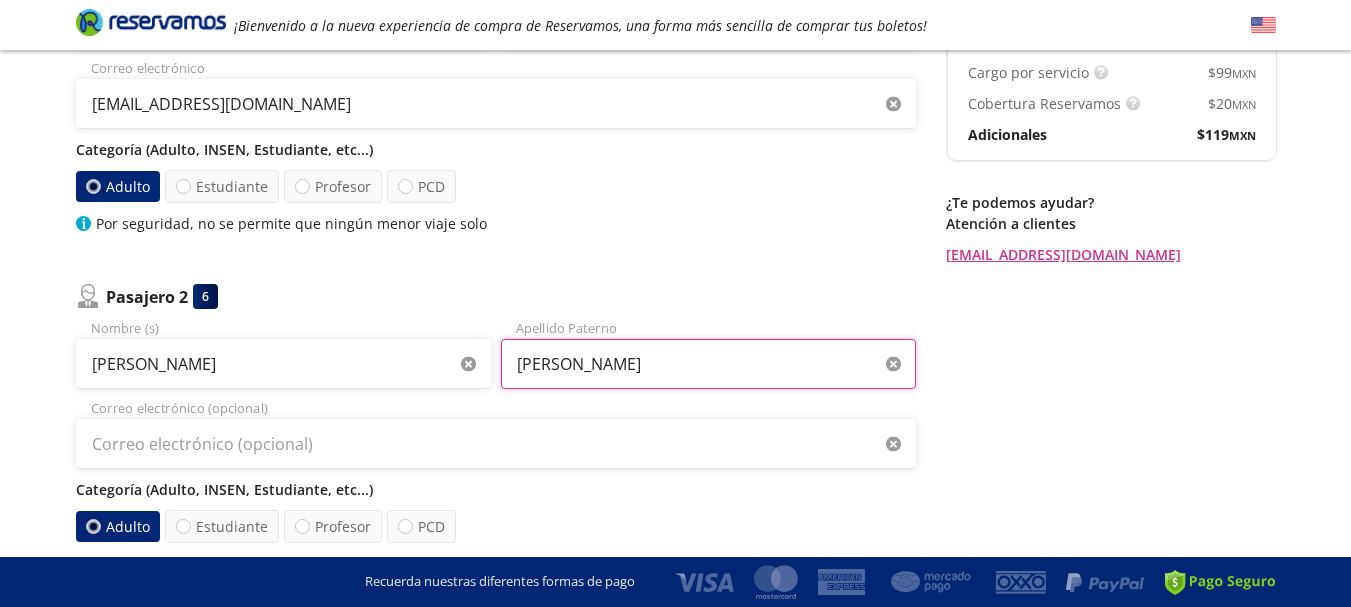 type on "Bautista" 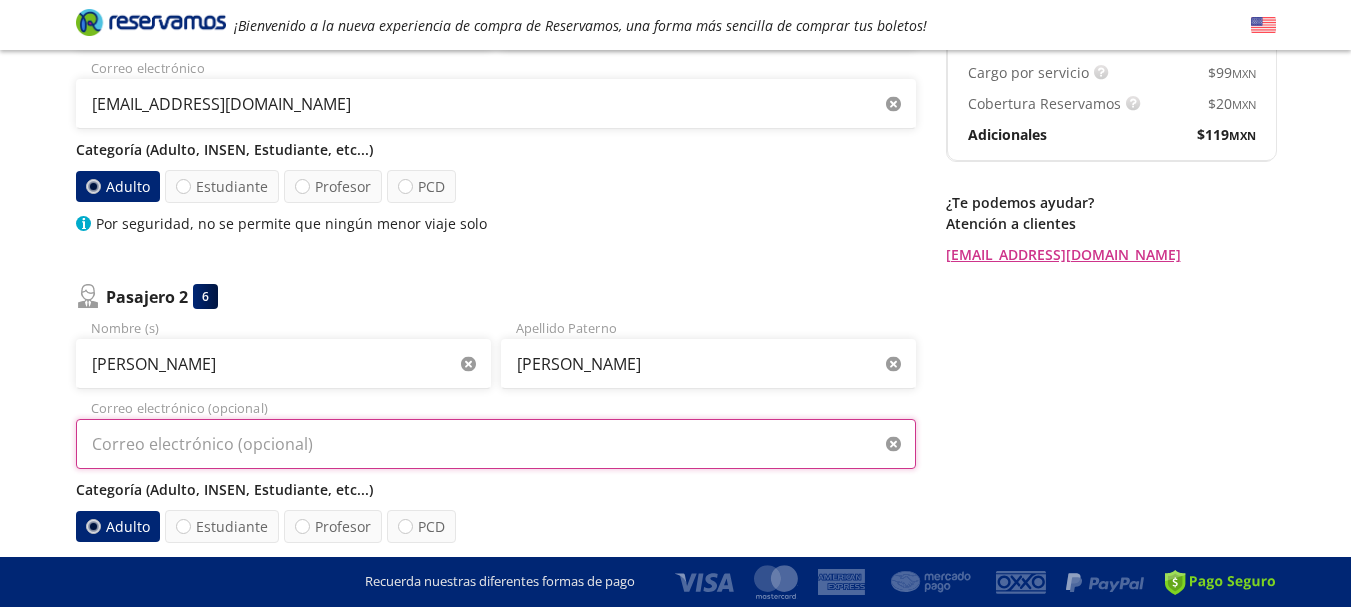 drag, startPoint x: 306, startPoint y: 432, endPoint x: 302, endPoint y: 445, distance: 13.601471 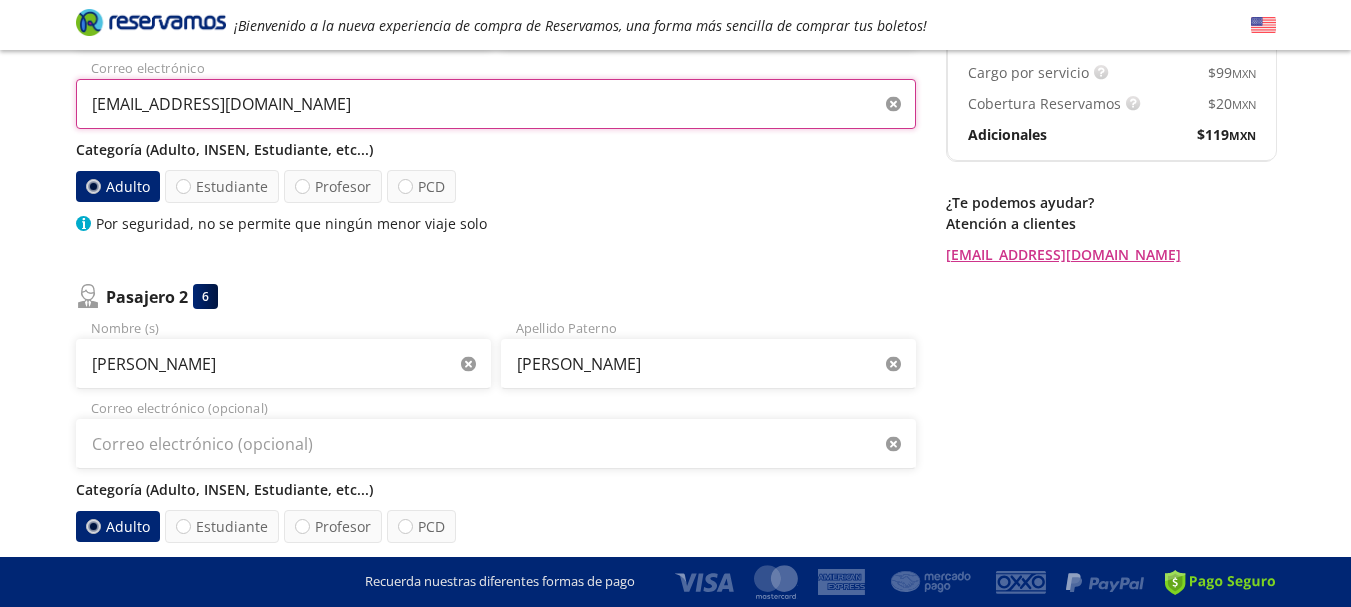 drag, startPoint x: 345, startPoint y: 96, endPoint x: 2, endPoint y: 113, distance: 343.42102 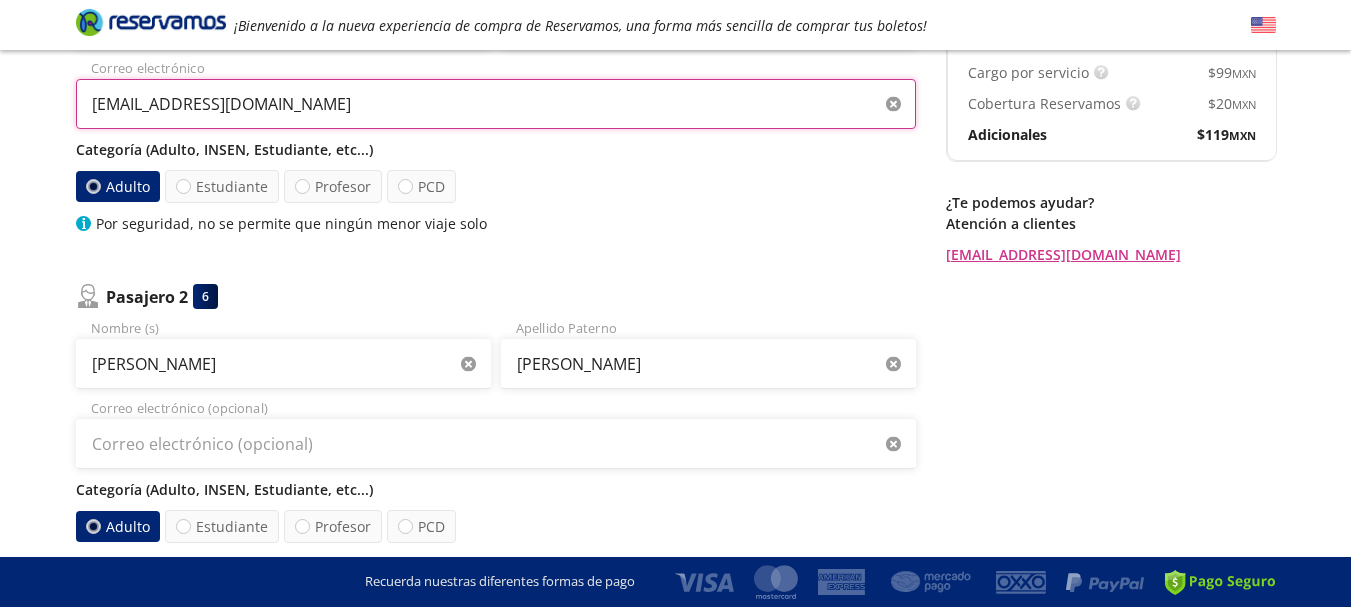 click on "Group 9 Created with Sketch. Datos para la compra Ciudad de México  -  León ¡Bienvenido a la nueva experiencia de compra de Reservamos, una forma más sencilla de comprar tus boletos! Completa tu compra en : 09:42 Ciudad de México  -  León 126 Tu viaje de ida 01:30 PM - 13 Jul Detalles Completa tu compra en : 09:42 Asientos  de Ida Pasajeros Pago Paso 2 de 3 ¿Quiénes viajan? 3 a bordo Pasajero 1 2 LUZ MARIA Nombre (s) LOPEZ MARTINEZ Apellido Paterno paumartinez732@gmail.com Correo electrónico Categoría (Adulto, INSEN, Estudiante, etc...) Adulto Estudiante Profesor PCD Por seguridad, no se permite que ningún menor viaje solo Pasajero 2 6 Carlos Alberto Nombre (s) Bautista Apellido Paterno Correo electrónico (opcional) Categoría (Adulto, INSEN, Estudiante, etc...) Adulto Estudiante Profesor PCD Pasajero 3 5 Nombre (s) Apellido Paterno Correo electrónico (opcional) Categoría (Adulto, INSEN, Estudiante, etc...) Adulto Estudiante Profesor PCD Recuerda que deberás presentar una   Siguiente Regresar a" at bounding box center (675, 462) 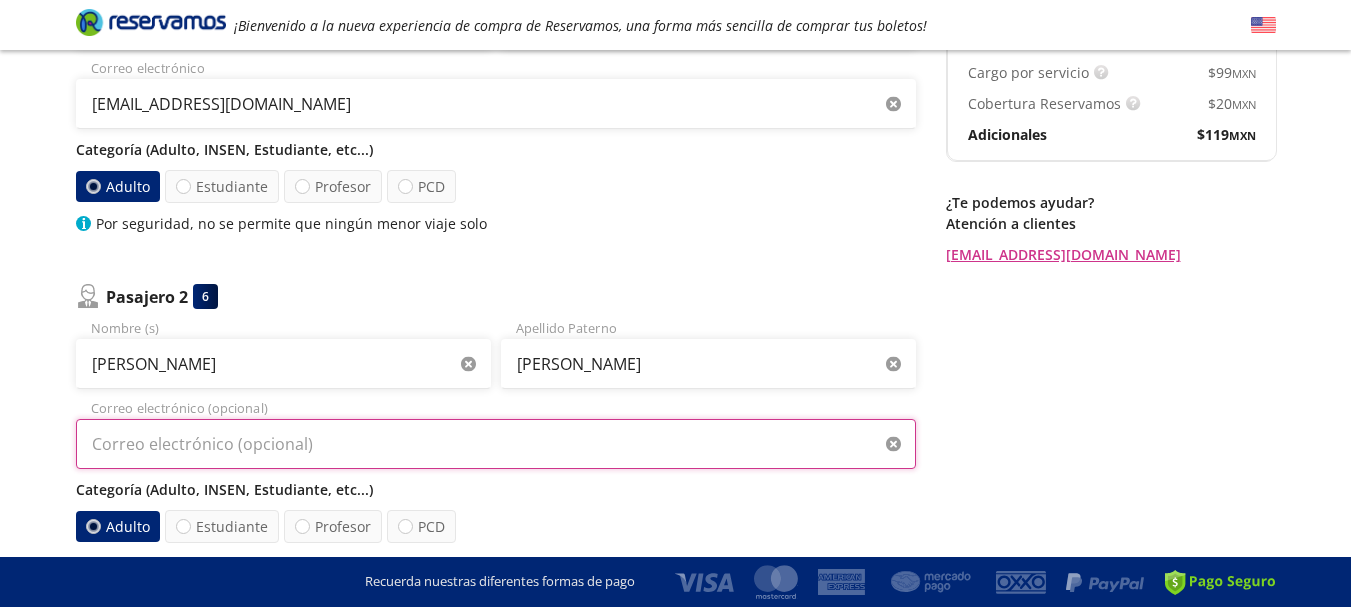 click on "Correo electrónico (opcional)" at bounding box center (496, 444) 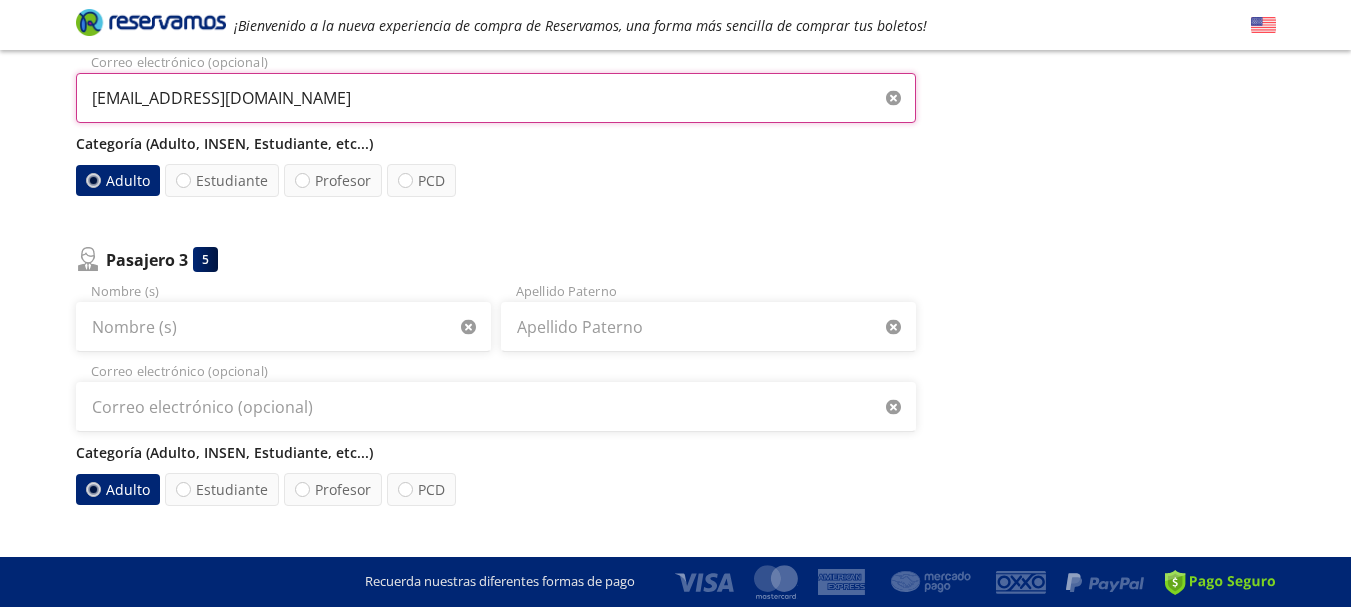 scroll, scrollTop: 700, scrollLeft: 0, axis: vertical 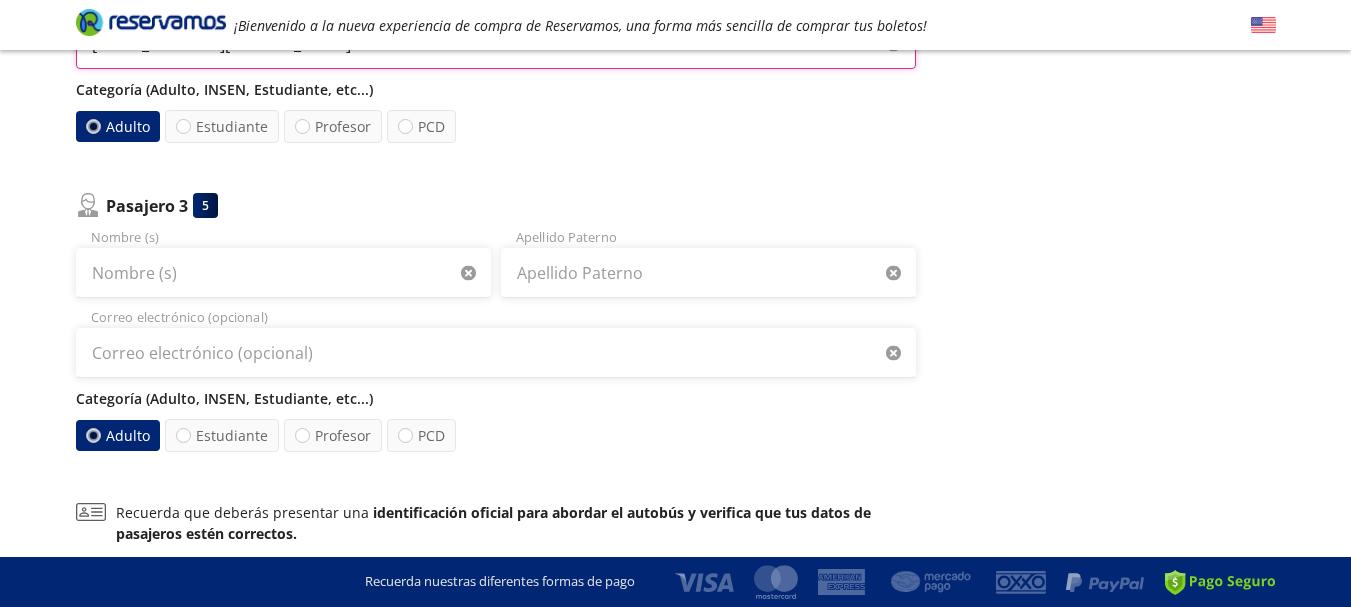 type on "paumartinez732@gmail.com" 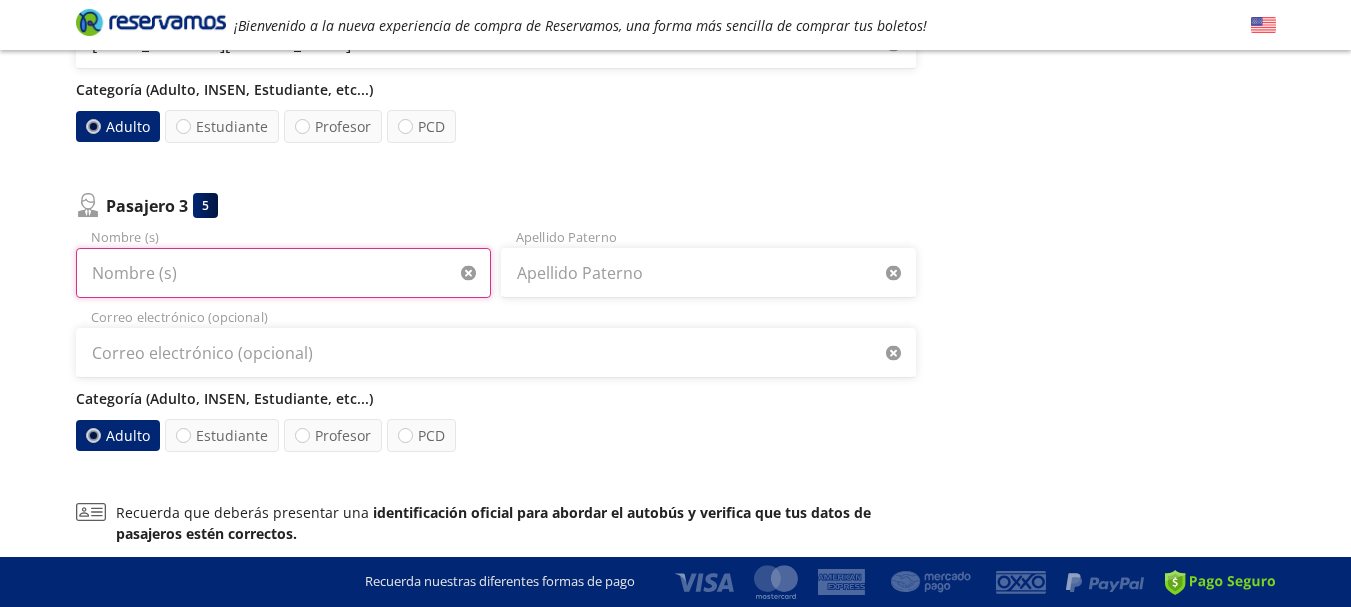 click on "Nombre (s)" at bounding box center (283, 273) 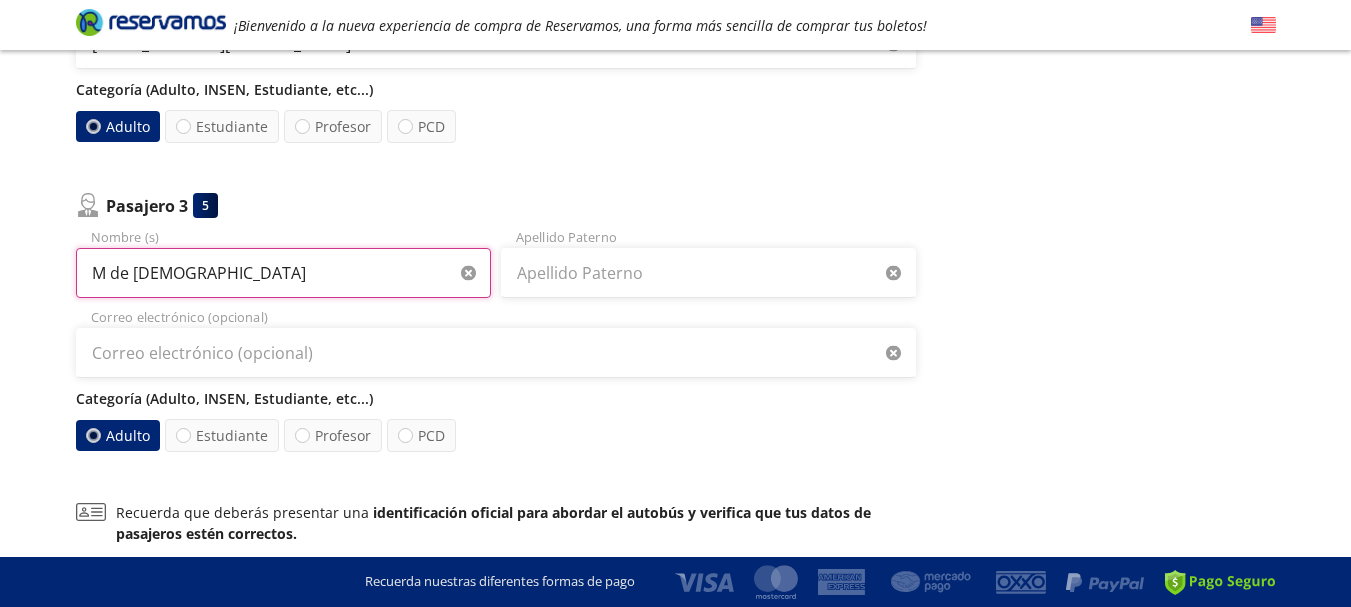 type on "M de Jesus" 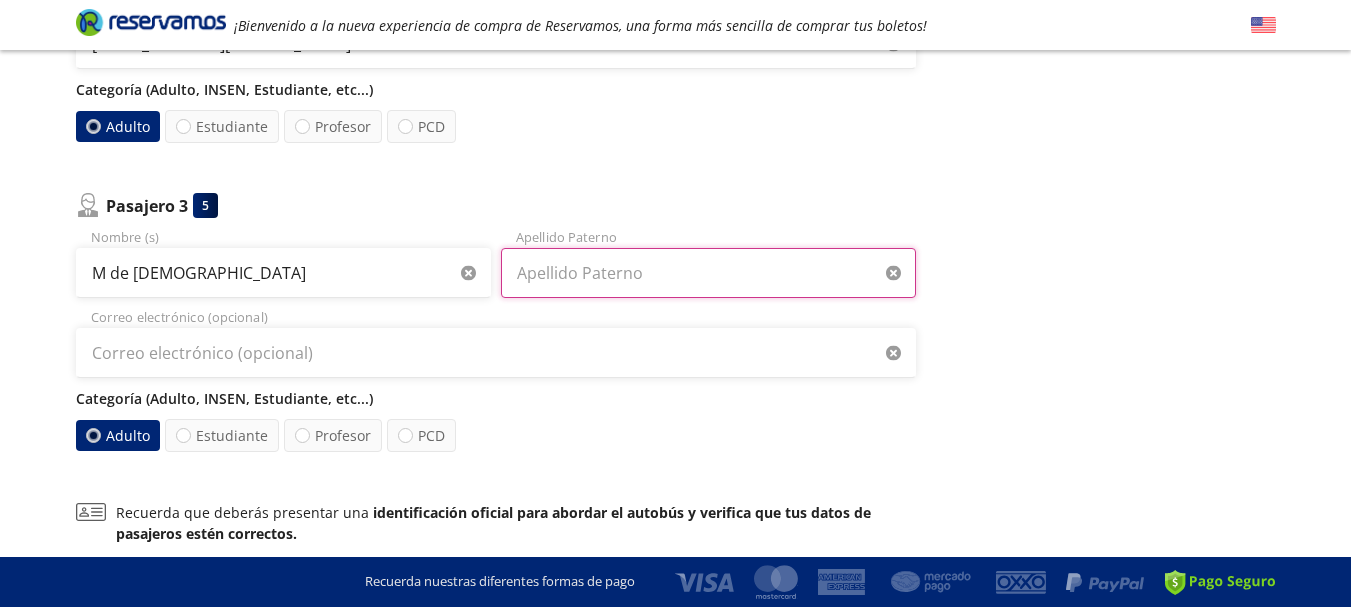 click on "Apellido Paterno" at bounding box center [708, 273] 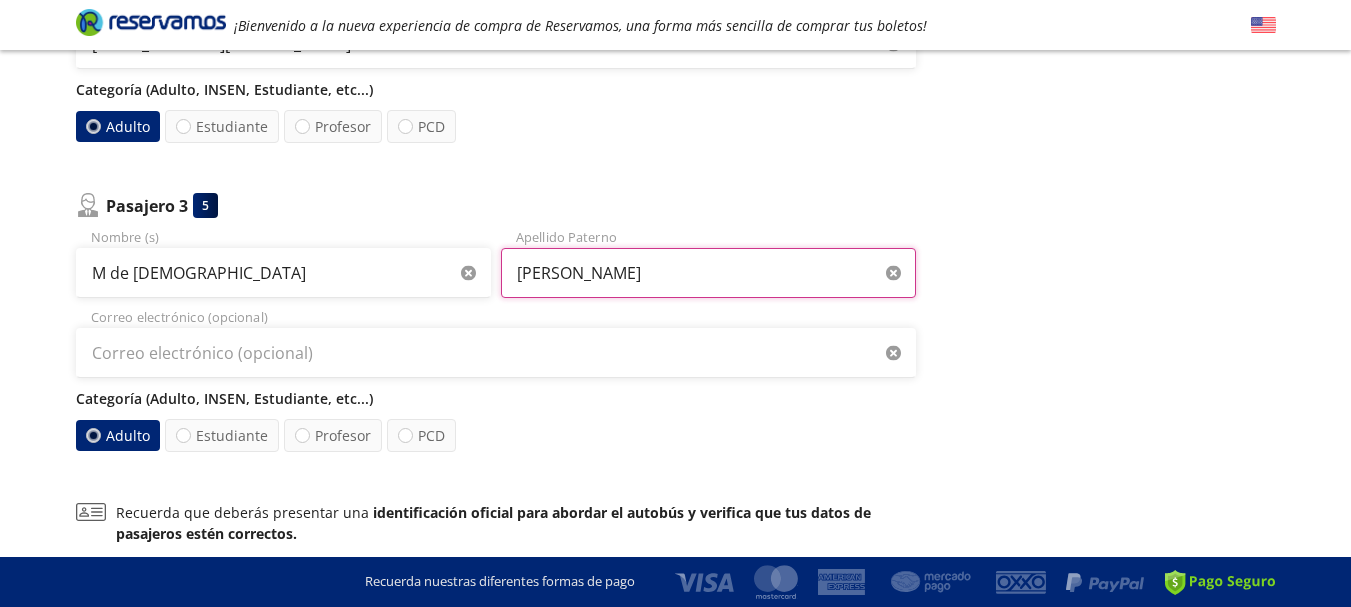 drag, startPoint x: 638, startPoint y: 280, endPoint x: 699, endPoint y: 292, distance: 62.169125 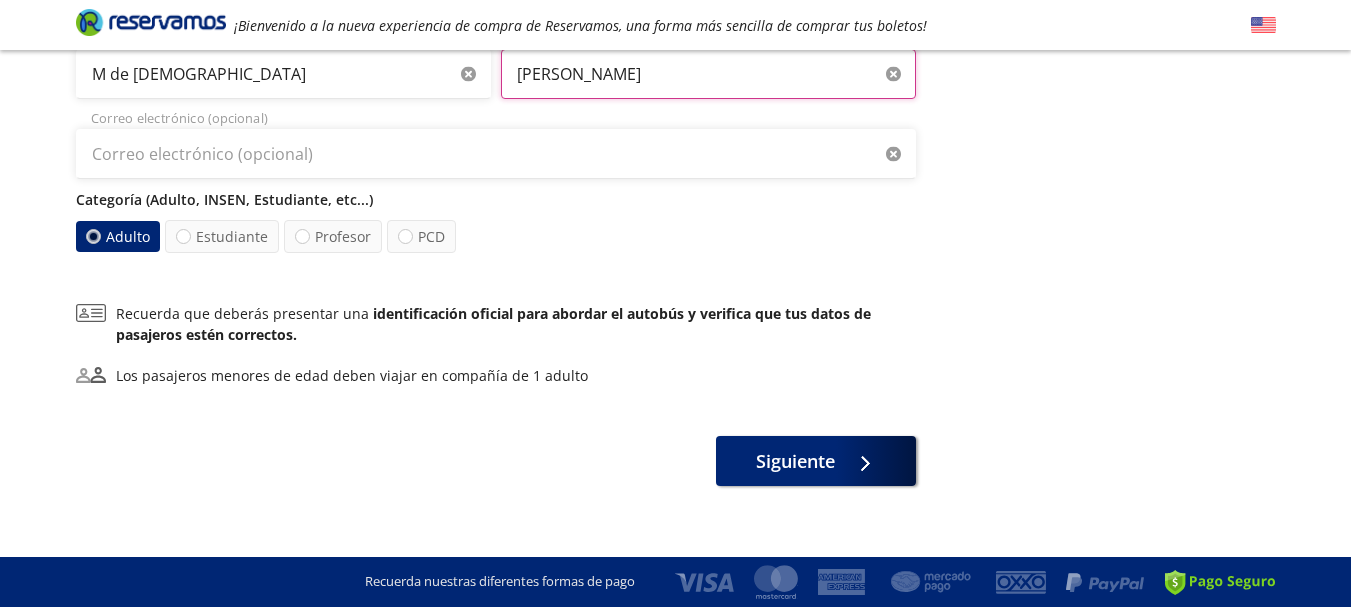 scroll, scrollTop: 900, scrollLeft: 0, axis: vertical 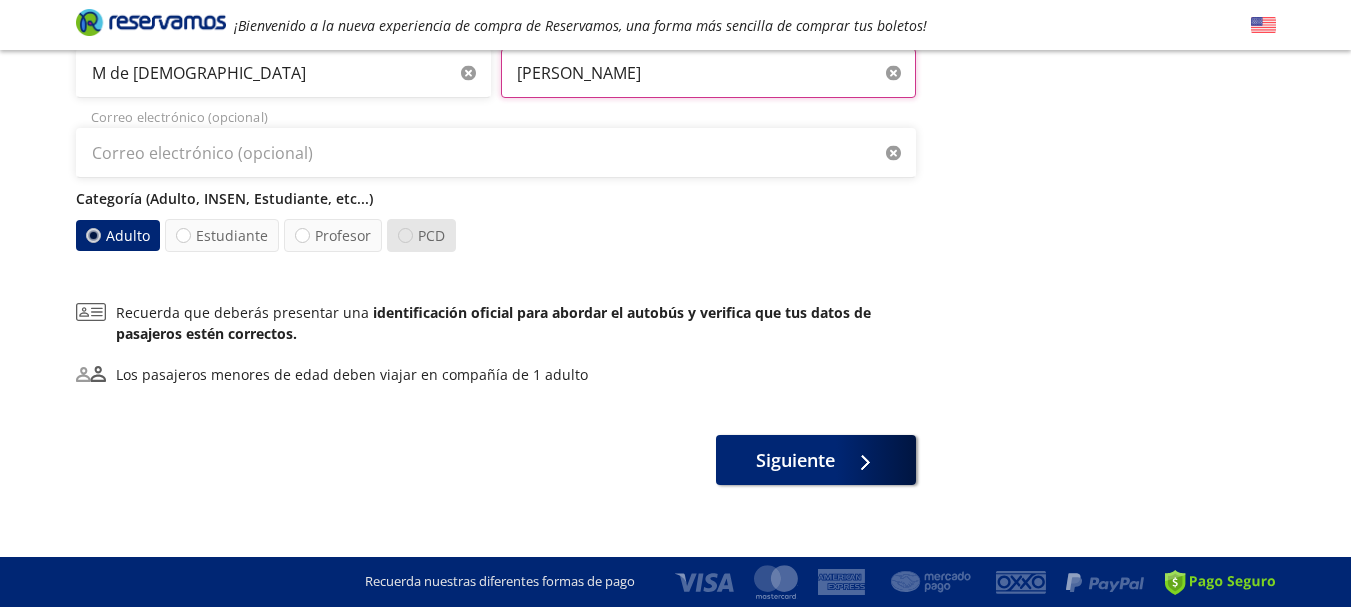 type on "Martinez Arredondo" 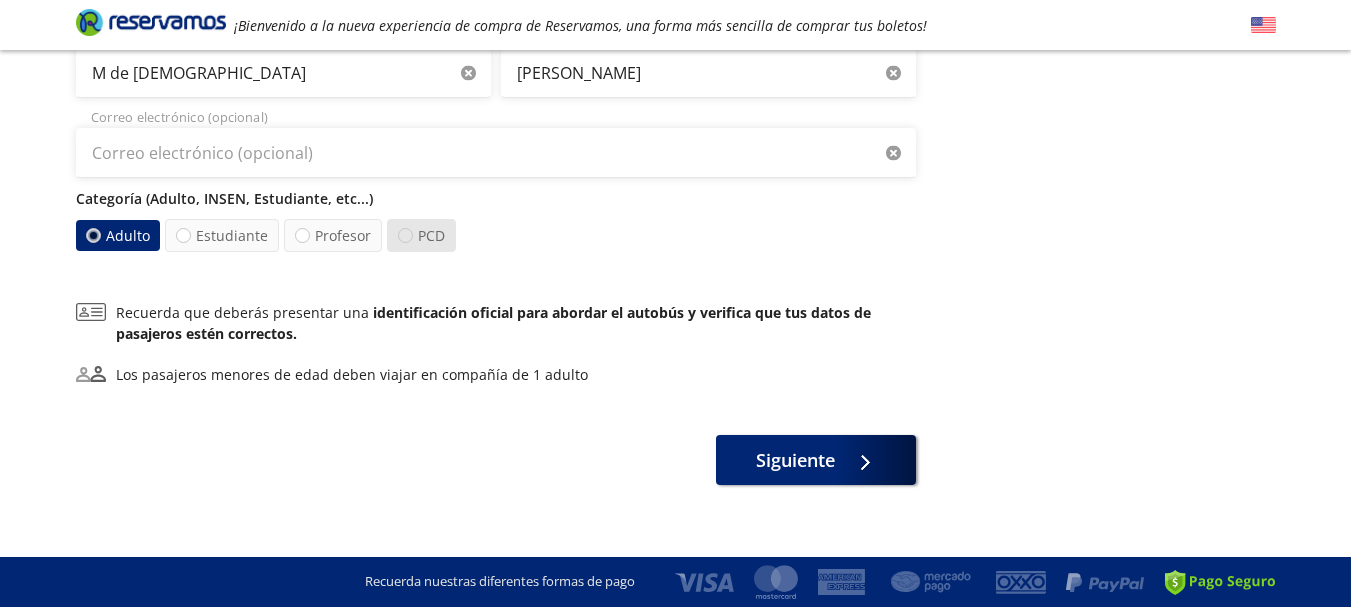 click at bounding box center [405, 235] 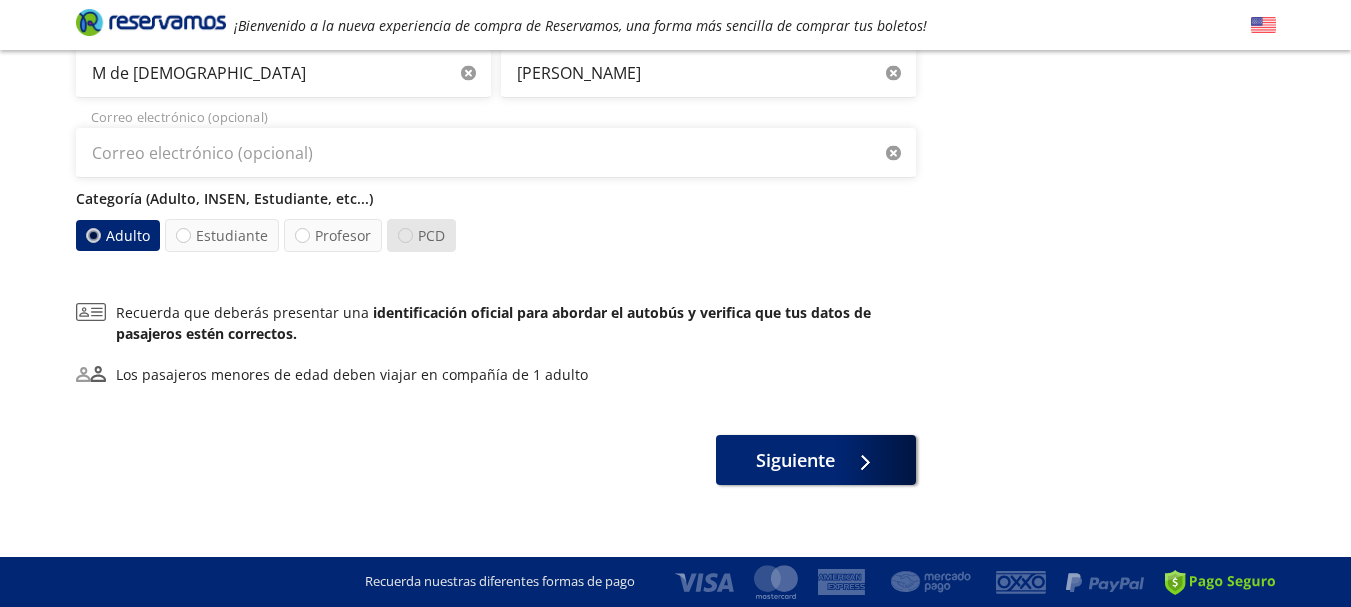 click on "PCD" at bounding box center (405, 235) 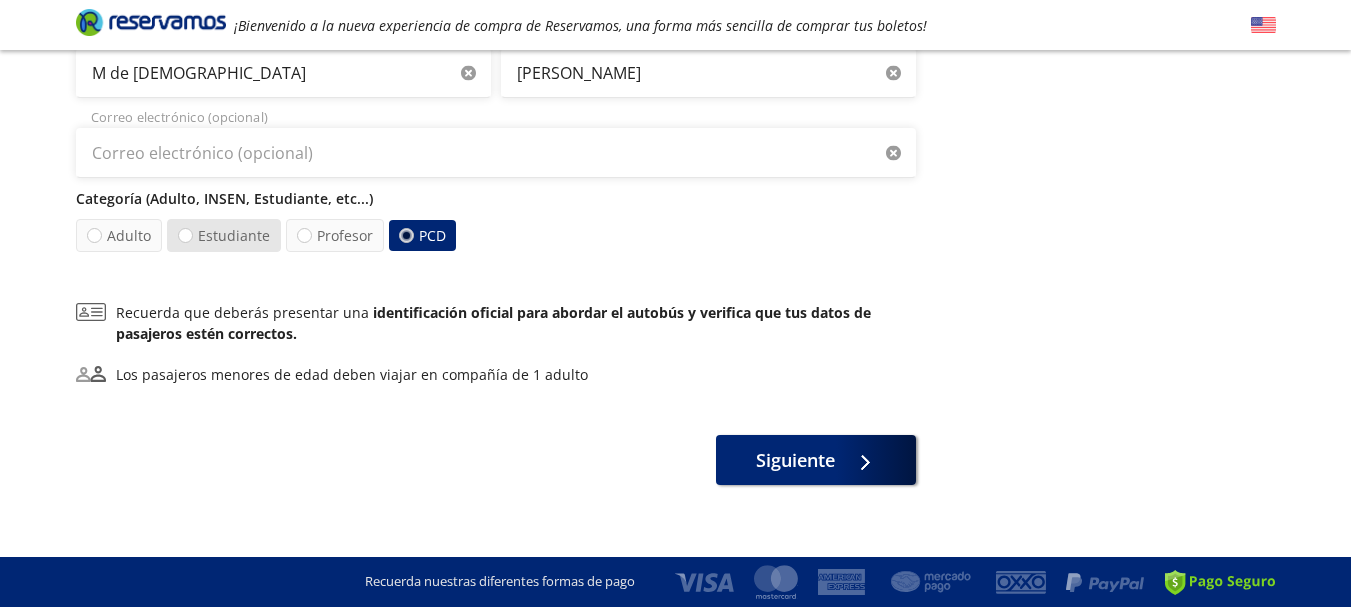click at bounding box center [185, 235] 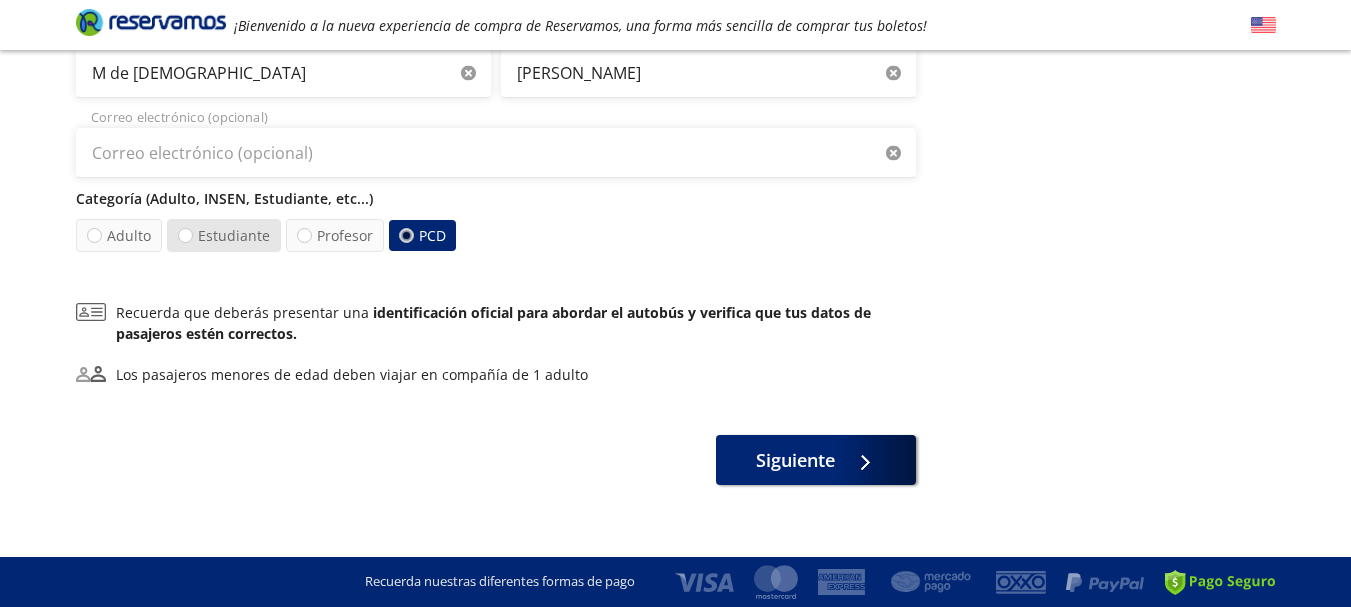 radio on "false" 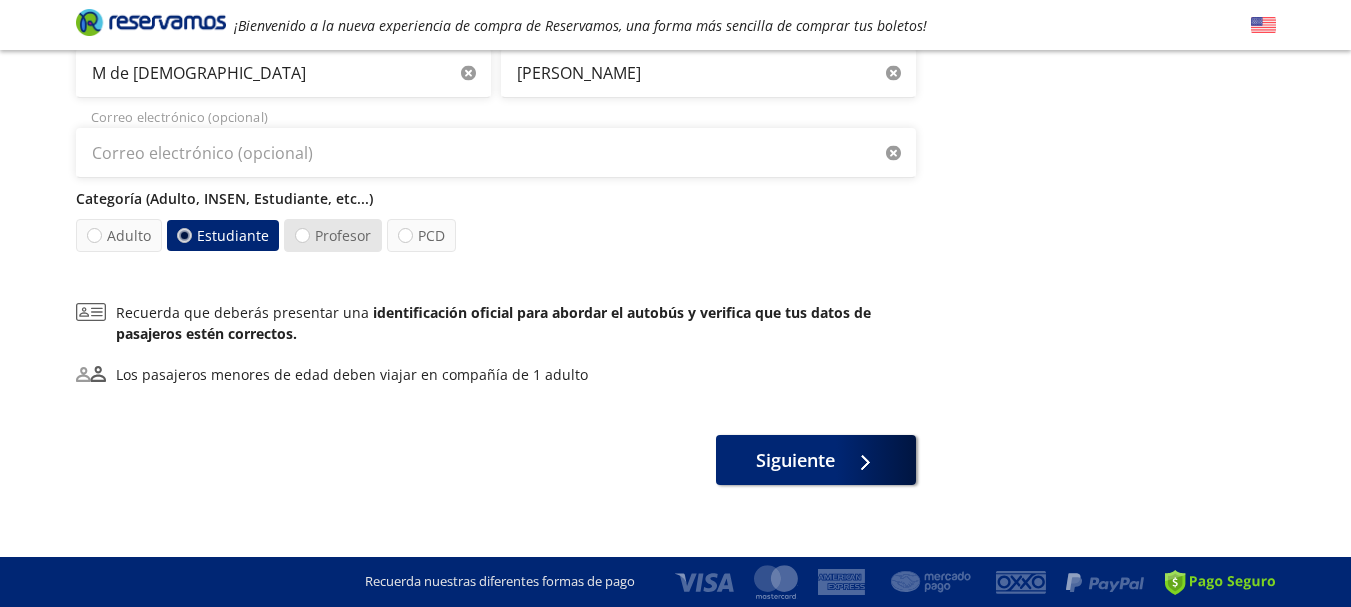 click on "Profesor" at bounding box center [333, 235] 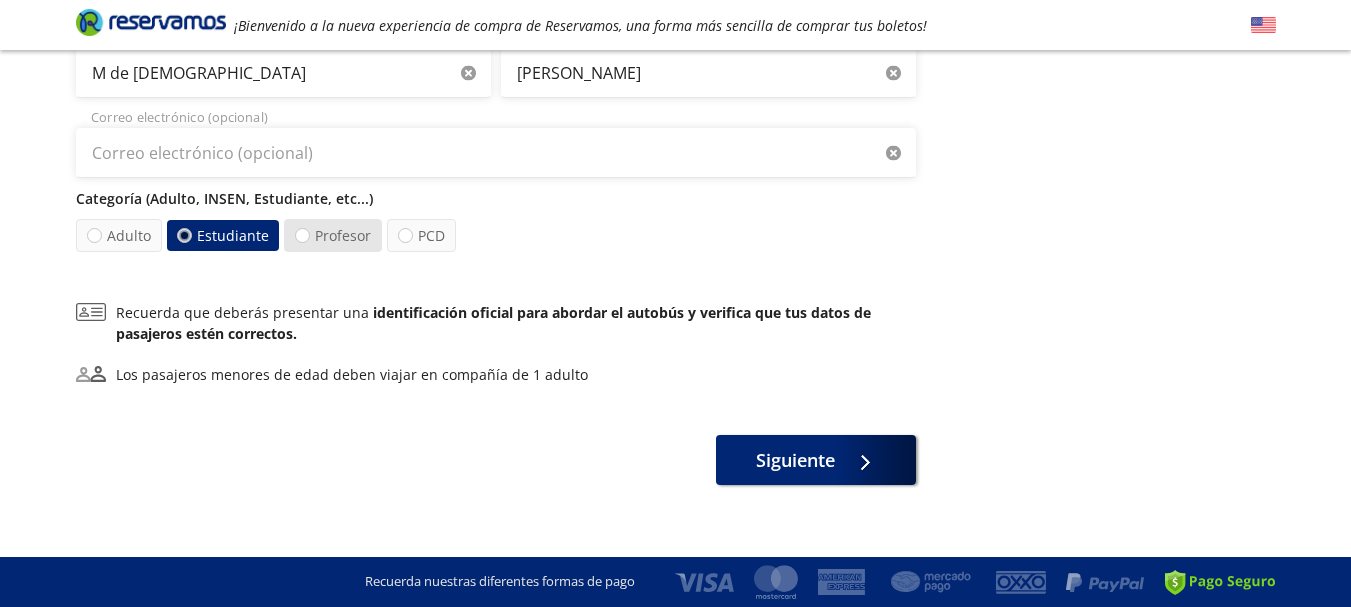 radio on "true" 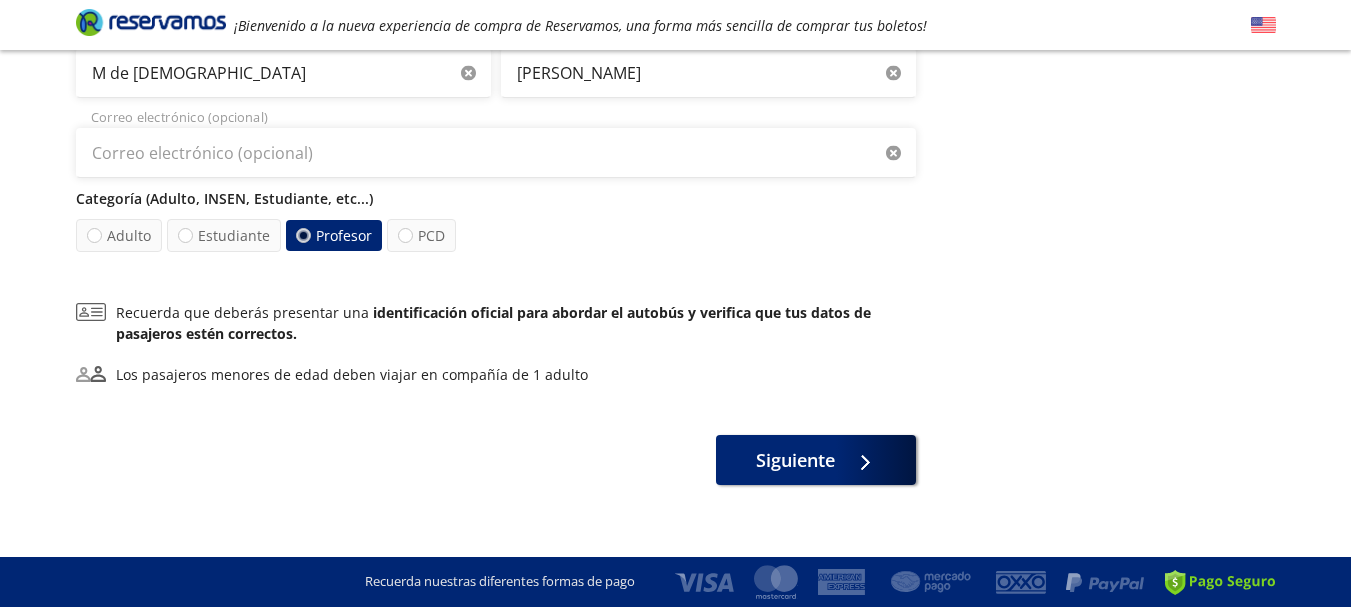 click on "Categoría (Adulto, INSEN, Estudiante, etc...)" at bounding box center (496, 198) 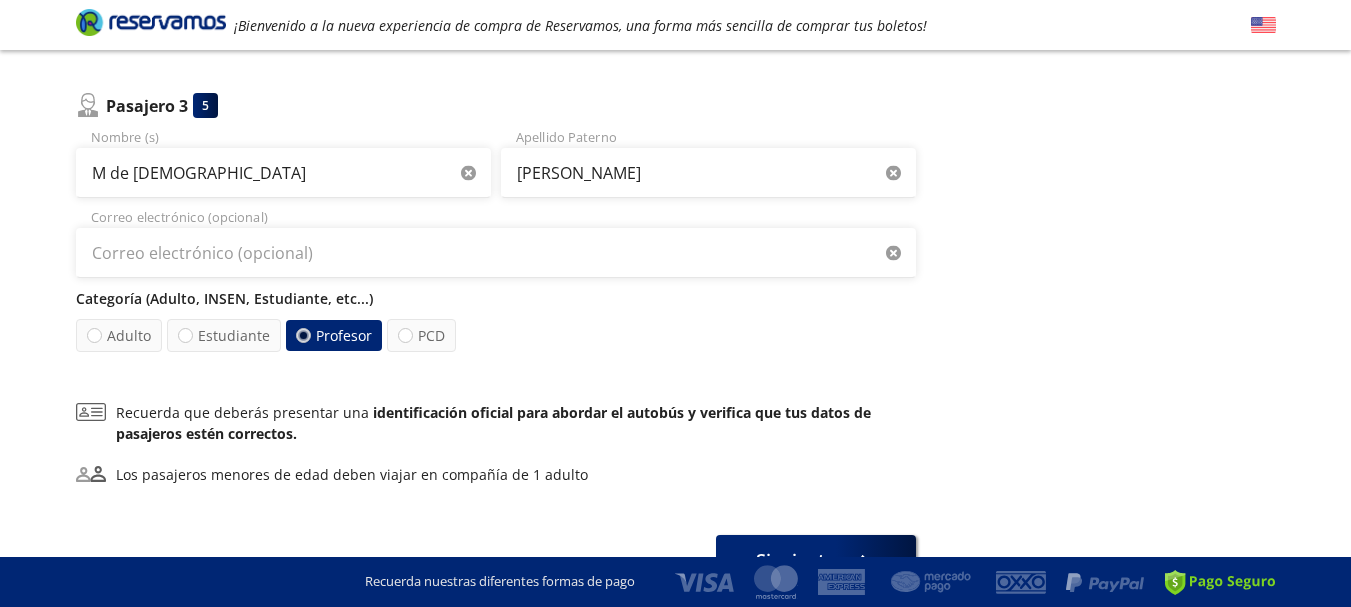 scroll, scrollTop: 900, scrollLeft: 0, axis: vertical 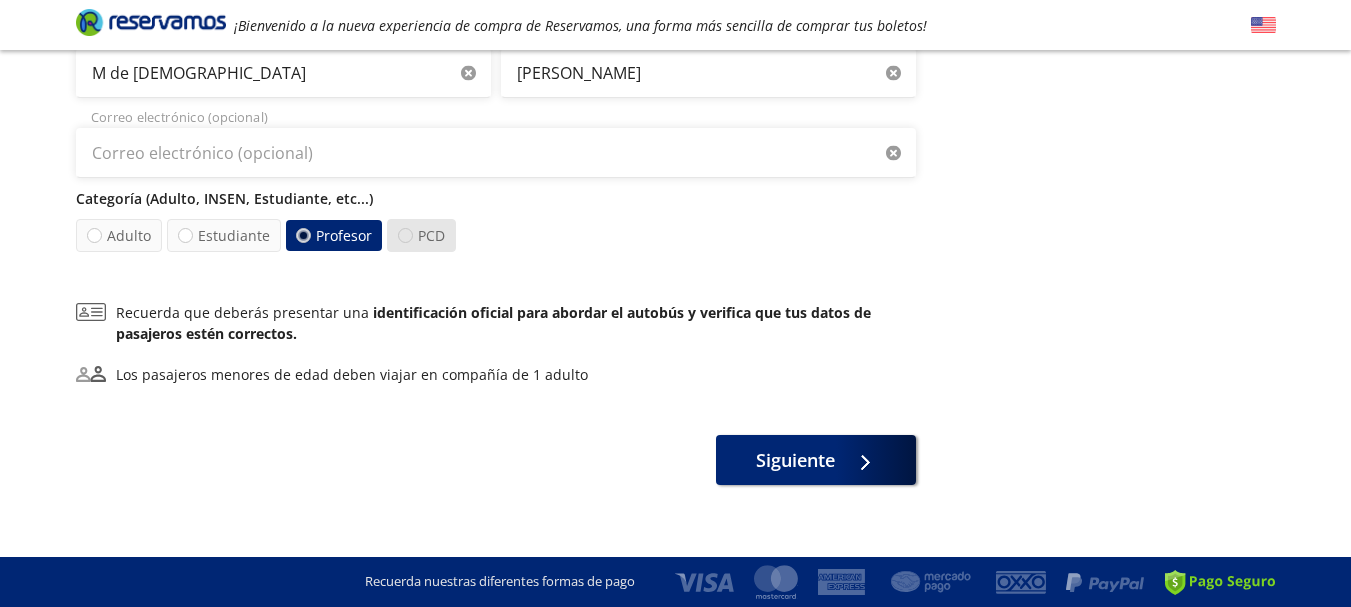 click at bounding box center [405, 235] 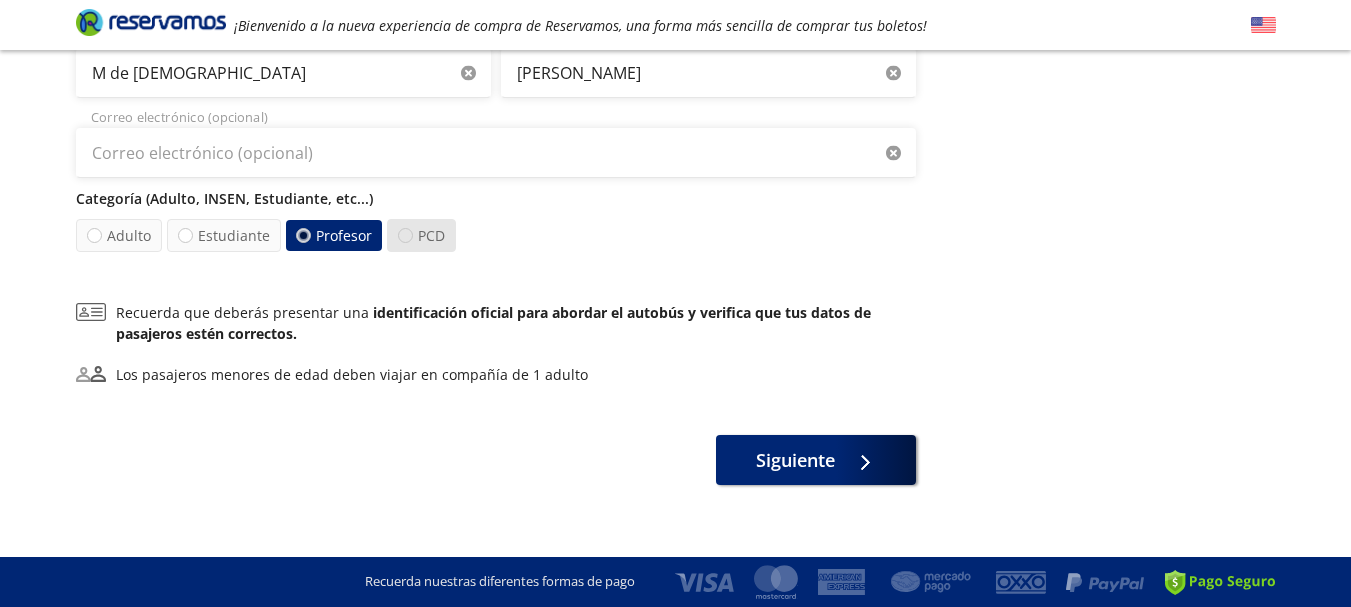 radio on "true" 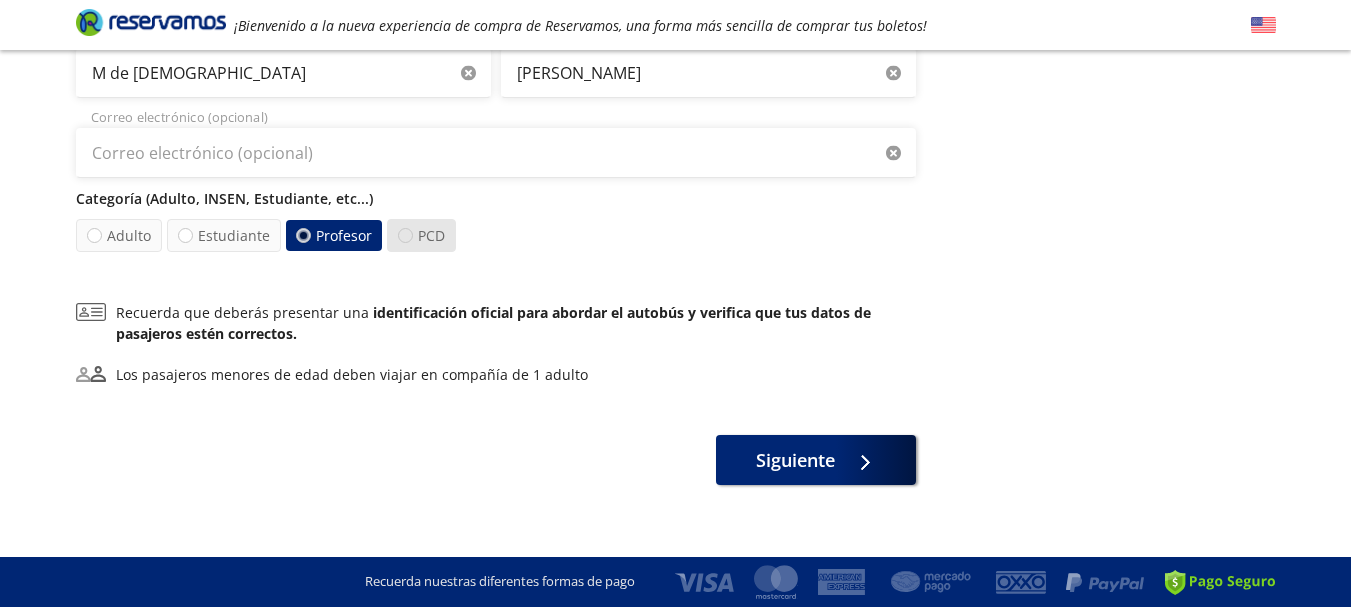 radio on "false" 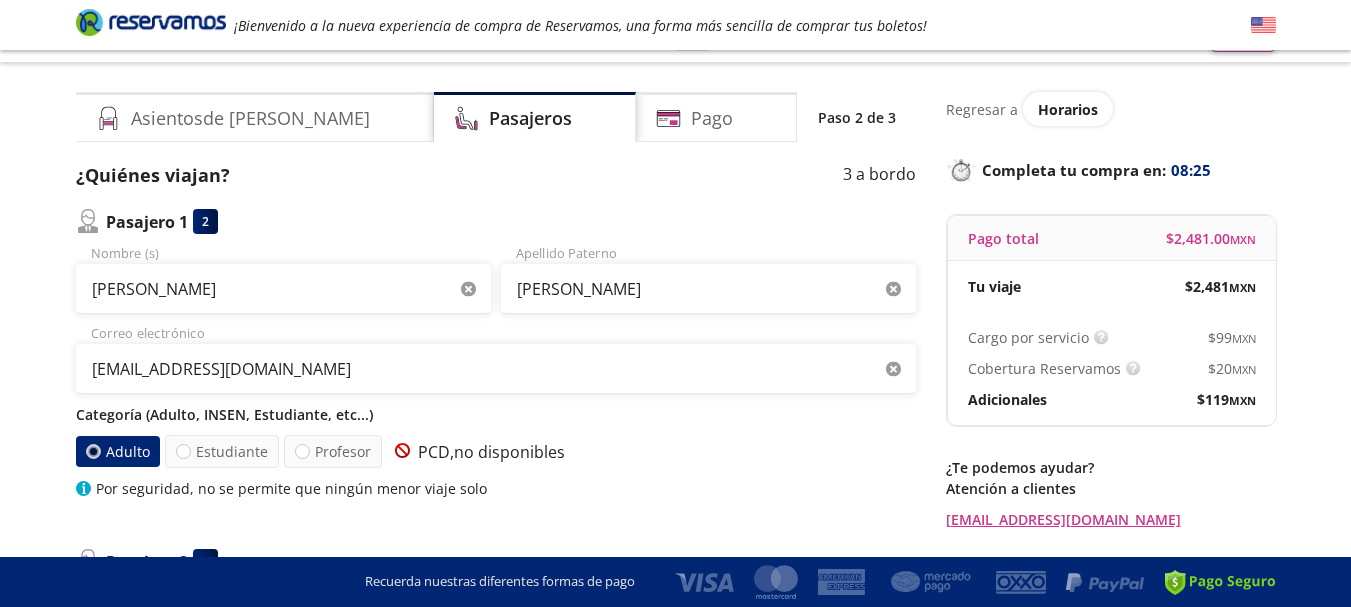 scroll, scrollTop: 0, scrollLeft: 0, axis: both 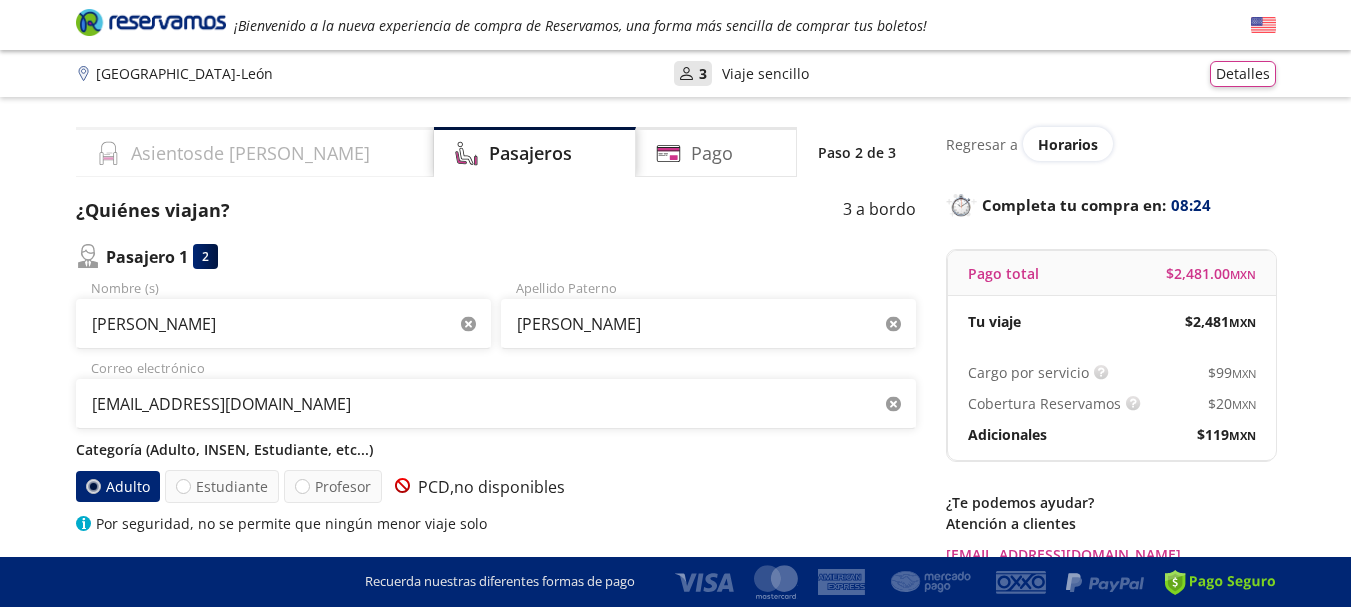 click on "Asientos  de Ida" at bounding box center [250, 153] 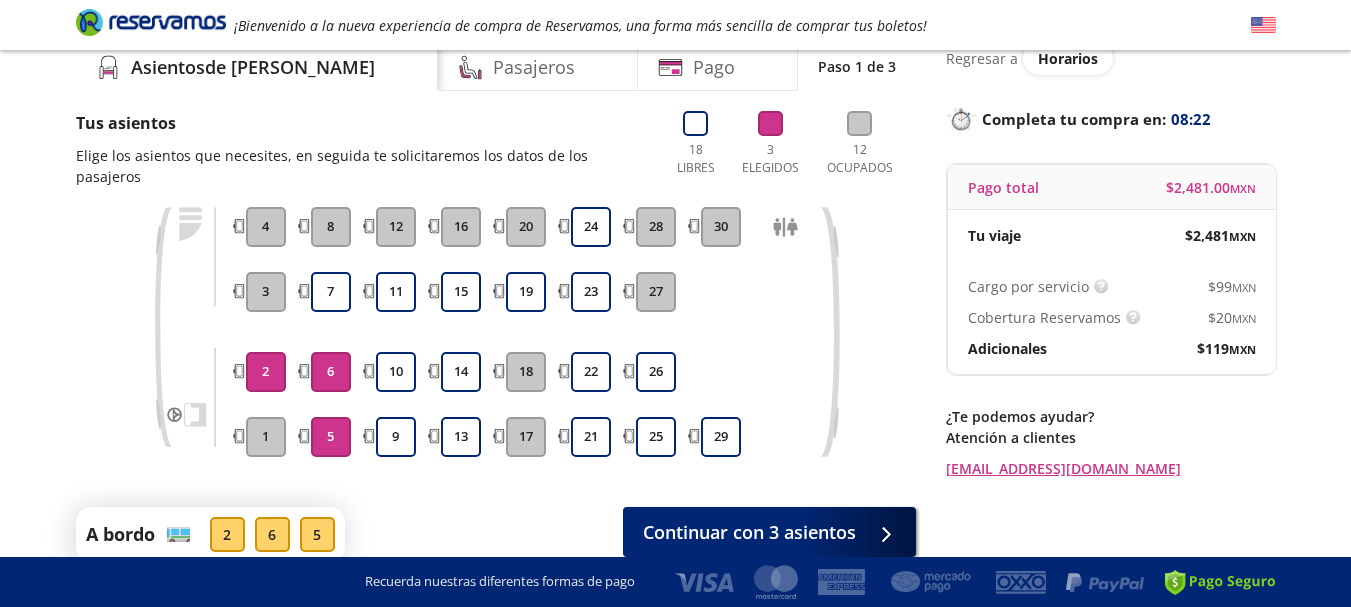 scroll, scrollTop: 0, scrollLeft: 0, axis: both 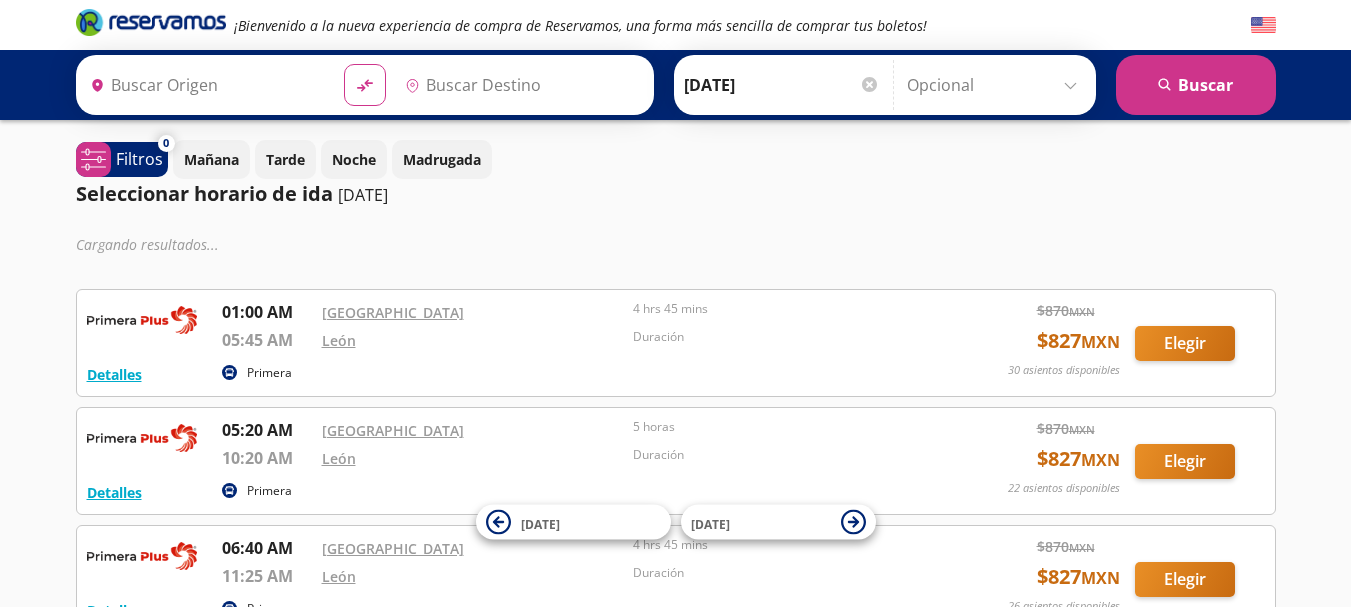 type on "[GEOGRAPHIC_DATA], [GEOGRAPHIC_DATA]" 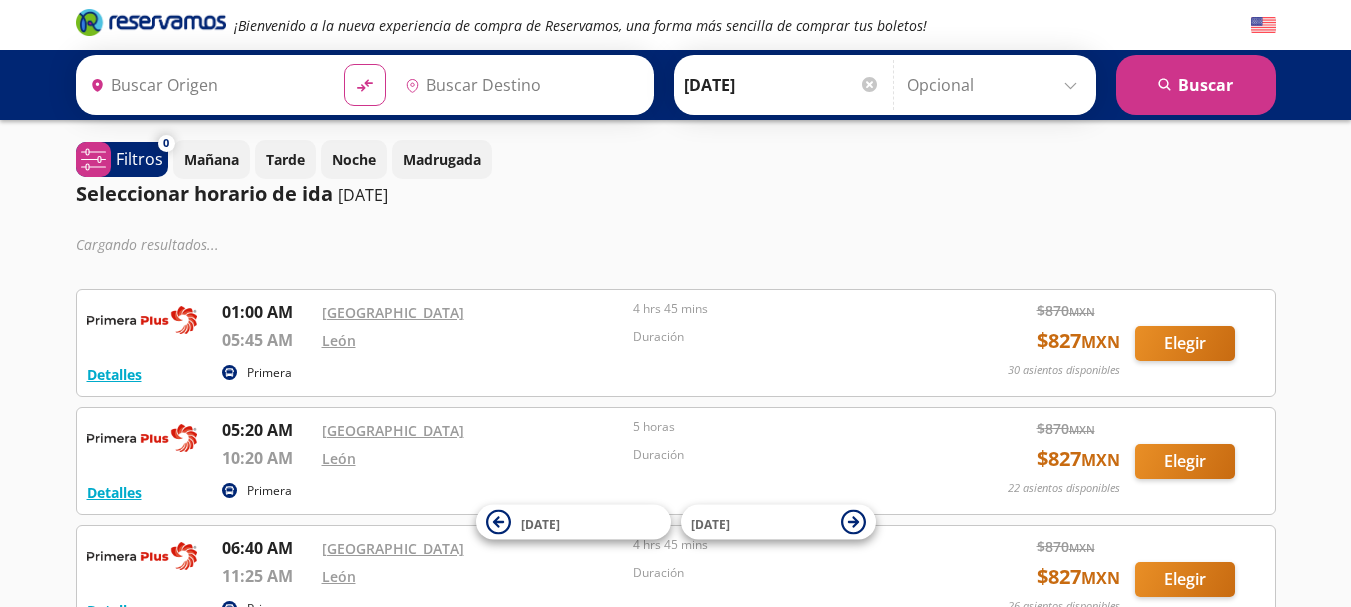 type on "[GEOGRAPHIC_DATA], [GEOGRAPHIC_DATA]" 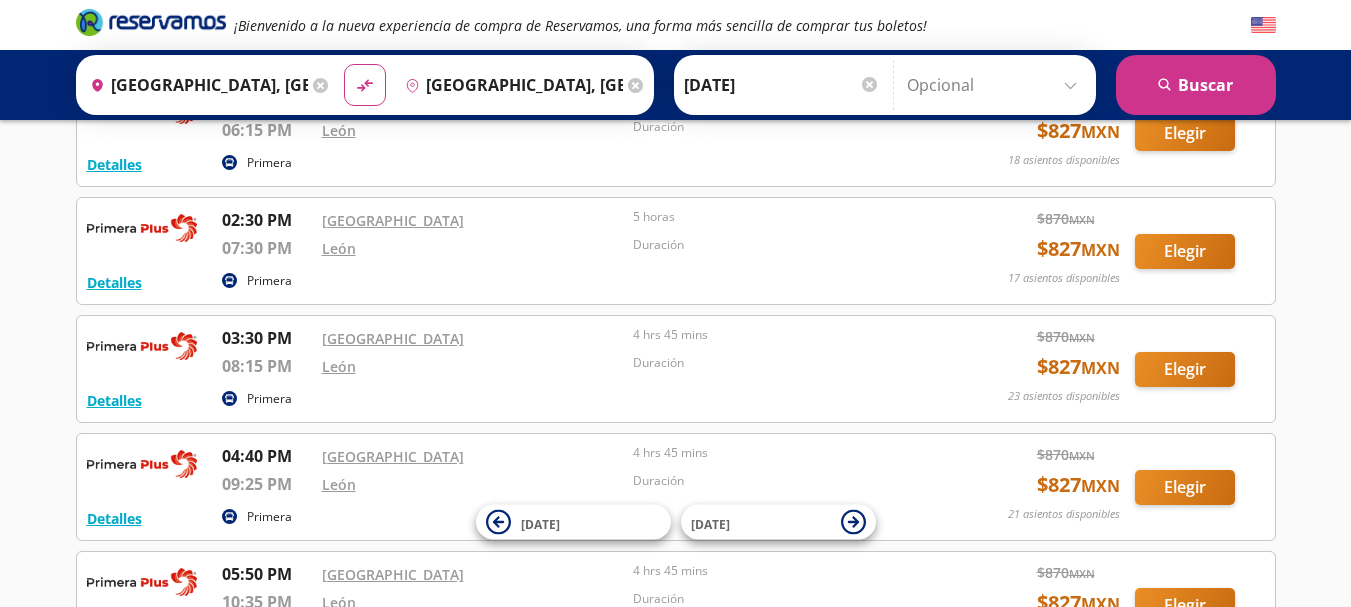 scroll, scrollTop: 1000, scrollLeft: 0, axis: vertical 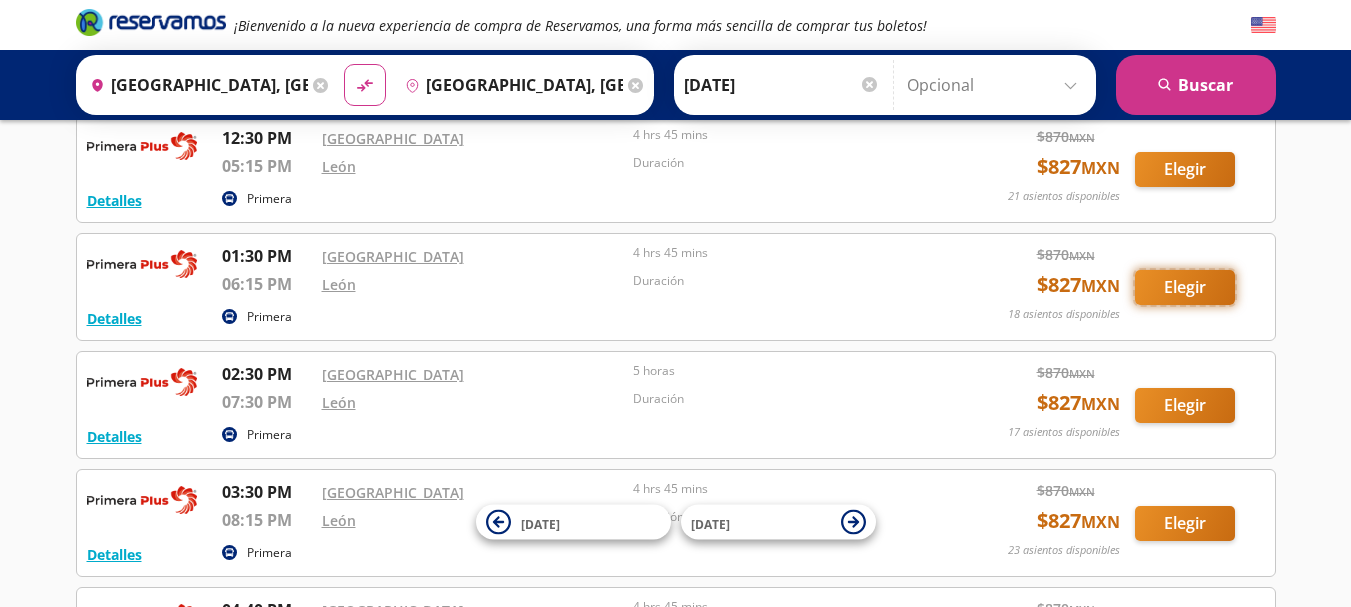 click on "Elegir" at bounding box center [1185, 287] 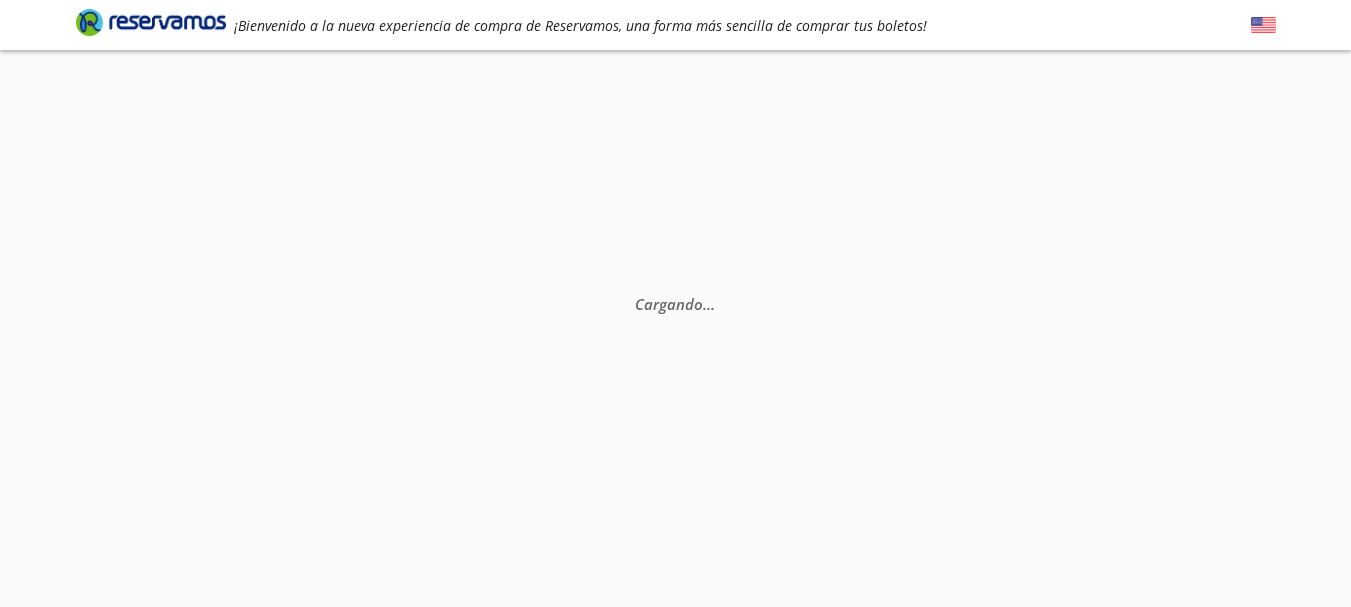 scroll, scrollTop: 0, scrollLeft: 0, axis: both 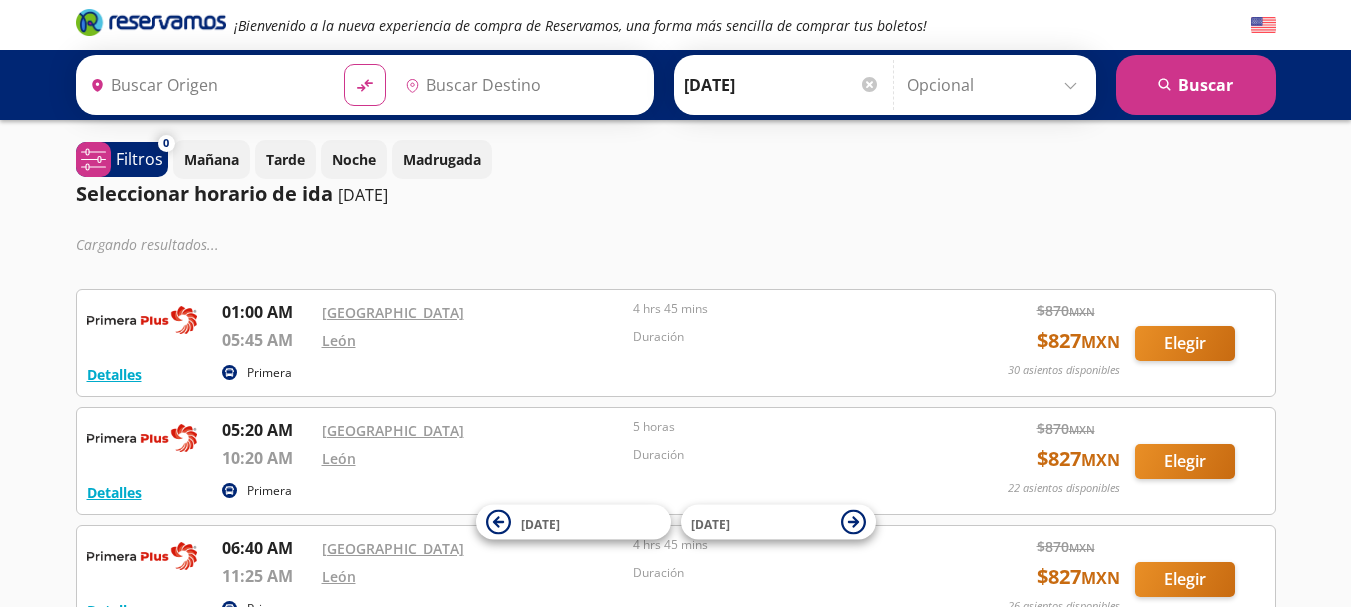 type on "[GEOGRAPHIC_DATA], [GEOGRAPHIC_DATA]" 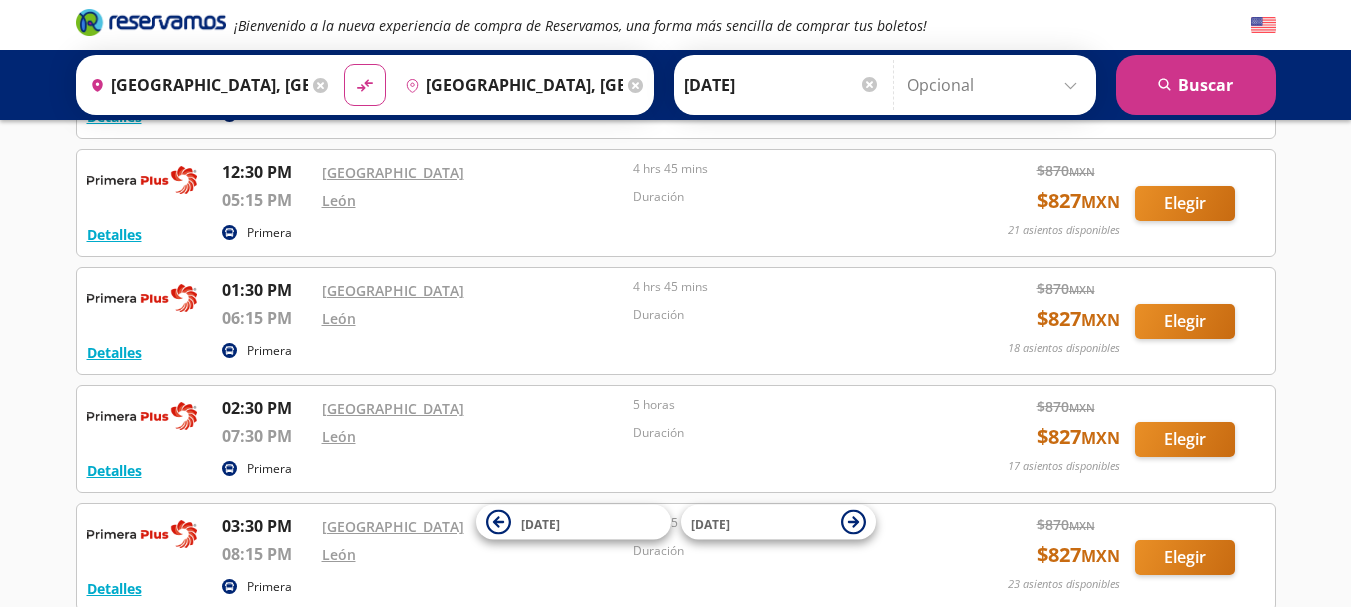 scroll, scrollTop: 1000, scrollLeft: 0, axis: vertical 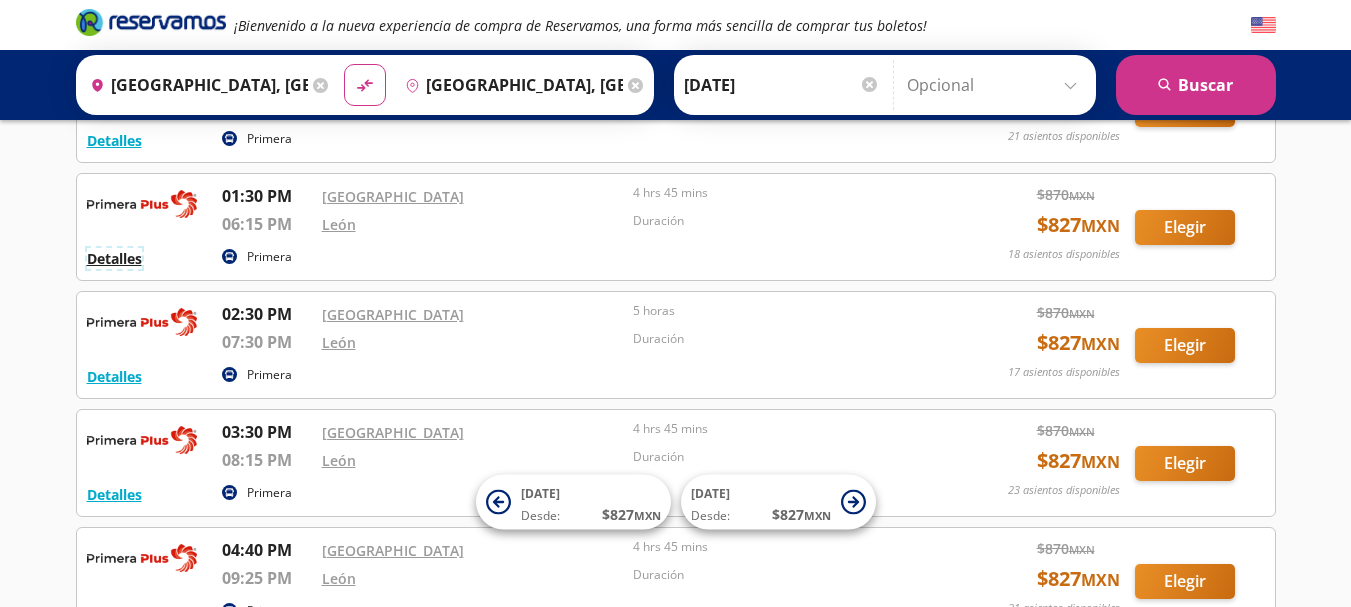 click on "Detalles" at bounding box center (114, 258) 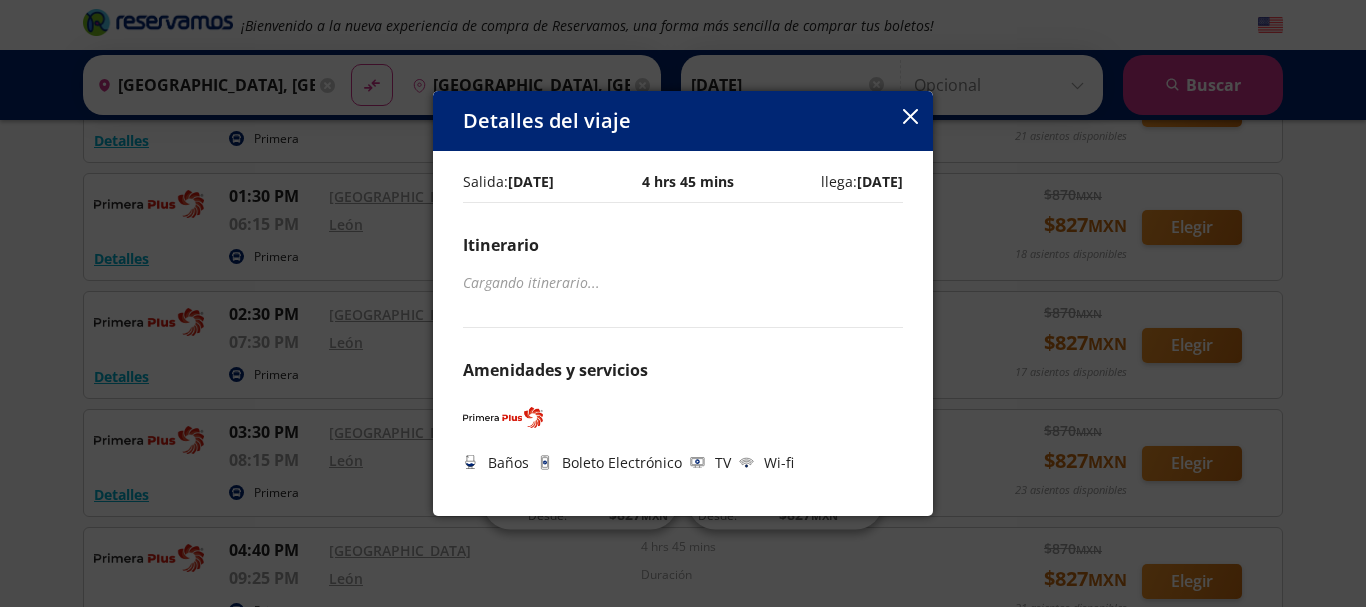 click at bounding box center (910, 118) 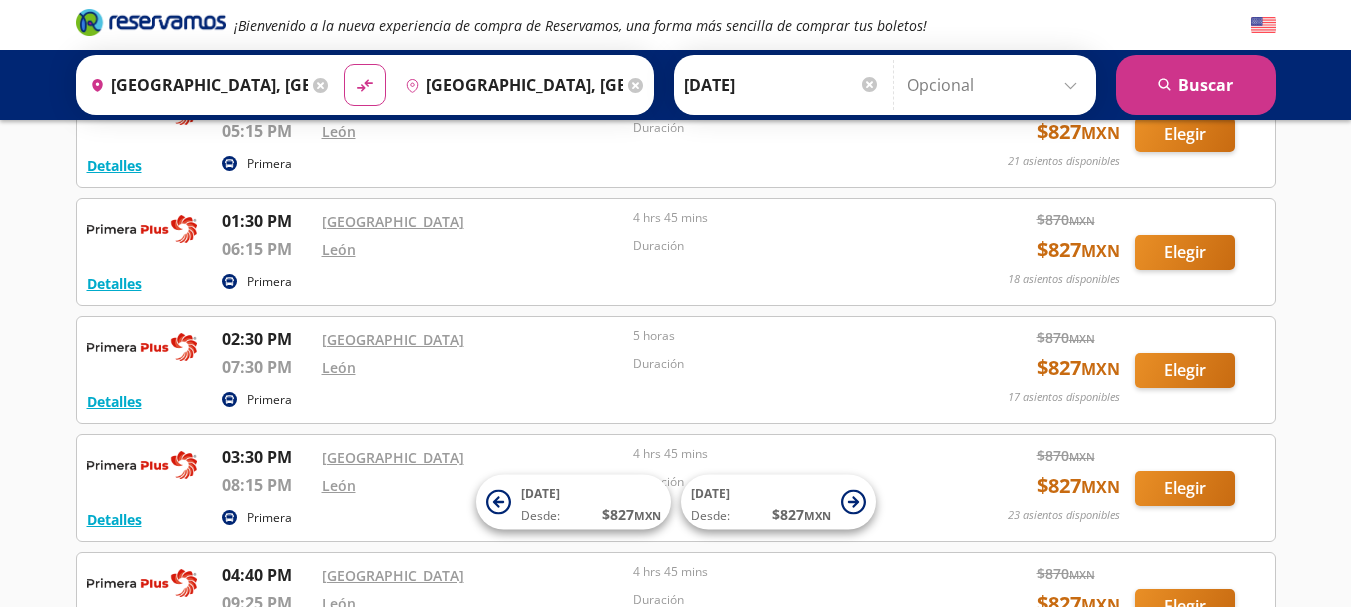scroll, scrollTop: 1007, scrollLeft: 0, axis: vertical 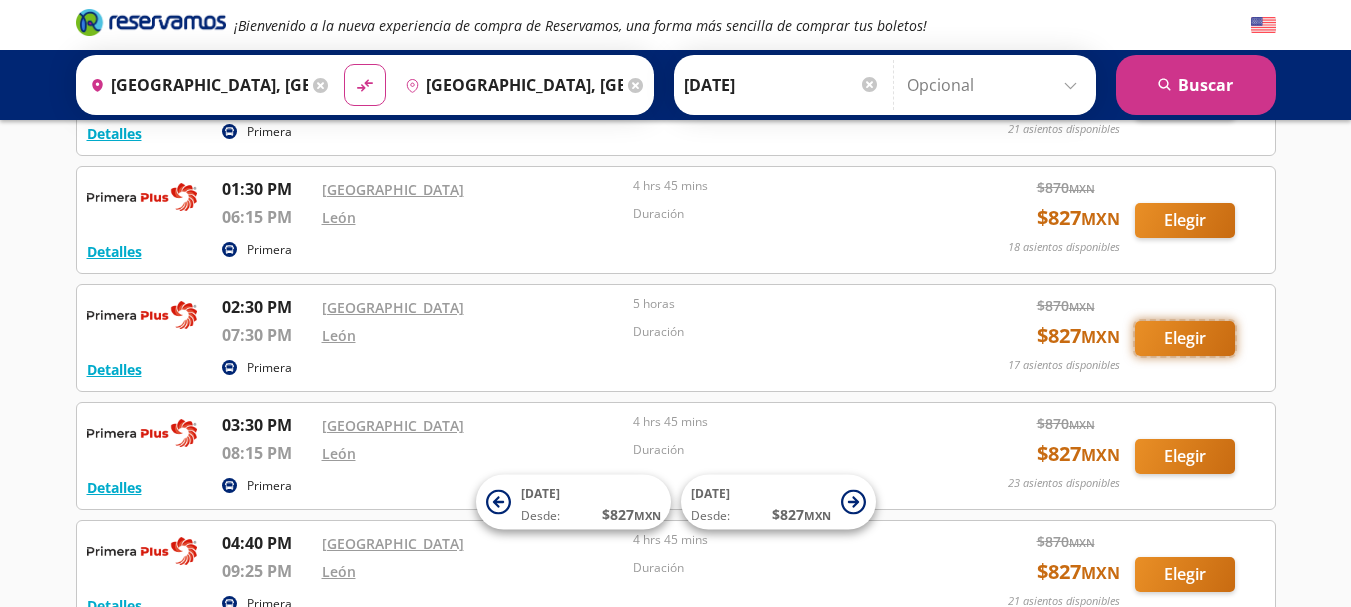 click on "Elegir" at bounding box center (1185, 338) 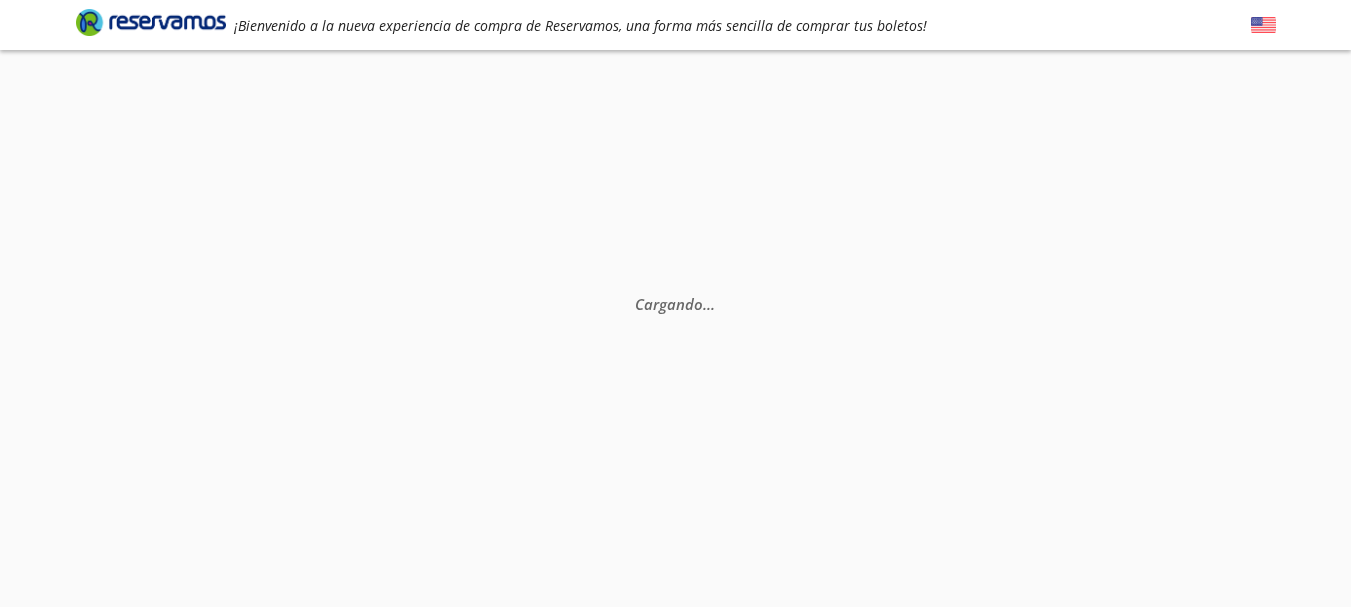 scroll, scrollTop: 0, scrollLeft: 0, axis: both 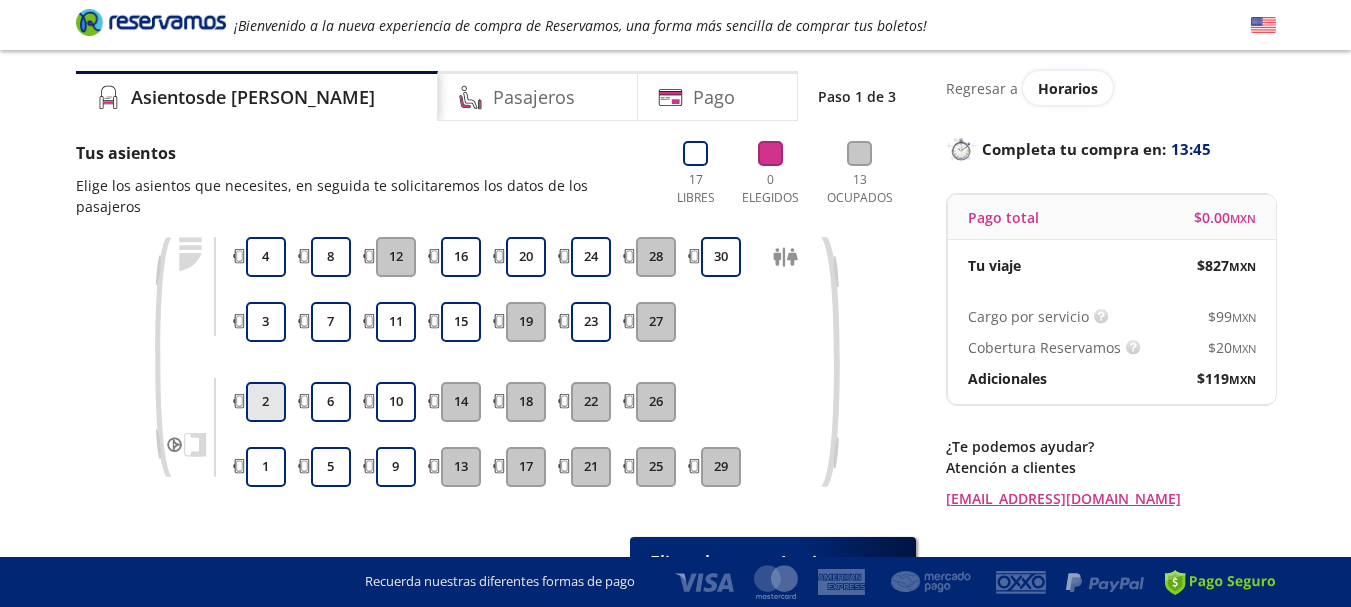click on "2" at bounding box center (266, 402) 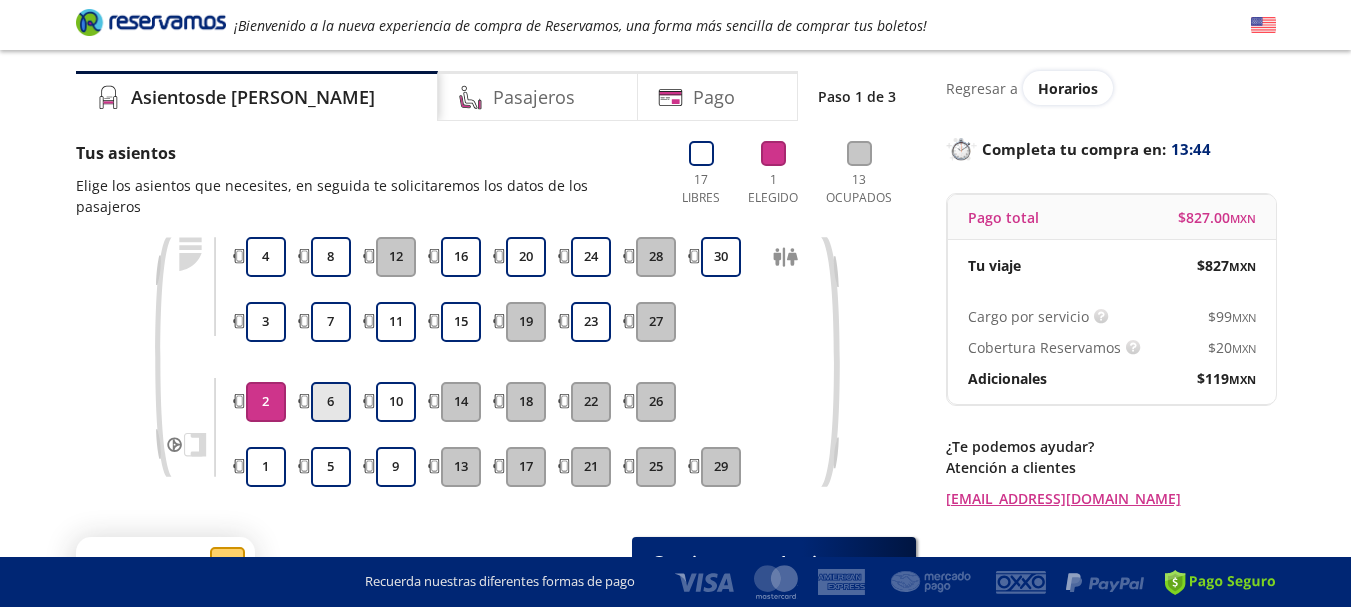 drag, startPoint x: 337, startPoint y: 373, endPoint x: 332, endPoint y: 390, distance: 17.720045 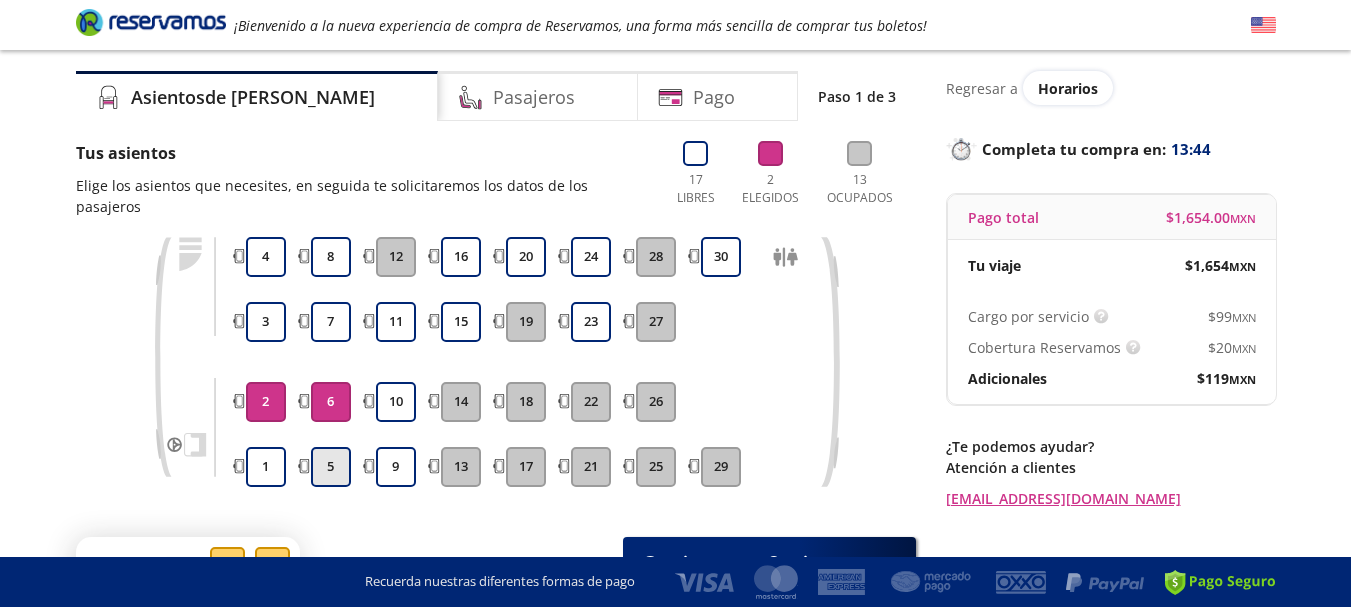click on "5" at bounding box center (331, 467) 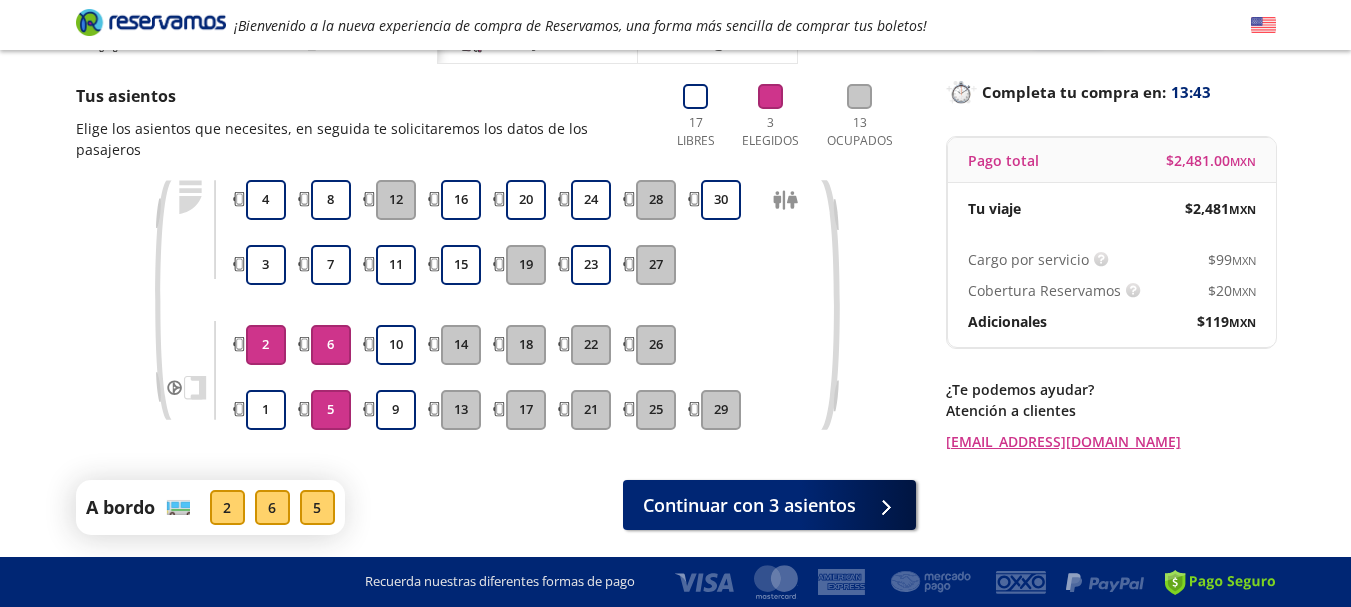 scroll, scrollTop: 161, scrollLeft: 0, axis: vertical 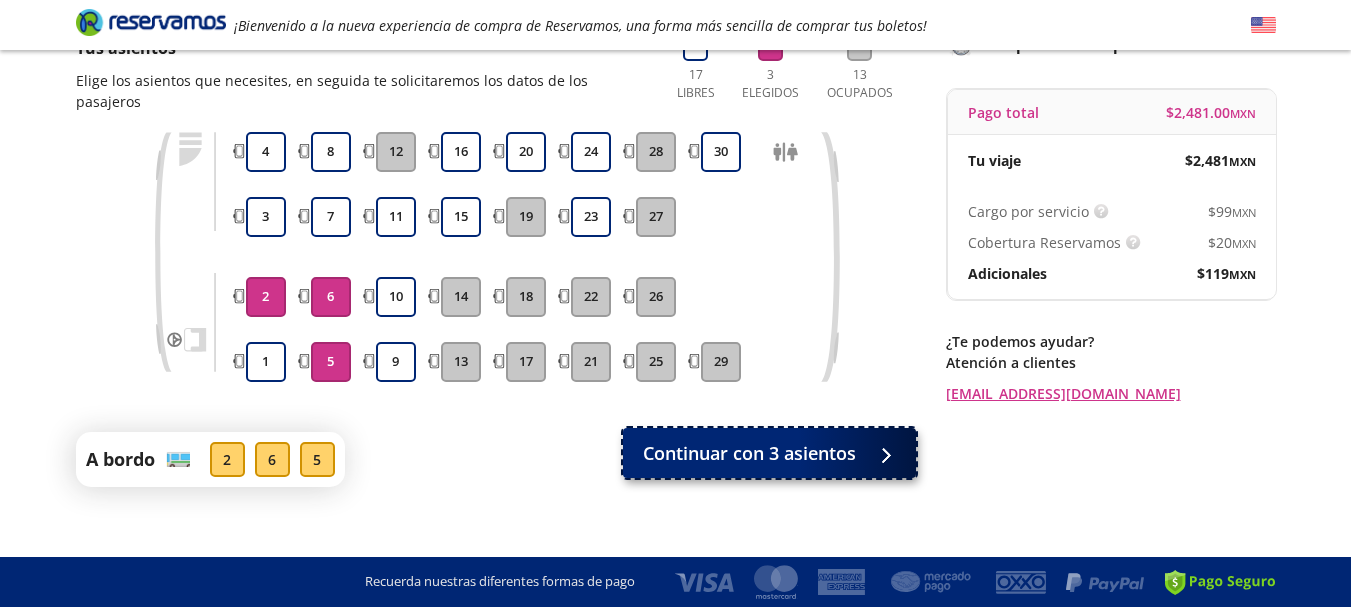 click on "Continuar con 3 asientos" at bounding box center (749, 453) 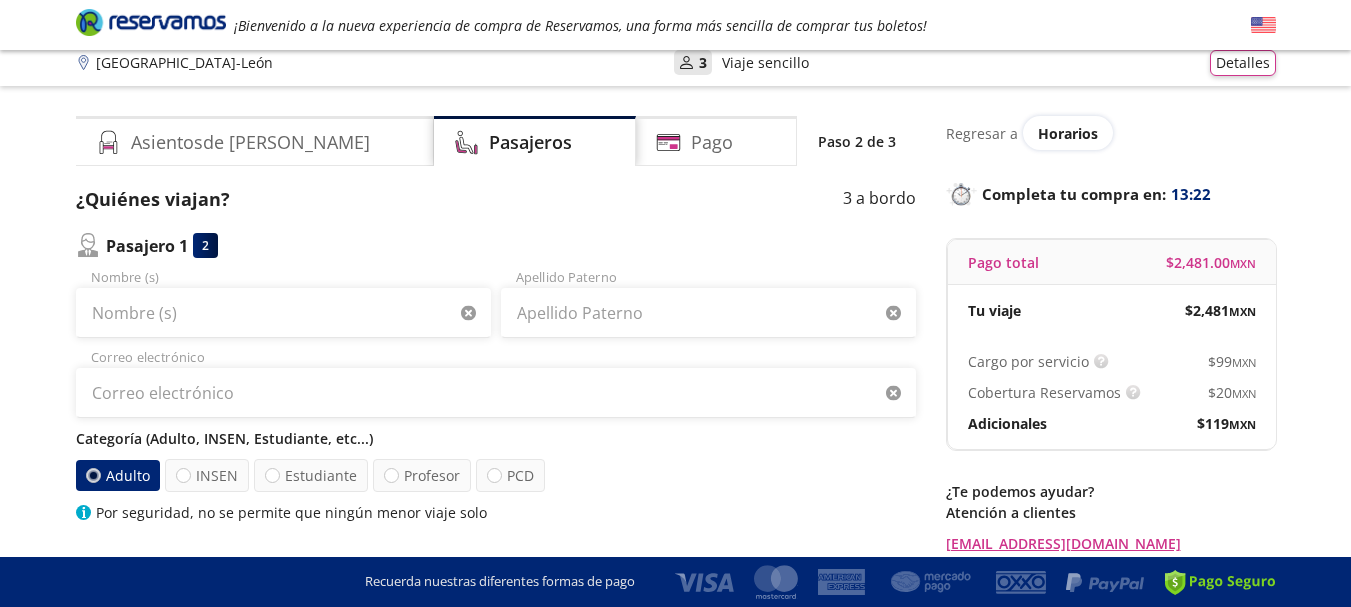 scroll, scrollTop: 0, scrollLeft: 0, axis: both 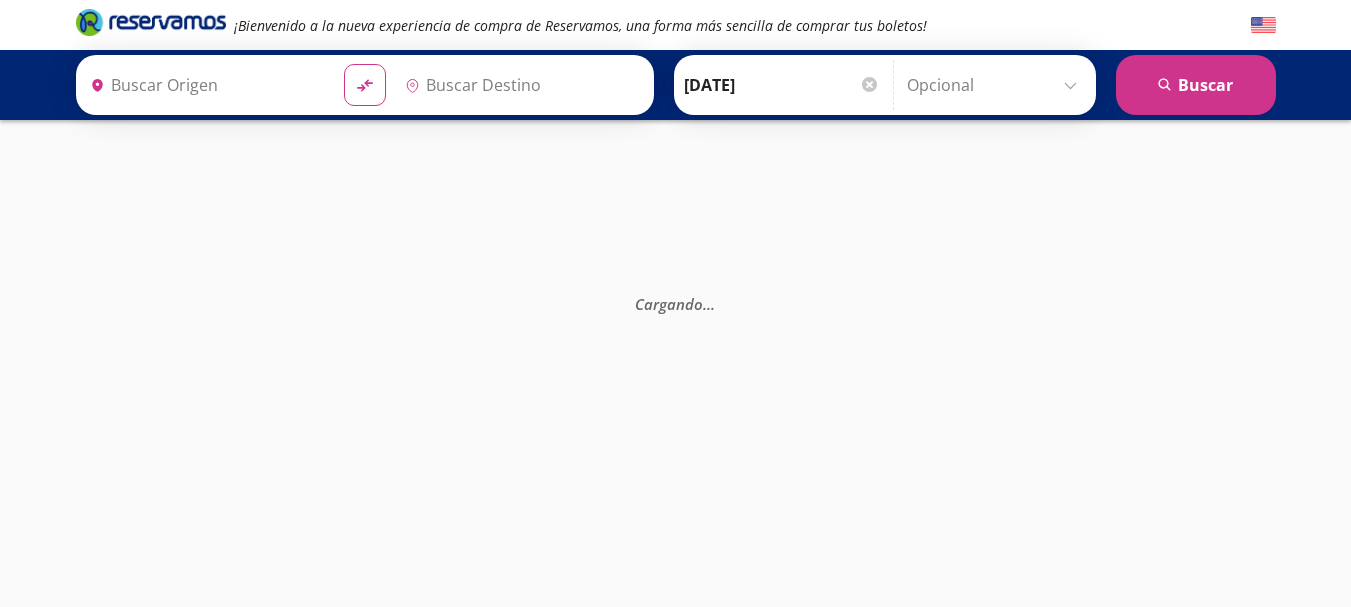 type on "[GEOGRAPHIC_DATA], [GEOGRAPHIC_DATA]" 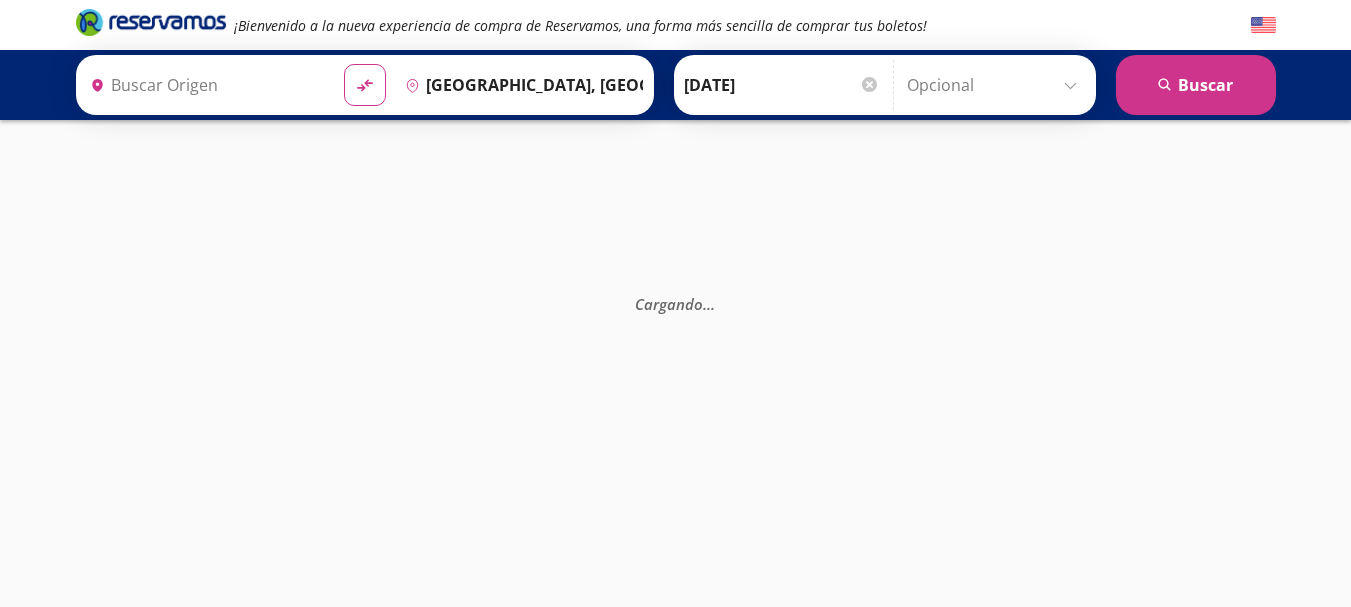 type on "[GEOGRAPHIC_DATA], [GEOGRAPHIC_DATA]" 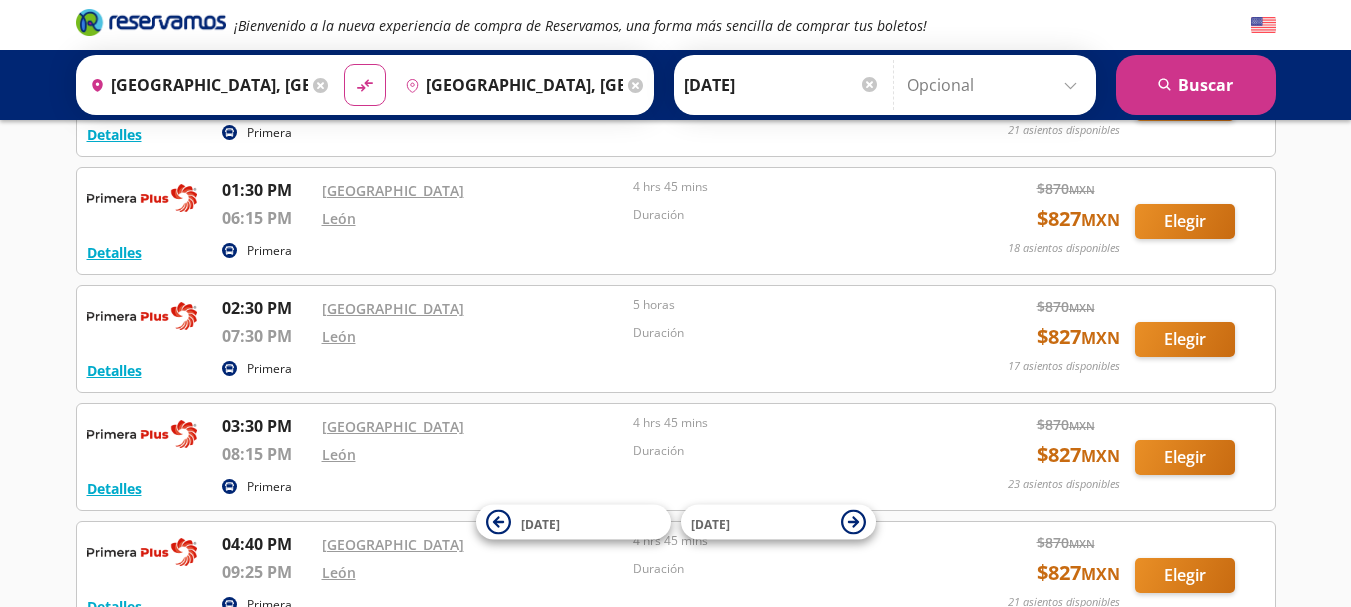 scroll, scrollTop: 1100, scrollLeft: 0, axis: vertical 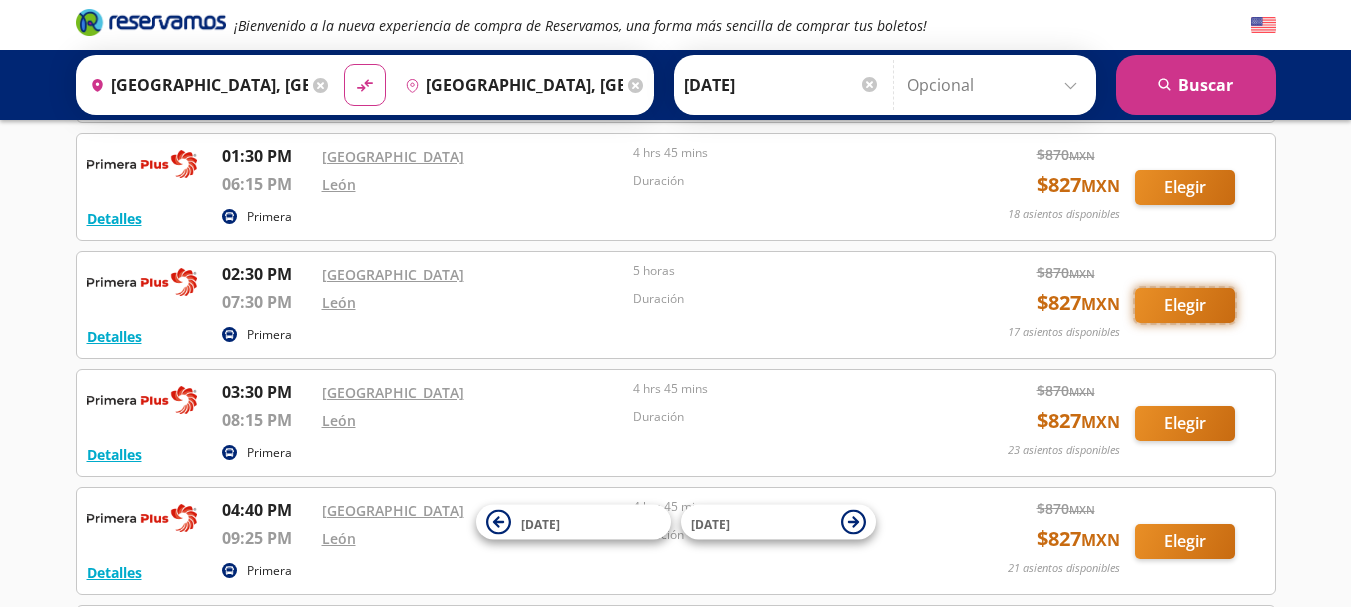 click on "Elegir" at bounding box center [1185, 305] 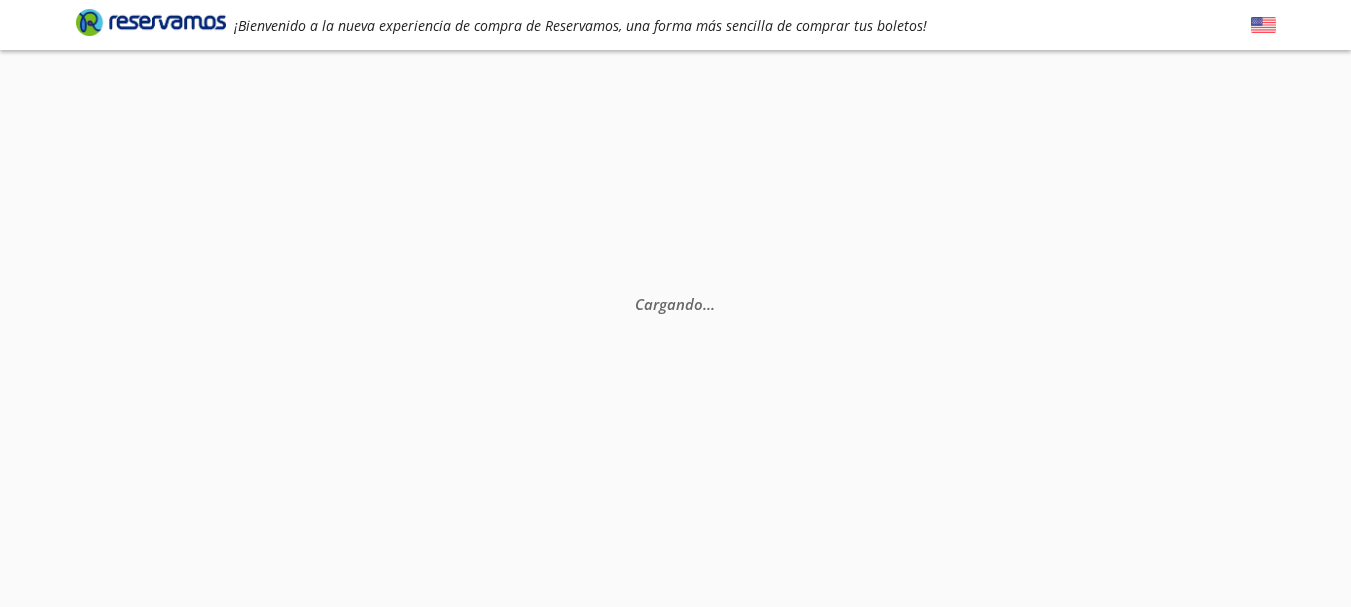 scroll, scrollTop: 0, scrollLeft: 0, axis: both 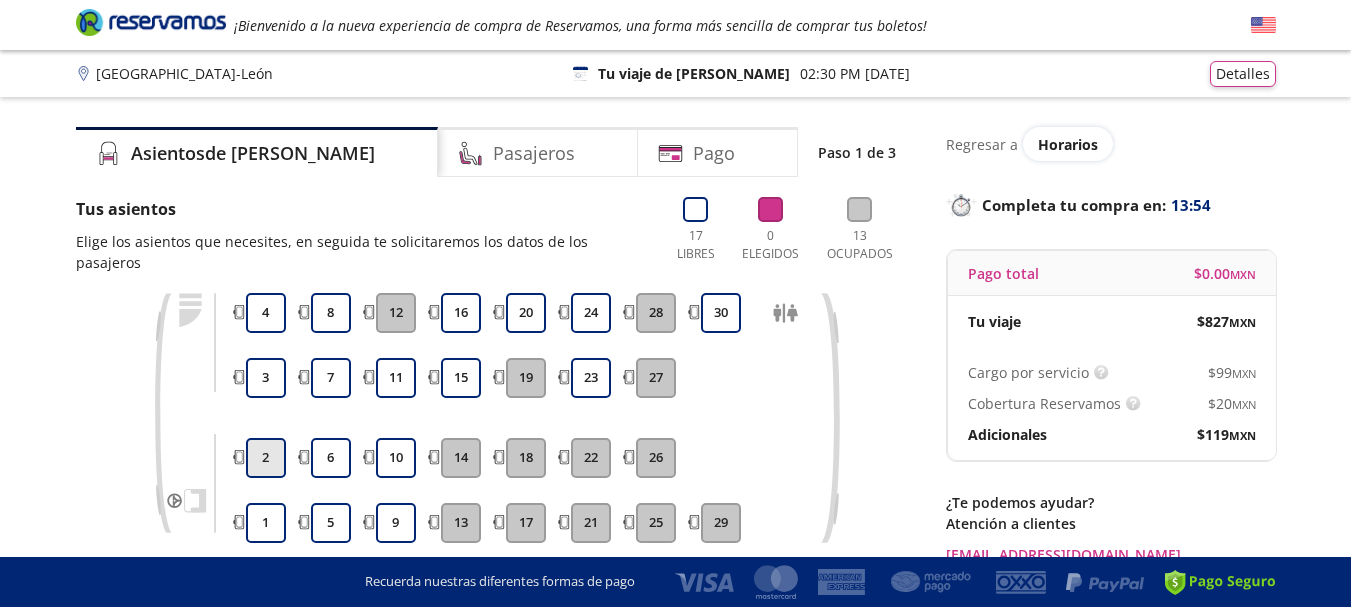 click on "2" at bounding box center (266, 458) 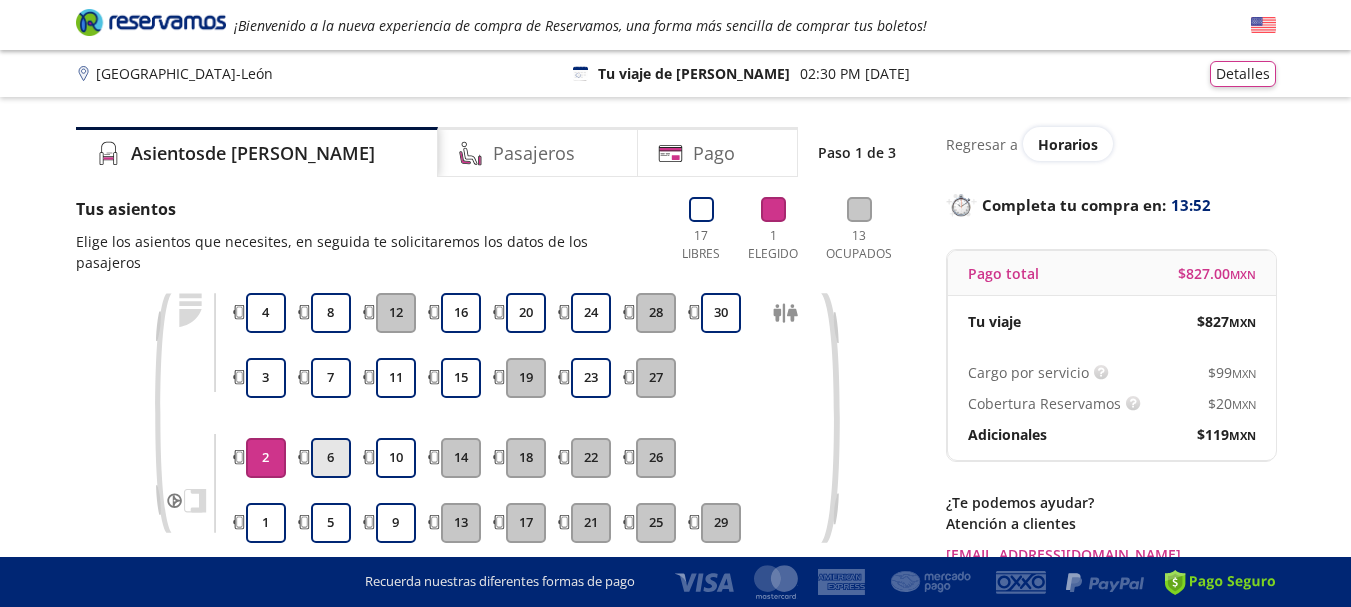 click on "6" at bounding box center (331, 458) 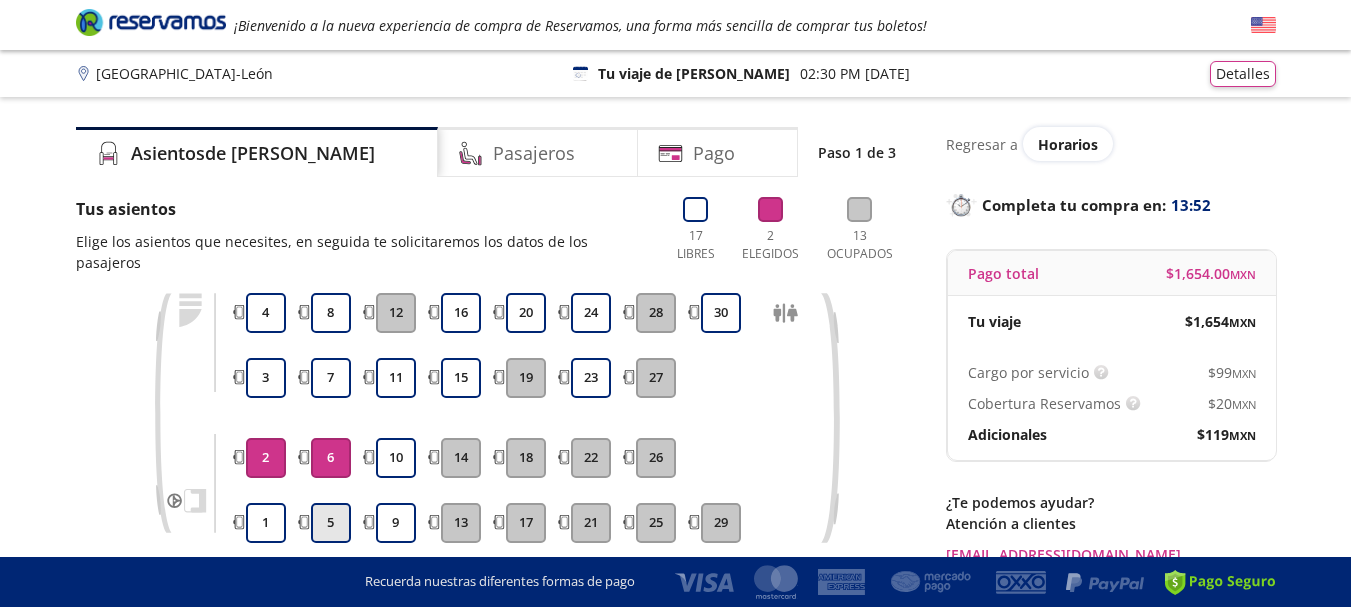 click on "5" at bounding box center (331, 523) 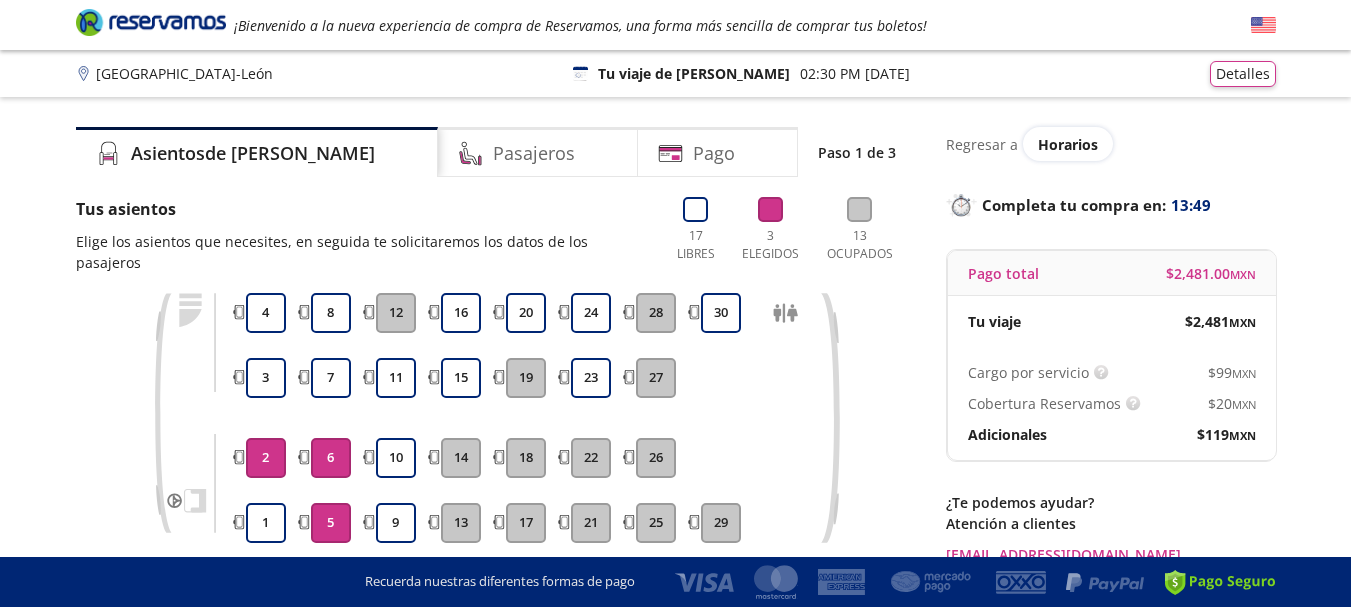 click on "2" at bounding box center [266, 458] 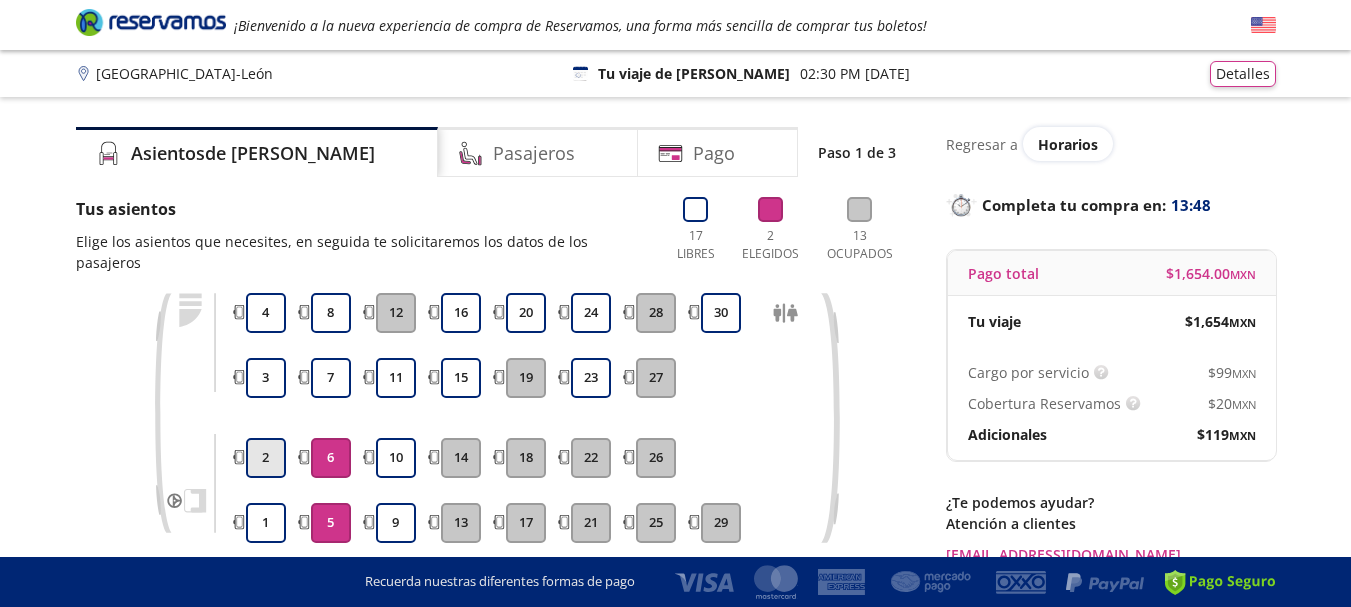 click on "2" at bounding box center [266, 458] 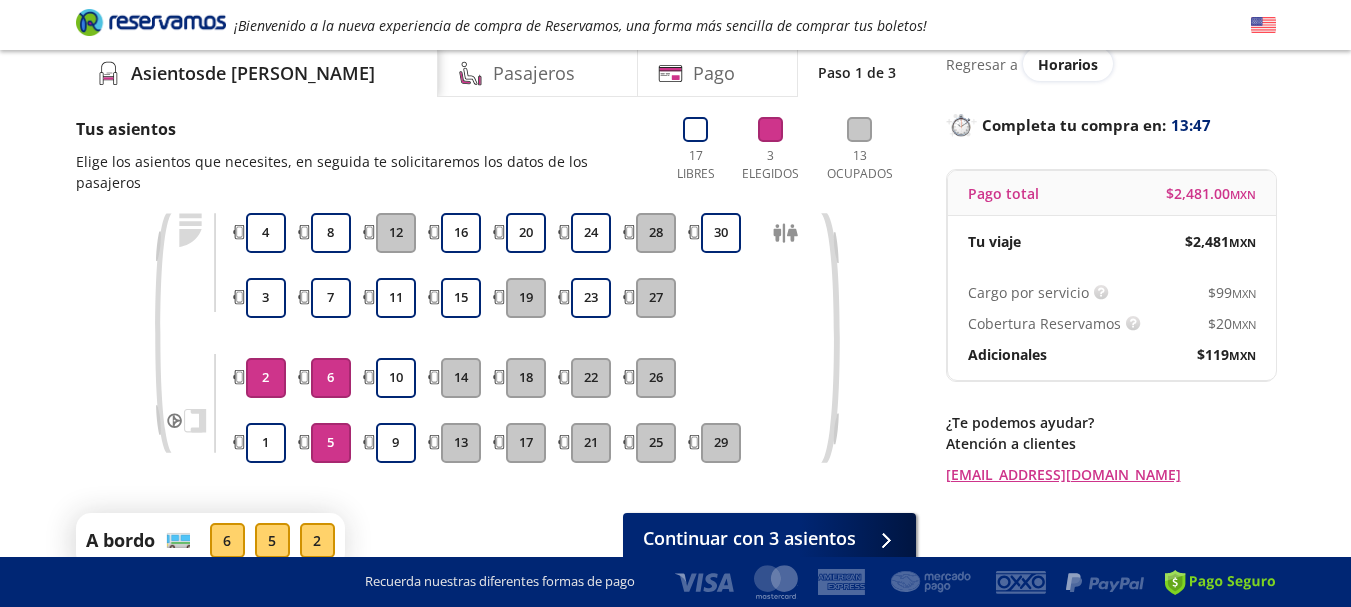 scroll, scrollTop: 161, scrollLeft: 0, axis: vertical 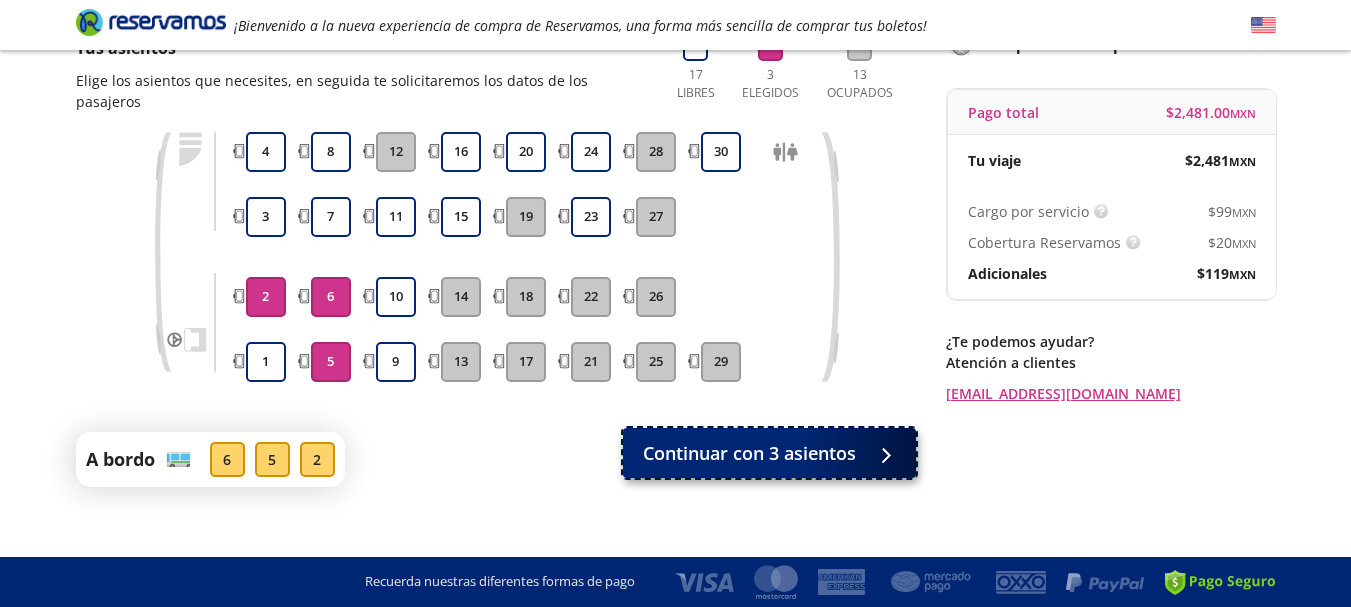 click on "Continuar con 3 asientos" at bounding box center [749, 453] 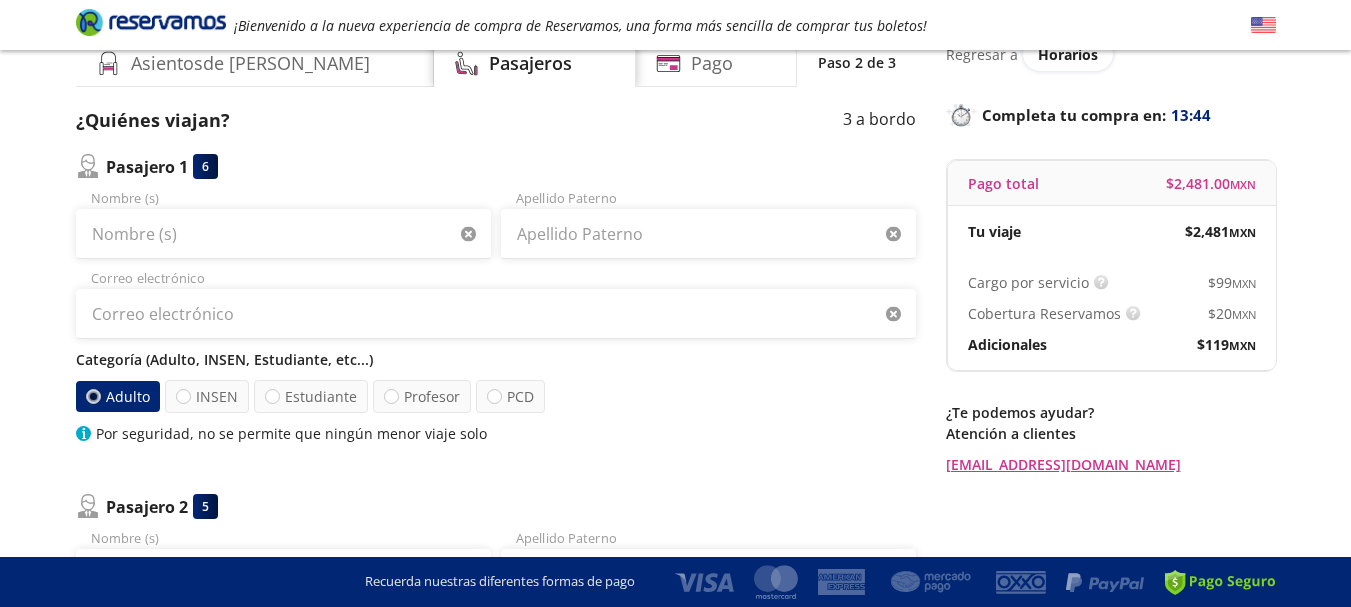 scroll, scrollTop: 200, scrollLeft: 0, axis: vertical 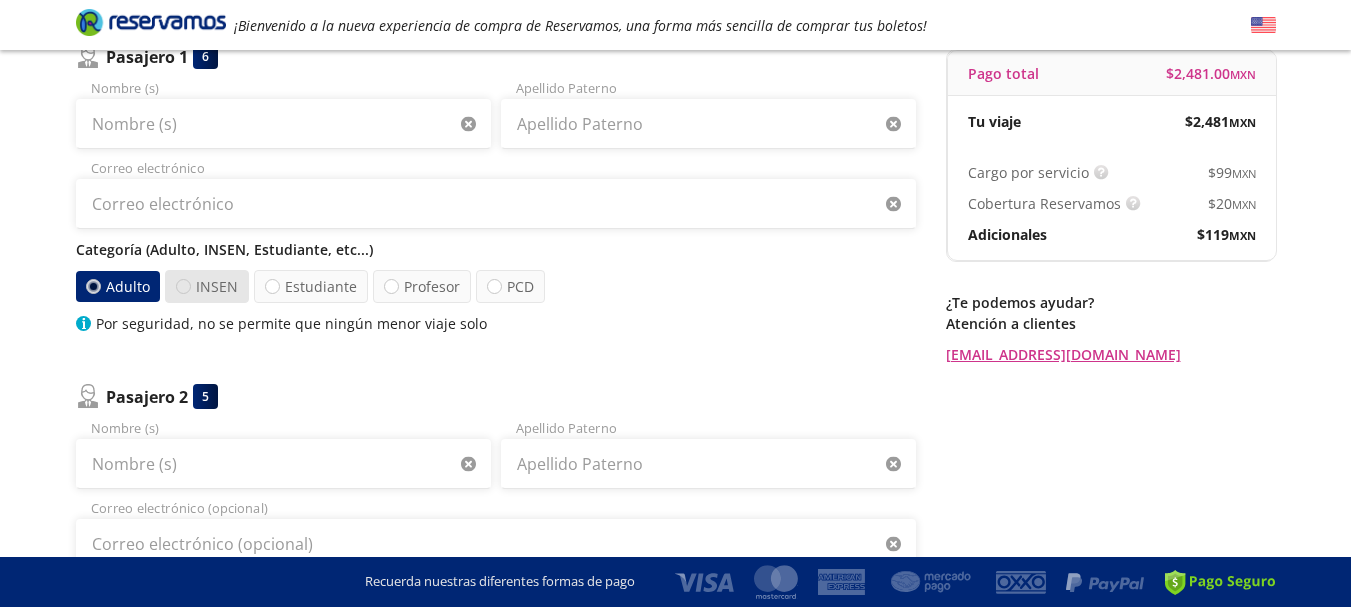 click at bounding box center [183, 286] 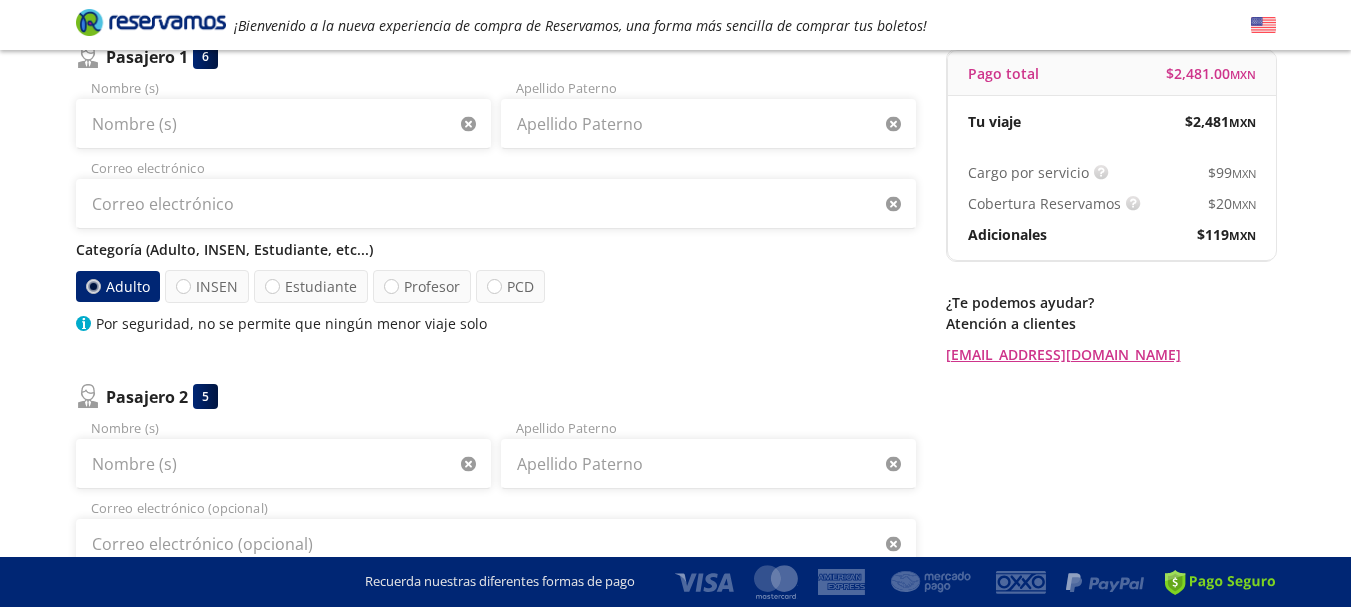 radio on "false" 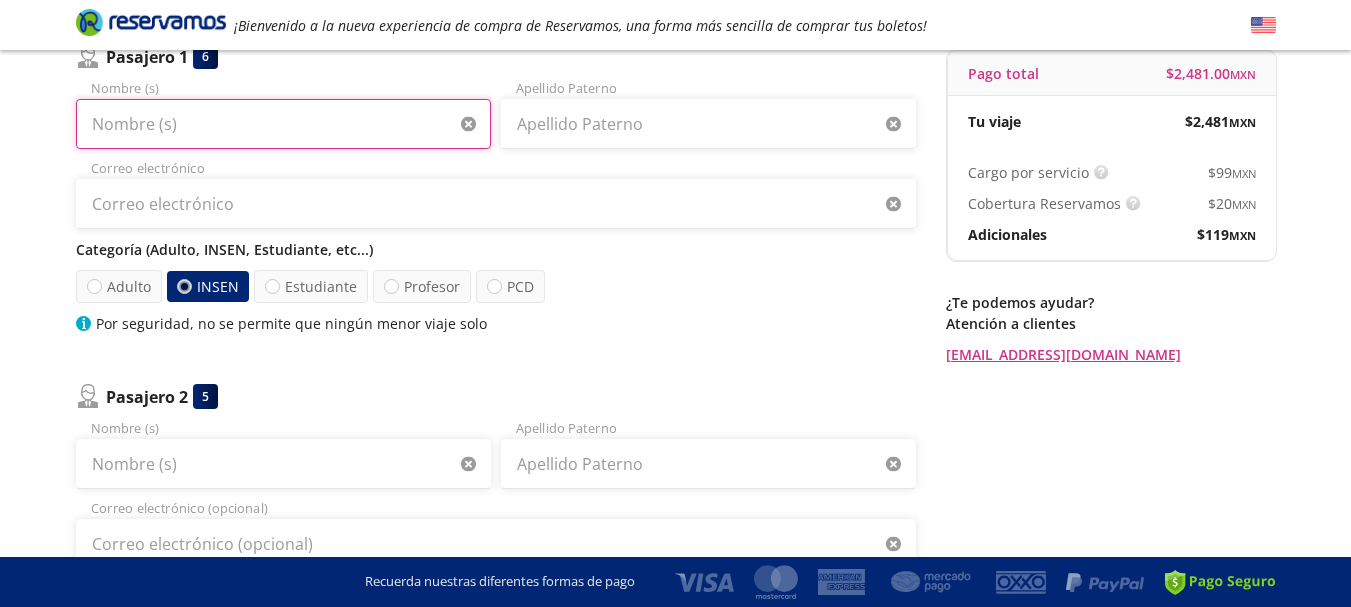 click on "Nombre (s)" at bounding box center [283, 124] 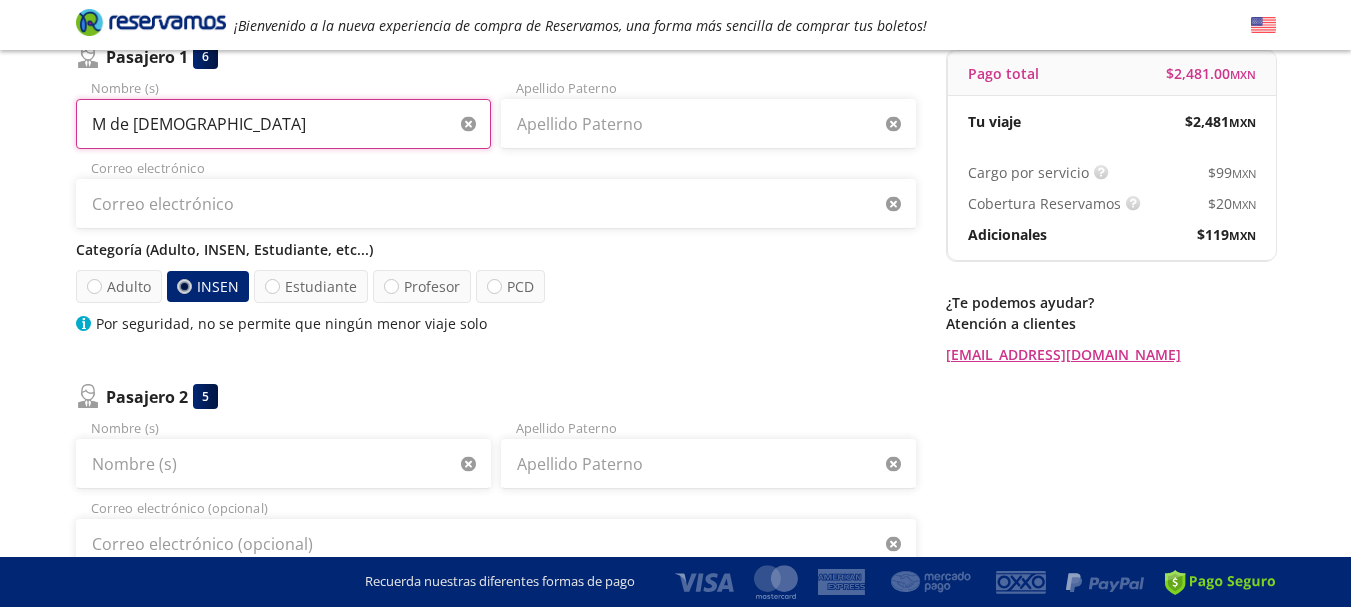 type on "M de Jesus" 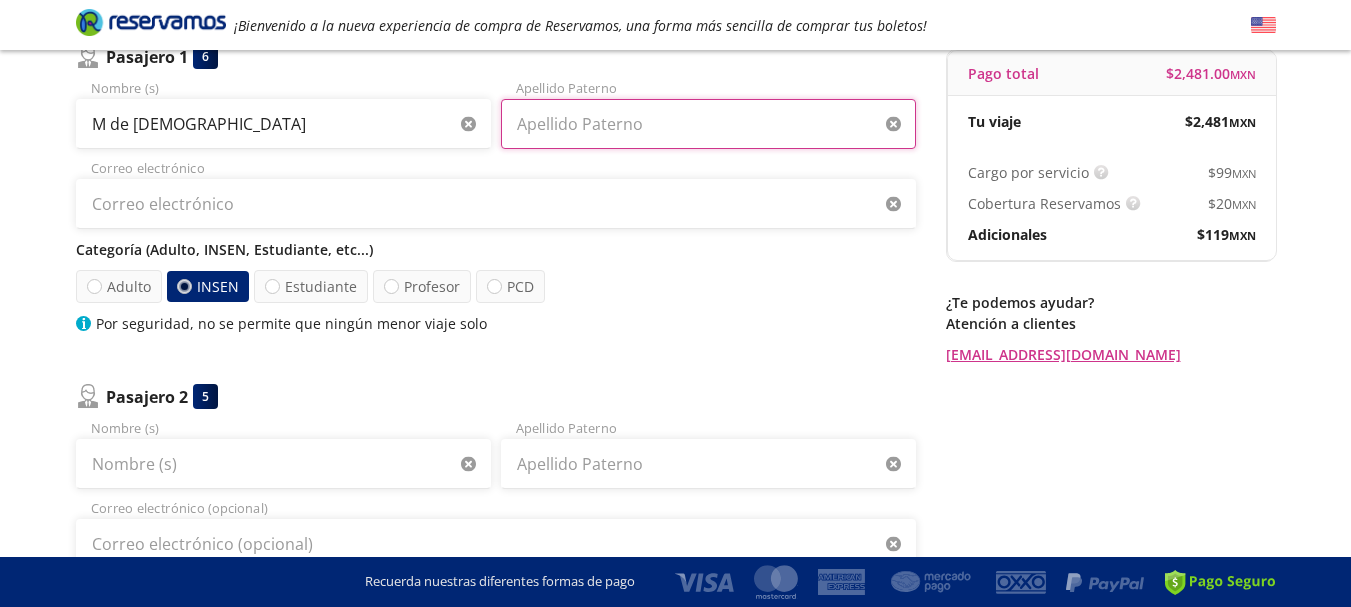click on "Apellido Paterno" at bounding box center [708, 124] 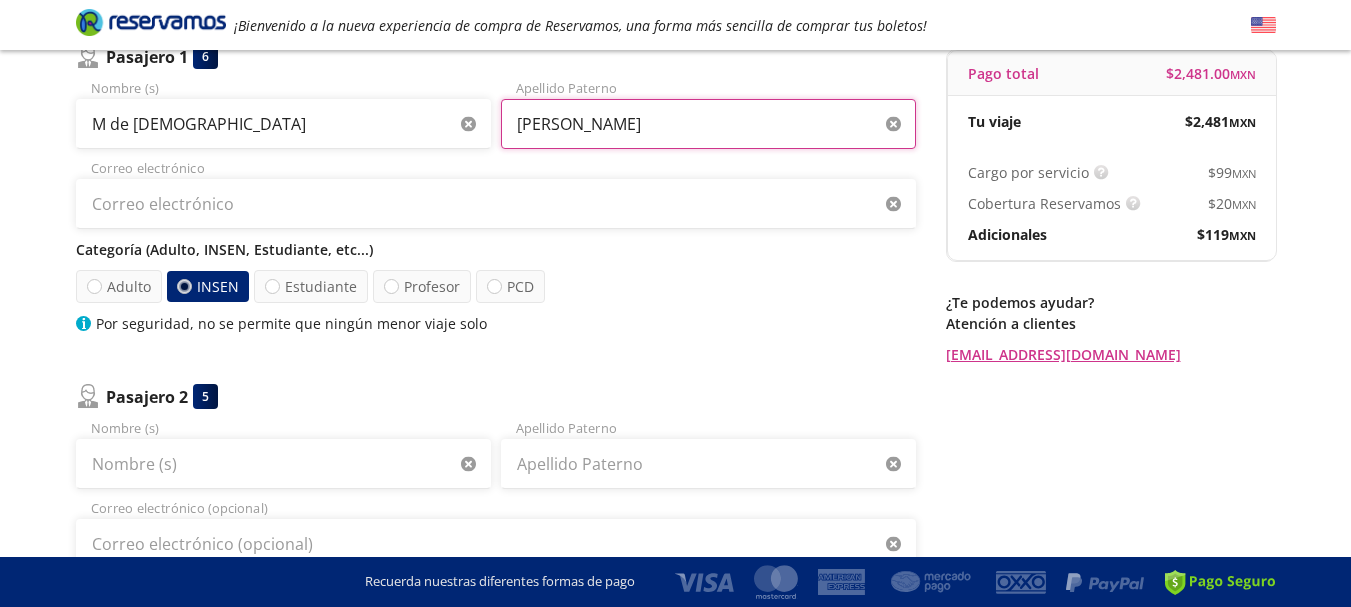 type on "Martinez Arredondo" 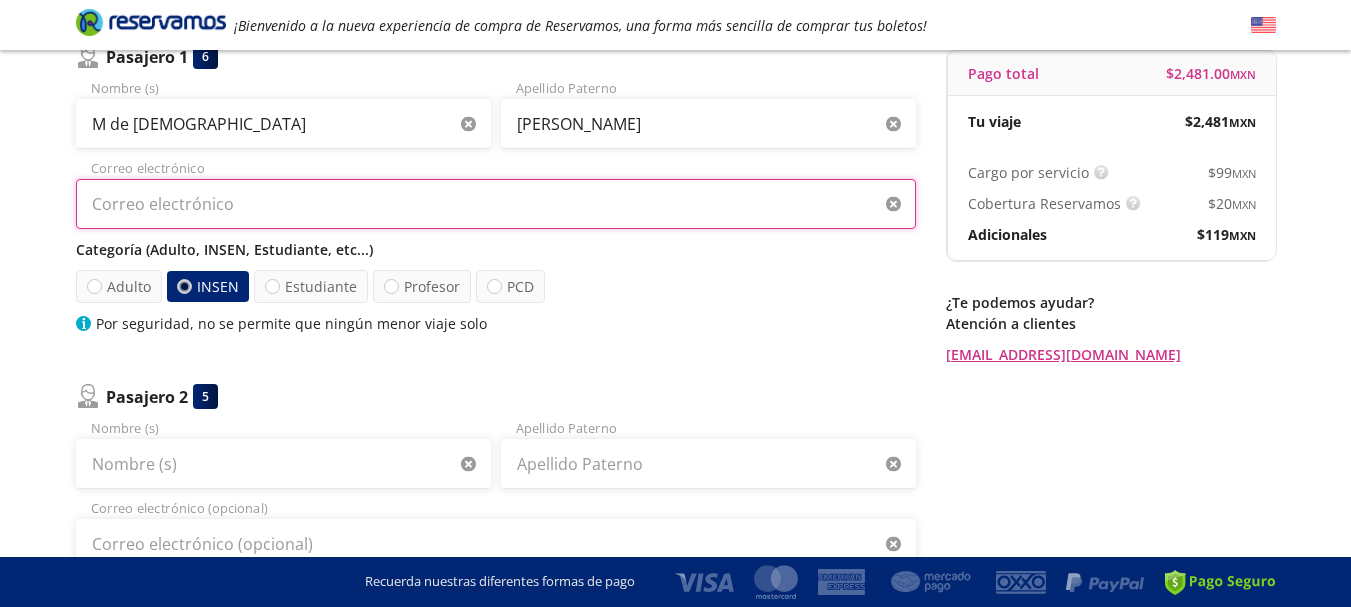 click on "Correo electrónico" at bounding box center (496, 204) 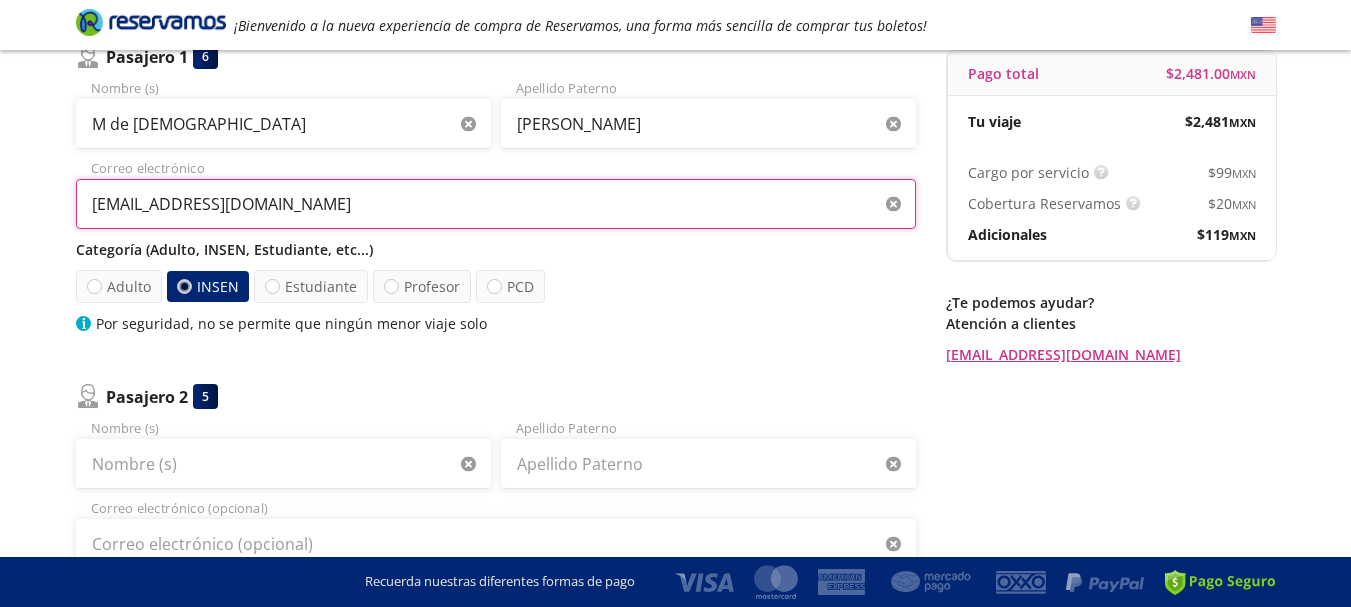 type on "paumartinez732@gmail.com" 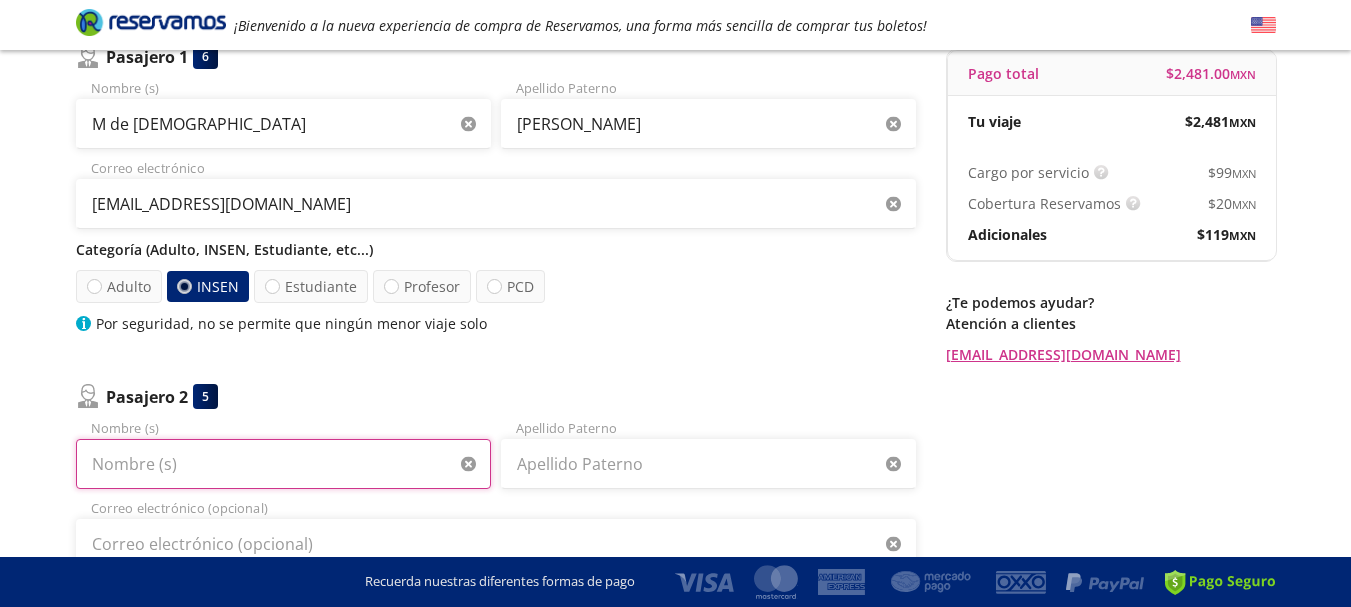 click on "Nombre (s)" at bounding box center [283, 464] 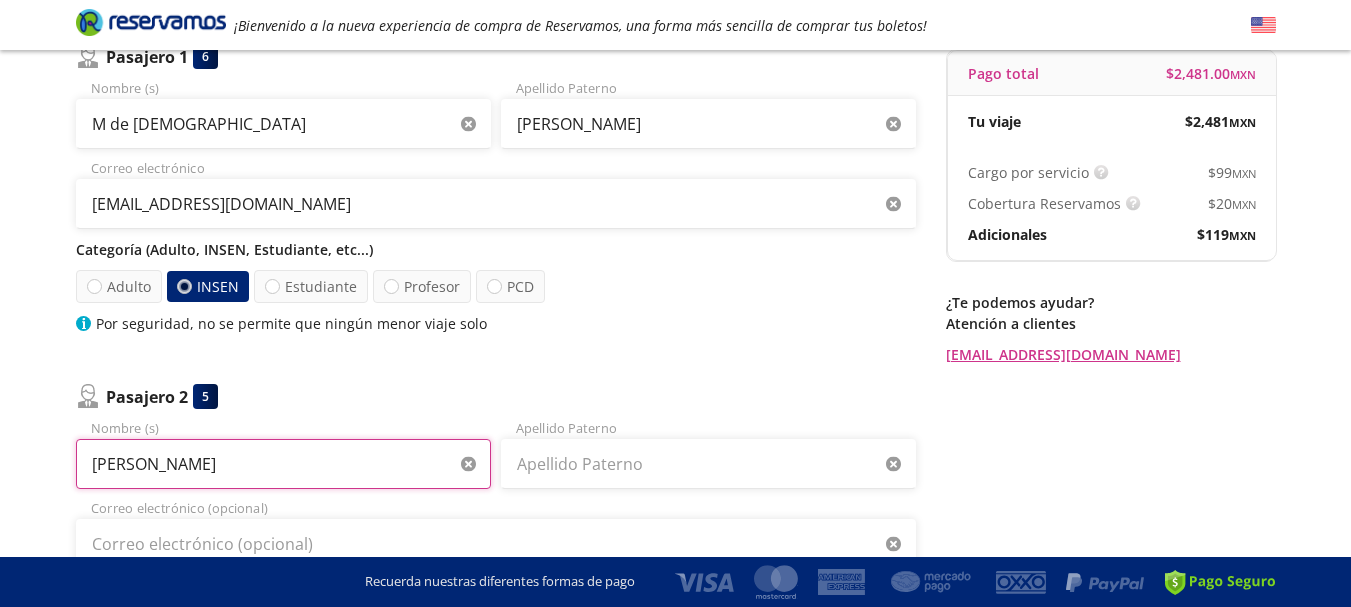 type on "Luz Maria" 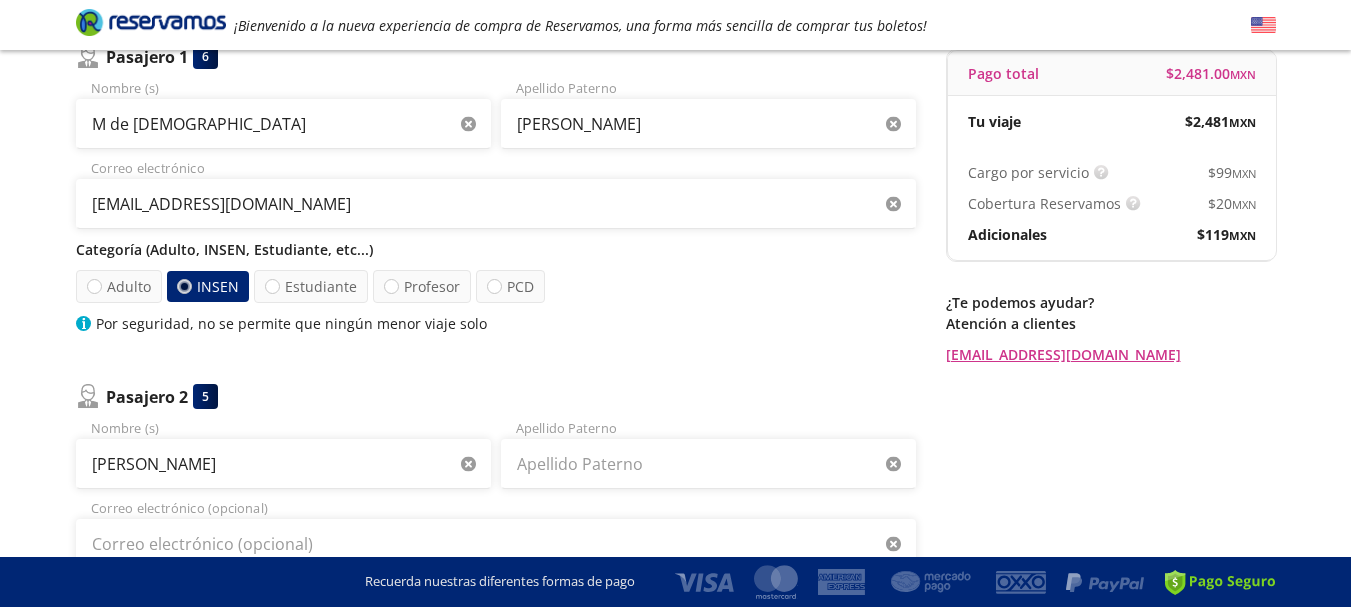 click on "Luz Maria Nombre (s) Apellido Paterno Correo electrónico (opcional) Categoría (Adulto, INSEN, Estudiante, etc...) Adulto Menor (3 a 11 años) Estudiante Profesor PCD       INSEN,  no disponibles" at bounding box center [496, 531] 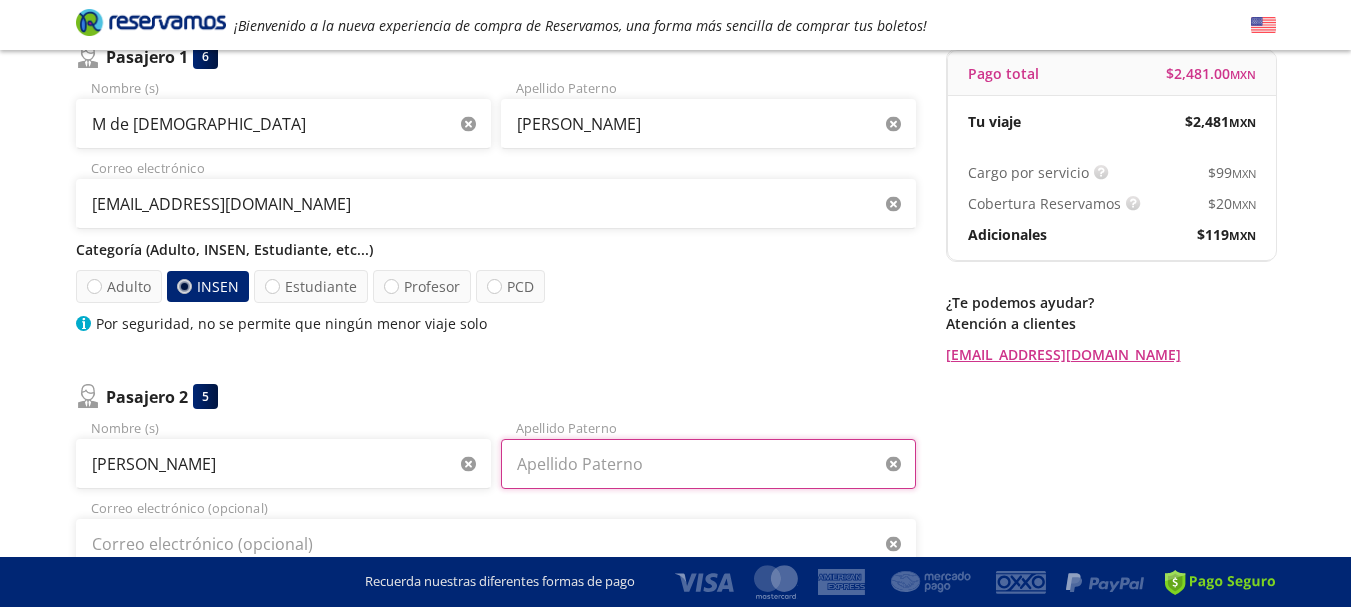 click on "Apellido Paterno" at bounding box center [708, 464] 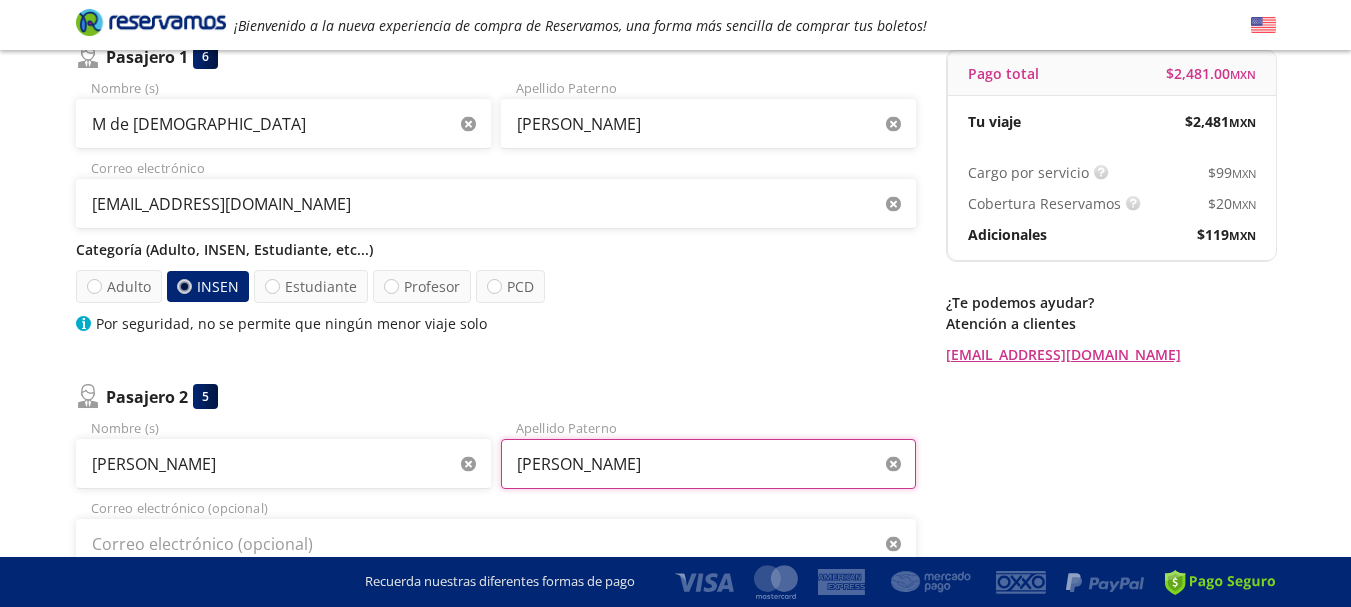 type on "Lopez Martinez" 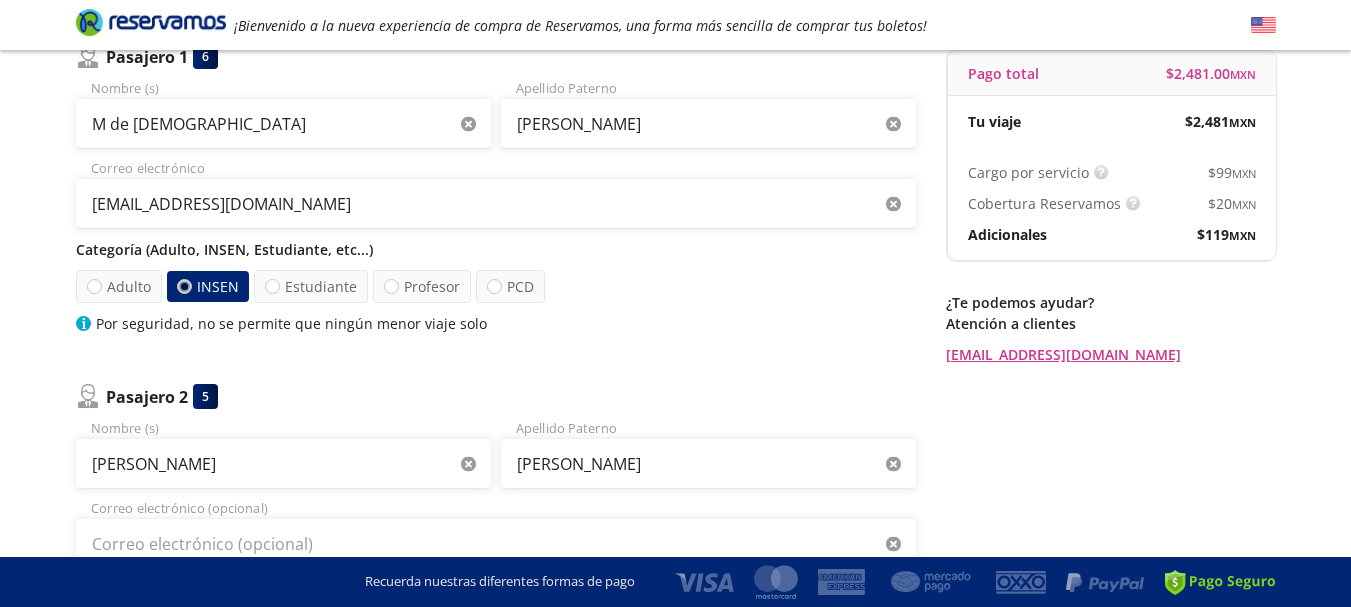 click on "Por seguridad, no se permite que ningún menor viaje solo" at bounding box center [496, 323] 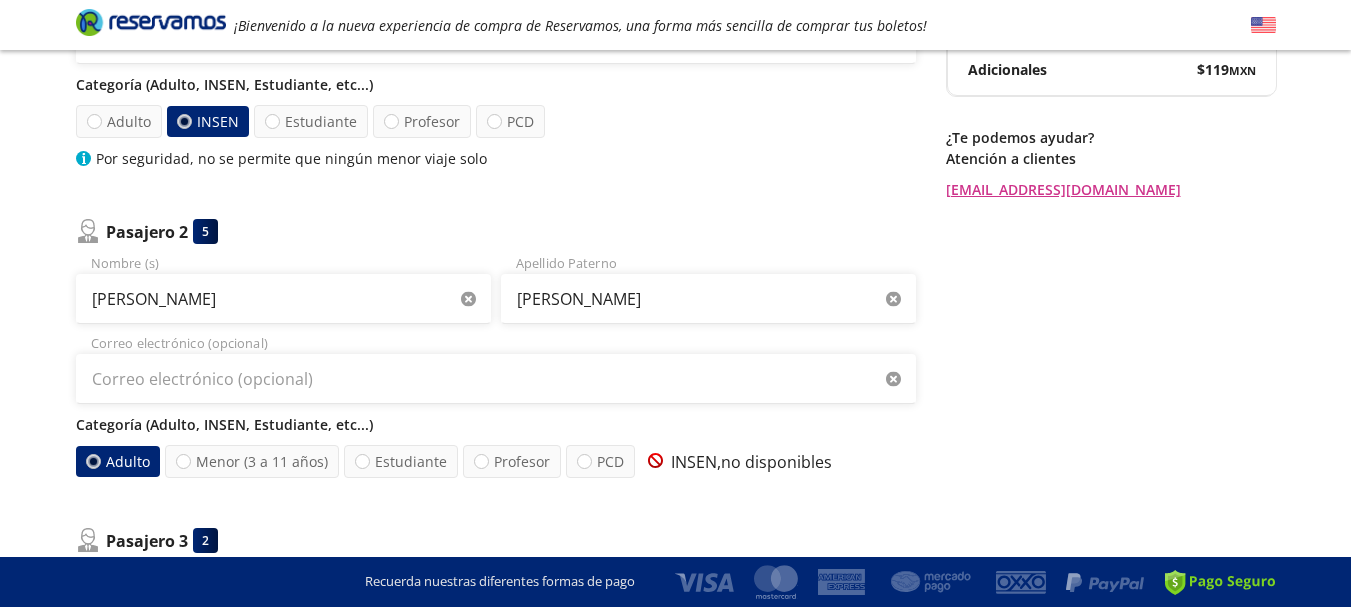 scroll, scrollTop: 400, scrollLeft: 0, axis: vertical 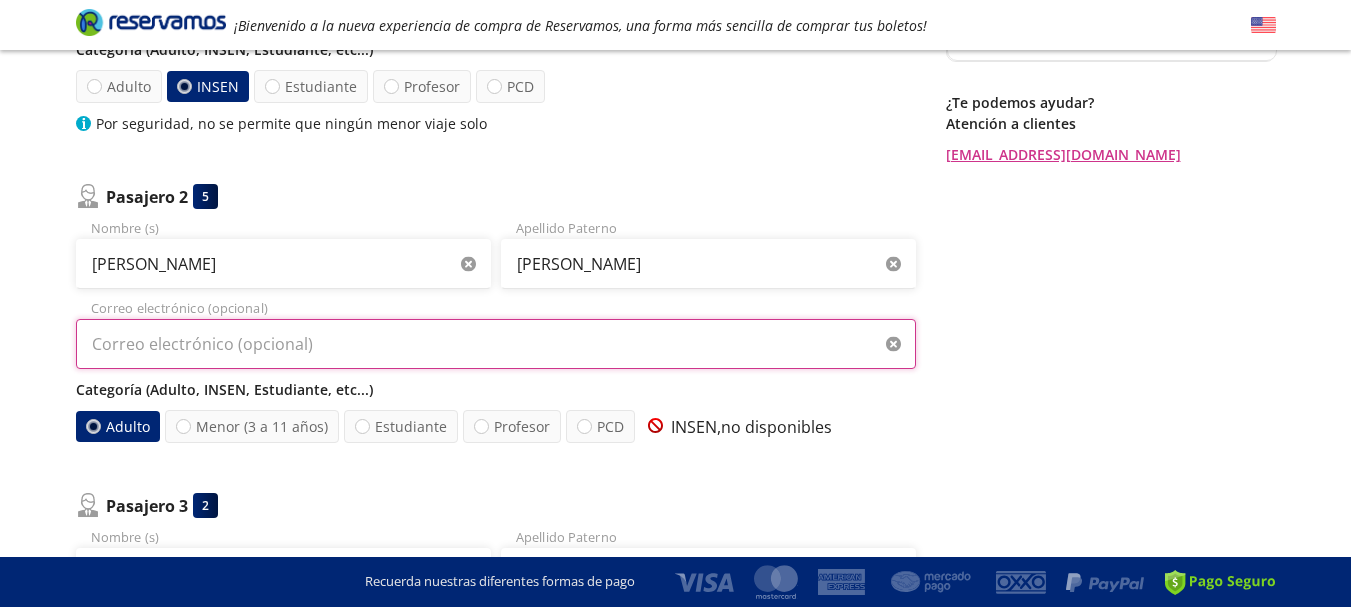 click on "Correo electrónico (opcional)" at bounding box center (496, 344) 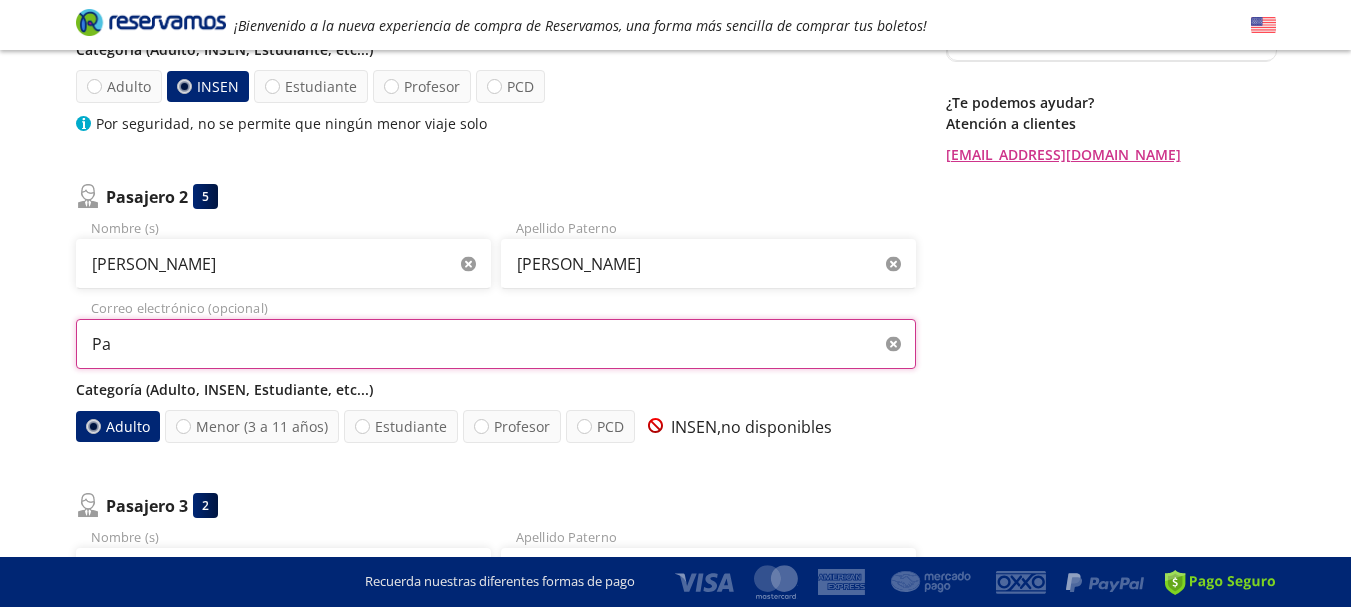 type on "P" 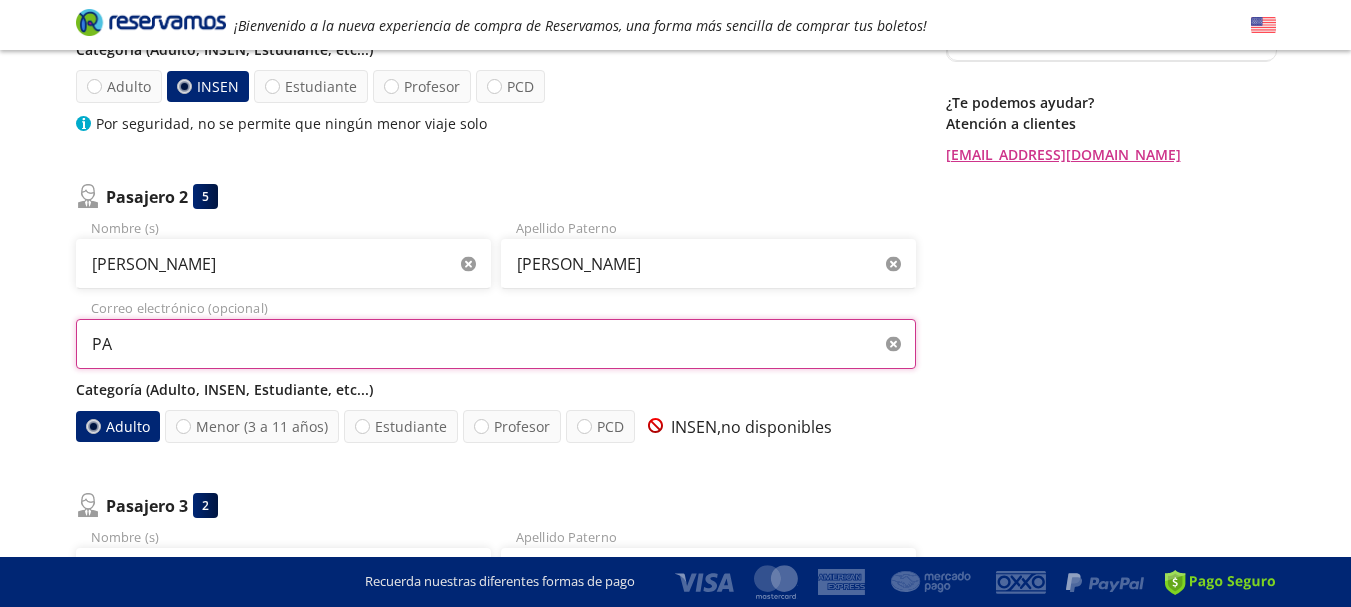 type on "P" 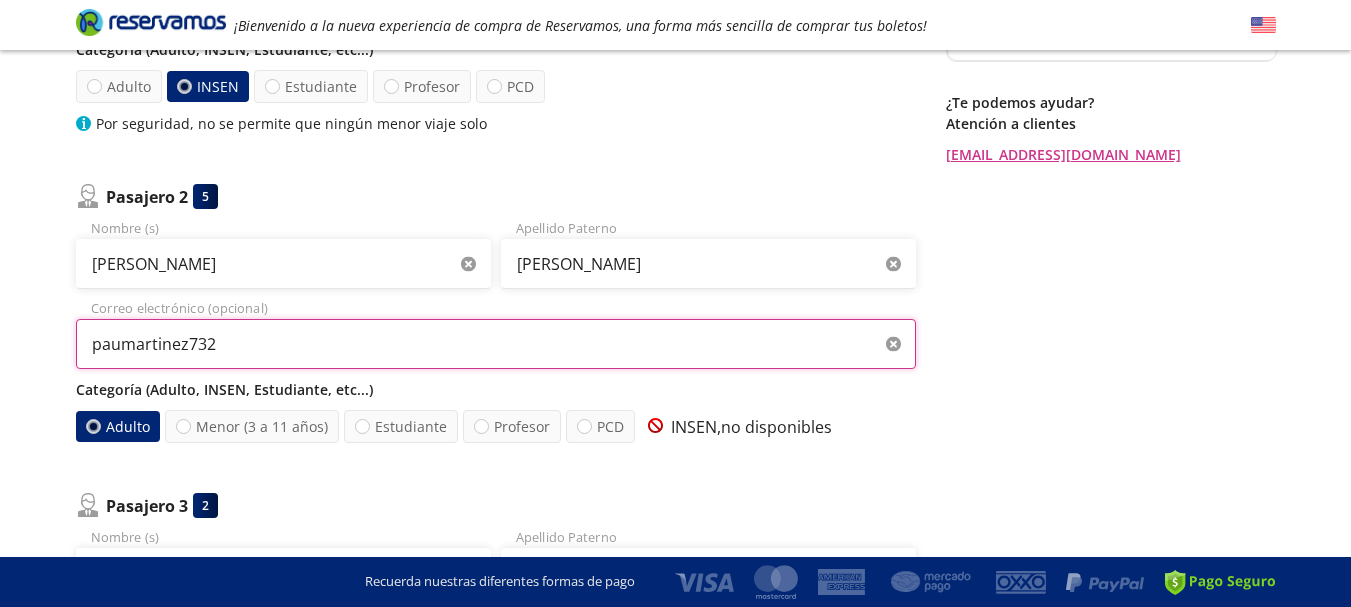 click on "paumartinez732" at bounding box center [496, 344] 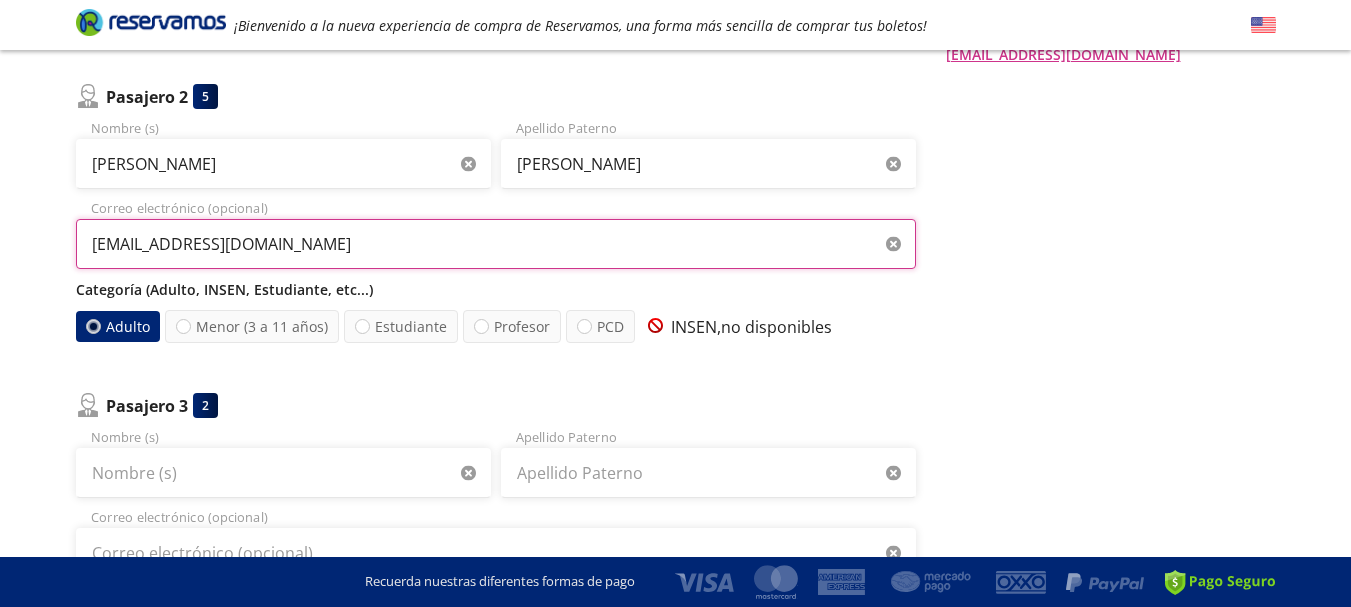scroll, scrollTop: 600, scrollLeft: 0, axis: vertical 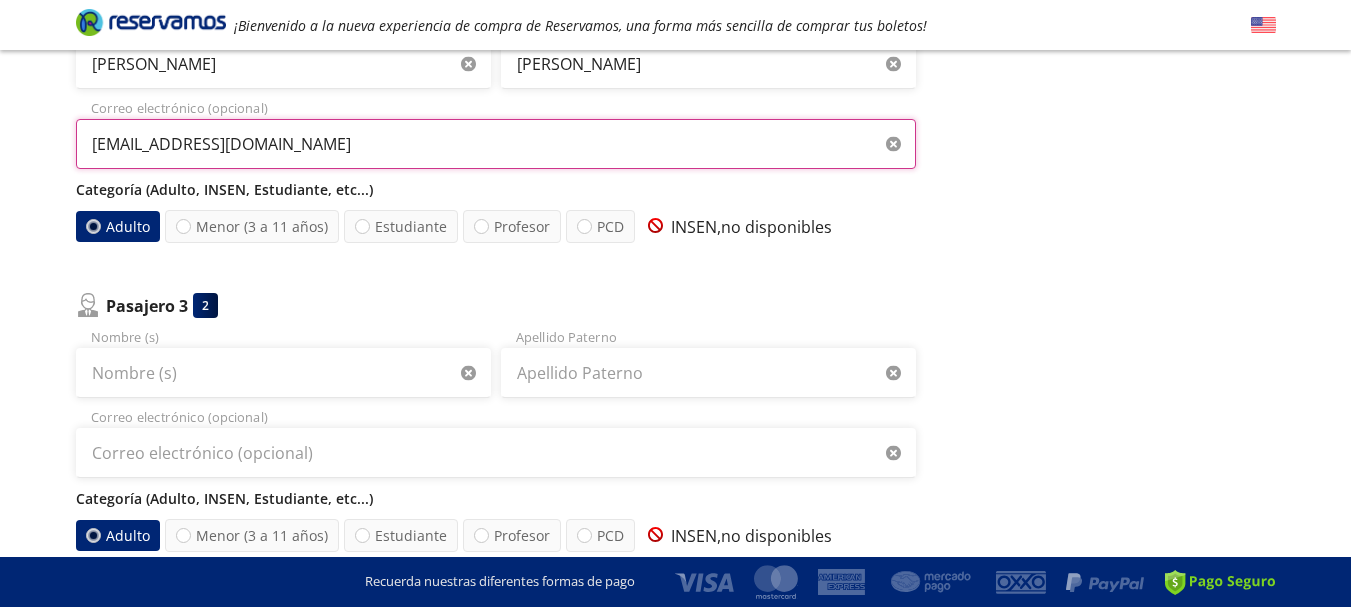 type on "paumartinez732@gmail.com" 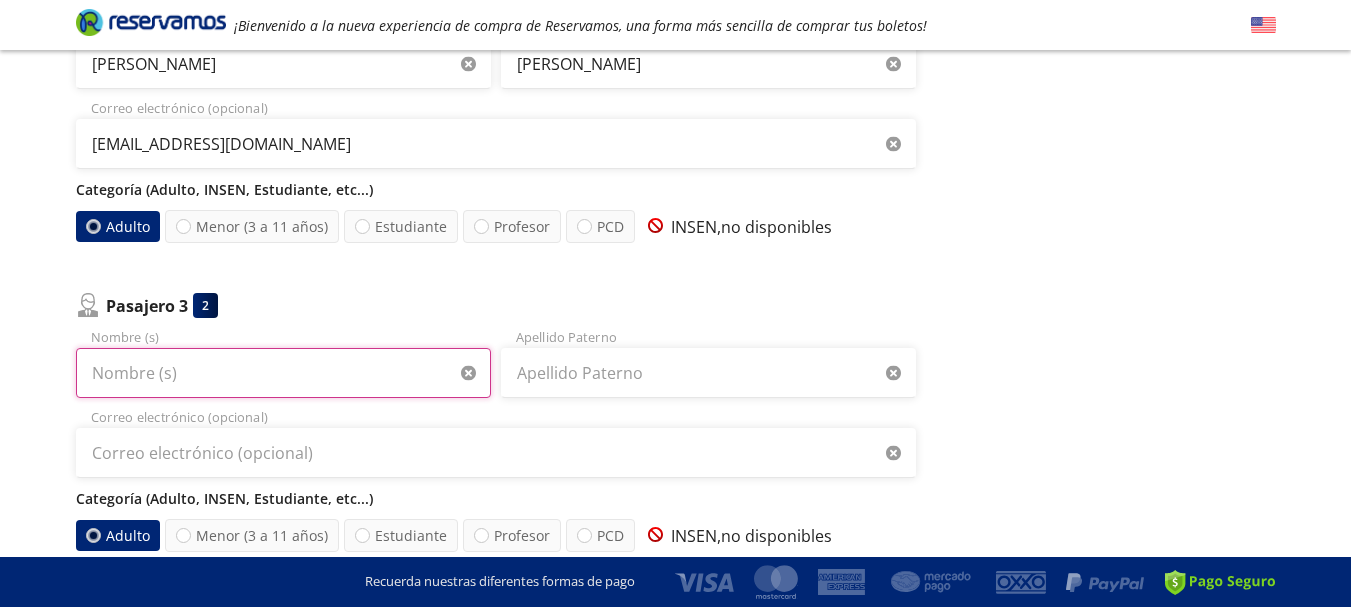 click on "Nombre (s)" at bounding box center (283, 373) 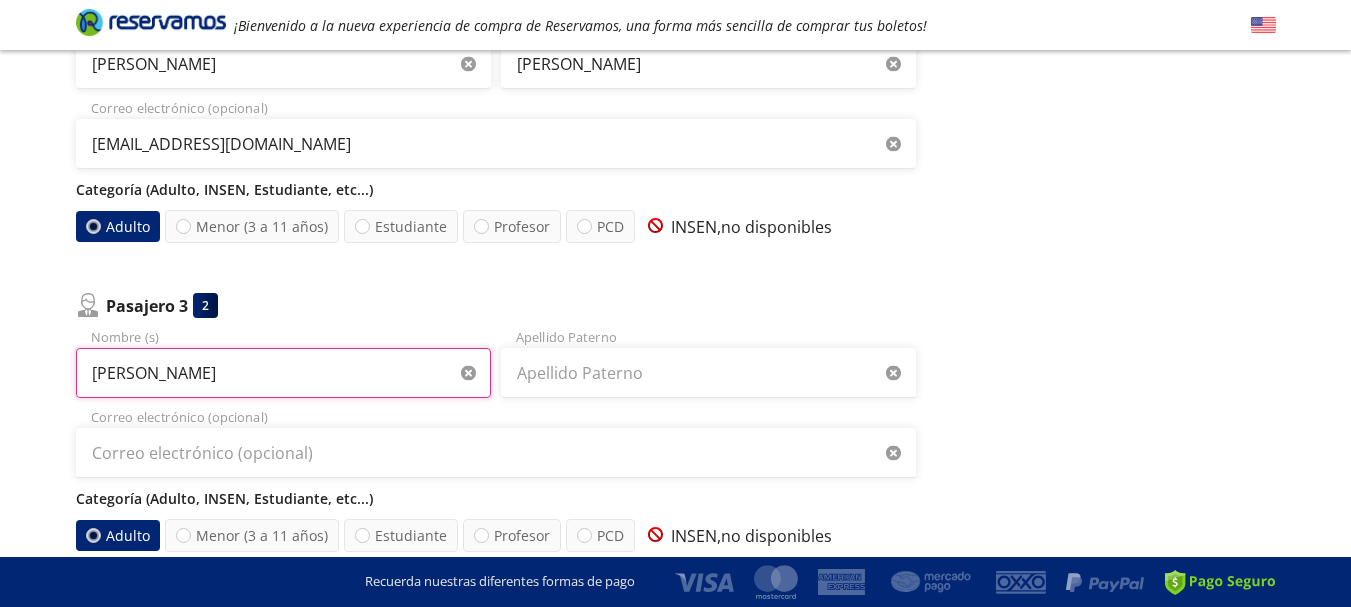 type on "Carlos Alberto" 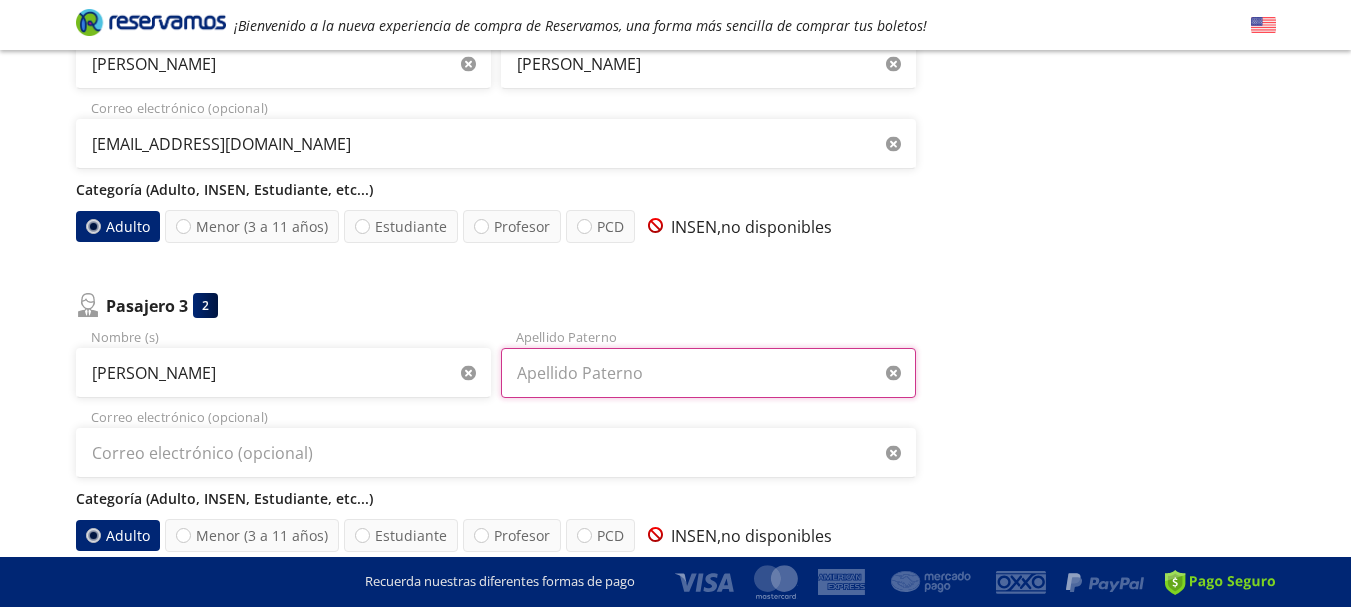 click on "Apellido Paterno" at bounding box center [708, 373] 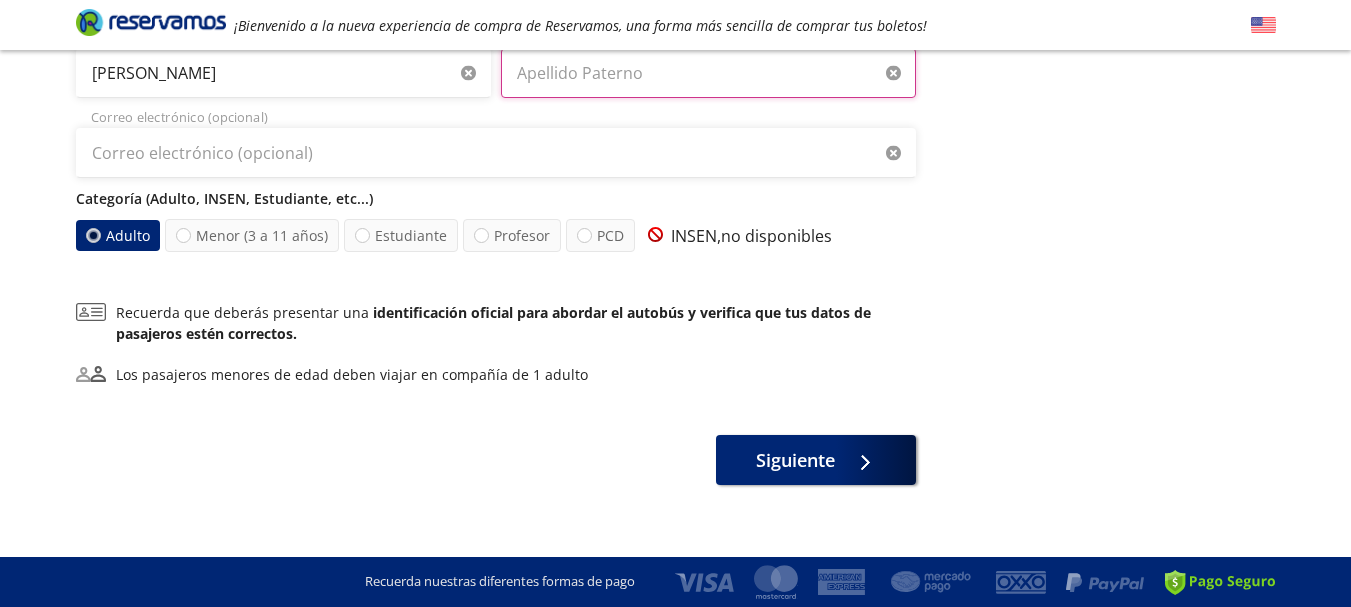 scroll, scrollTop: 800, scrollLeft: 0, axis: vertical 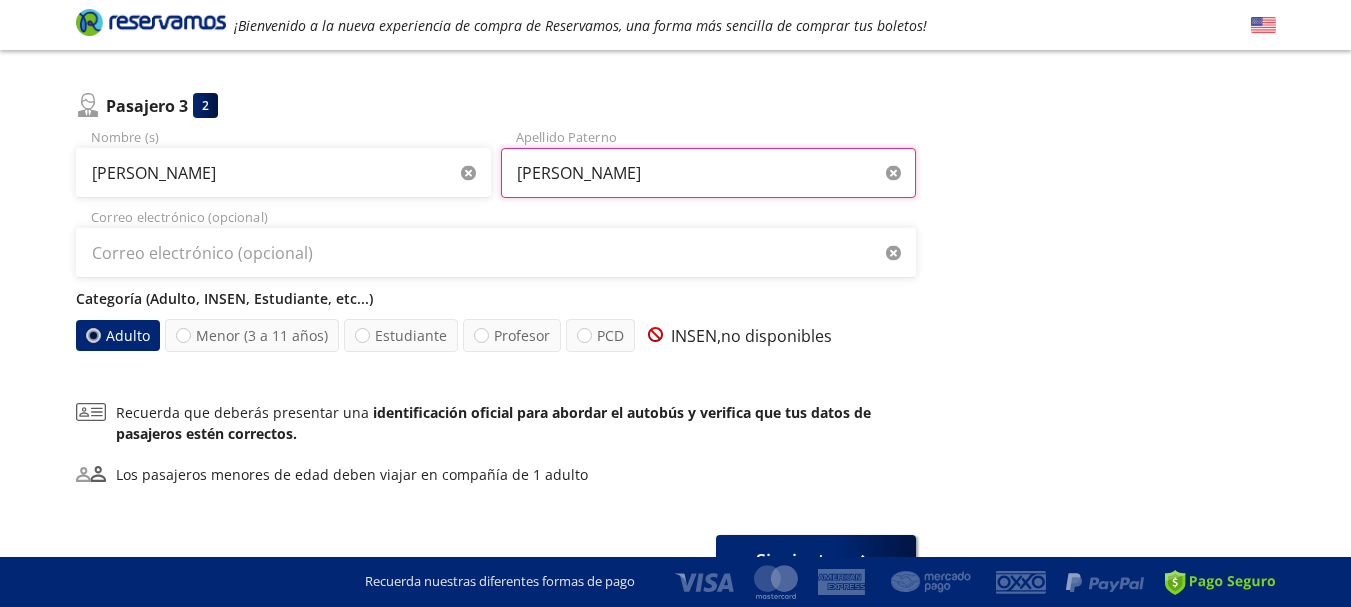 type on "Bautista  Garcia" 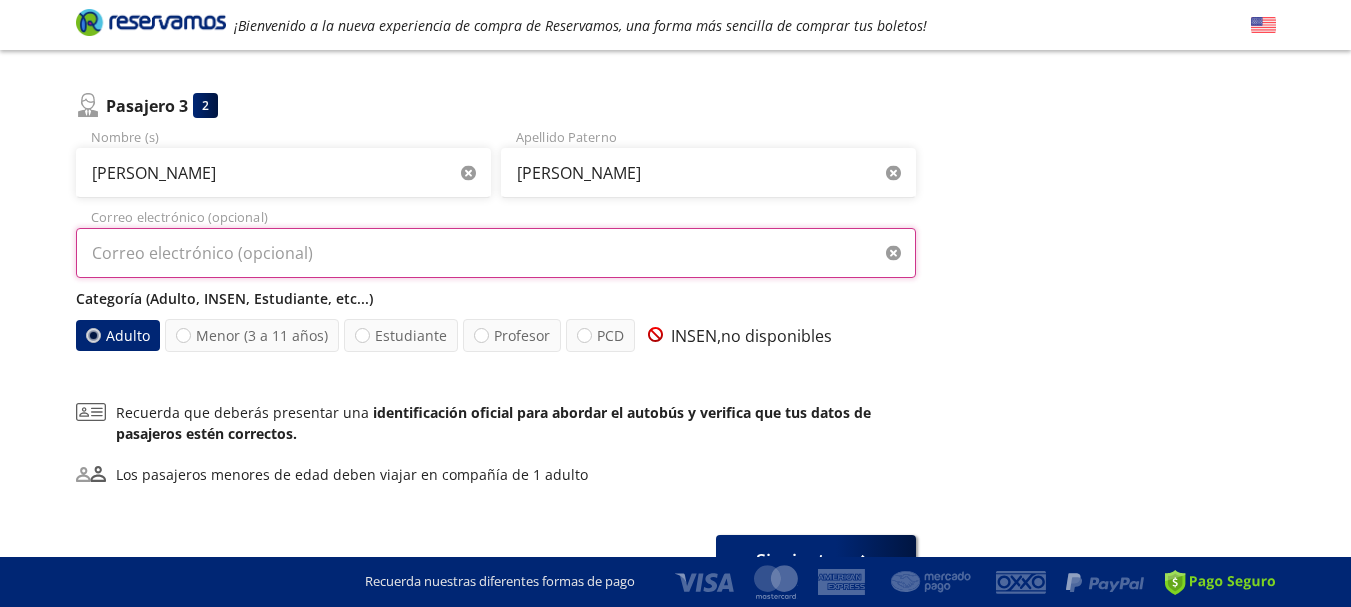 click on "Correo electrónico (opcional)" at bounding box center [496, 253] 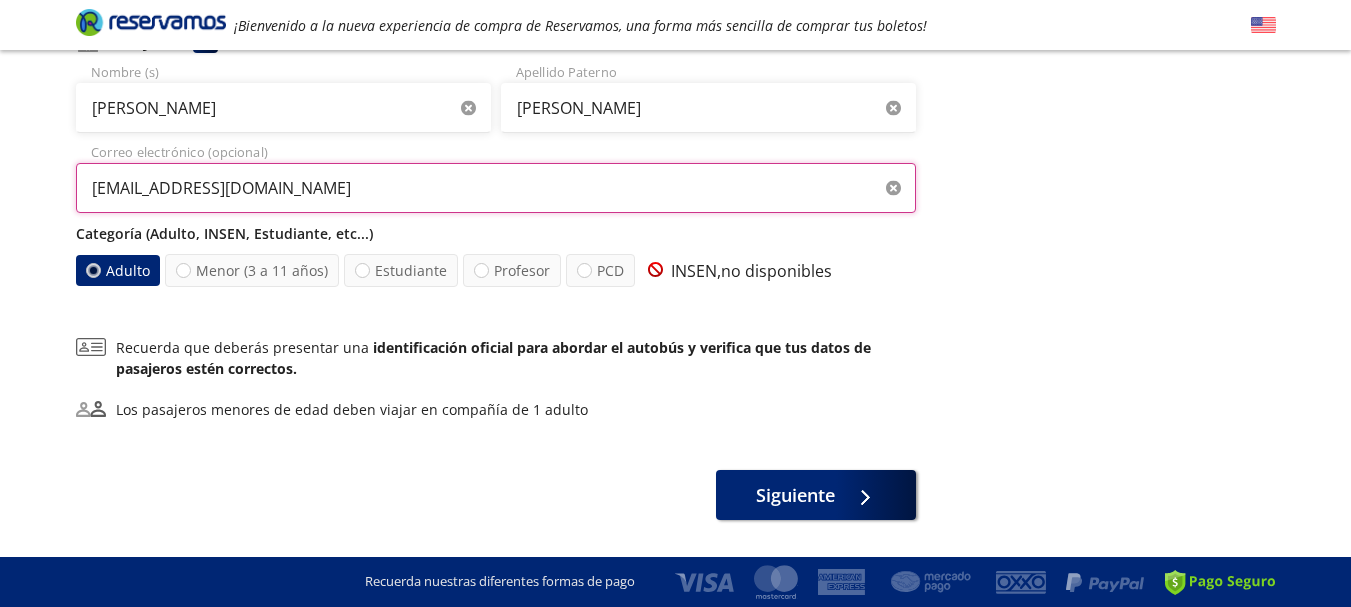 scroll, scrollTop: 900, scrollLeft: 0, axis: vertical 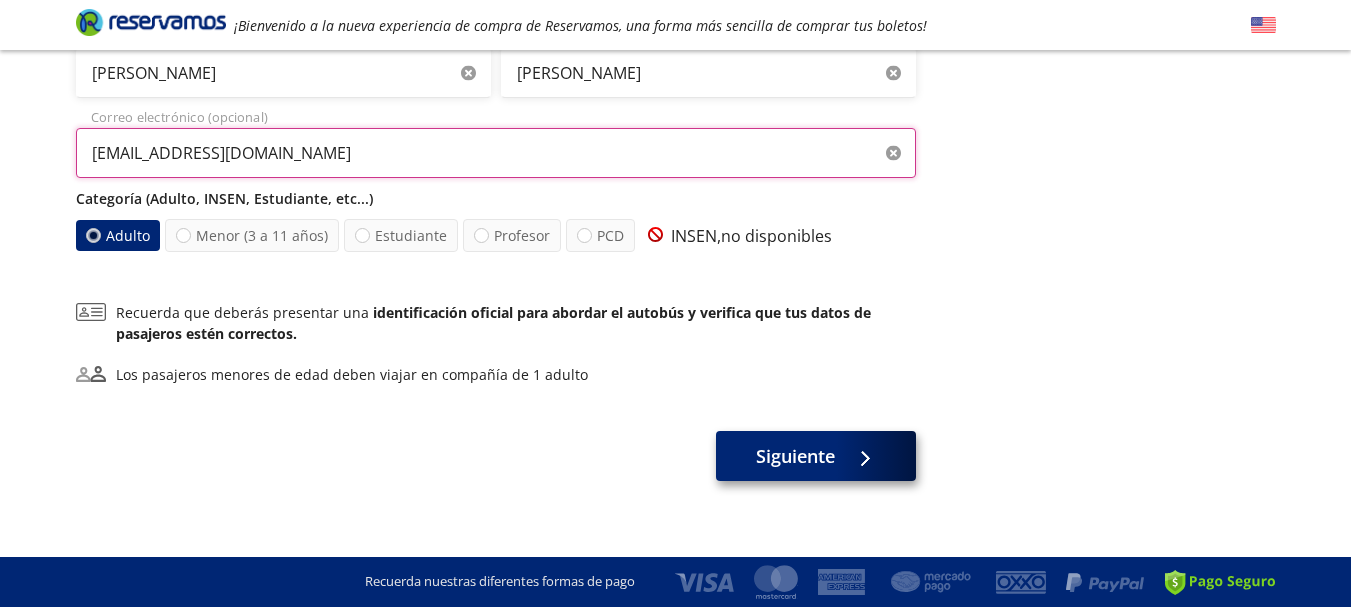 type on "paumartinez732@gmail.com" 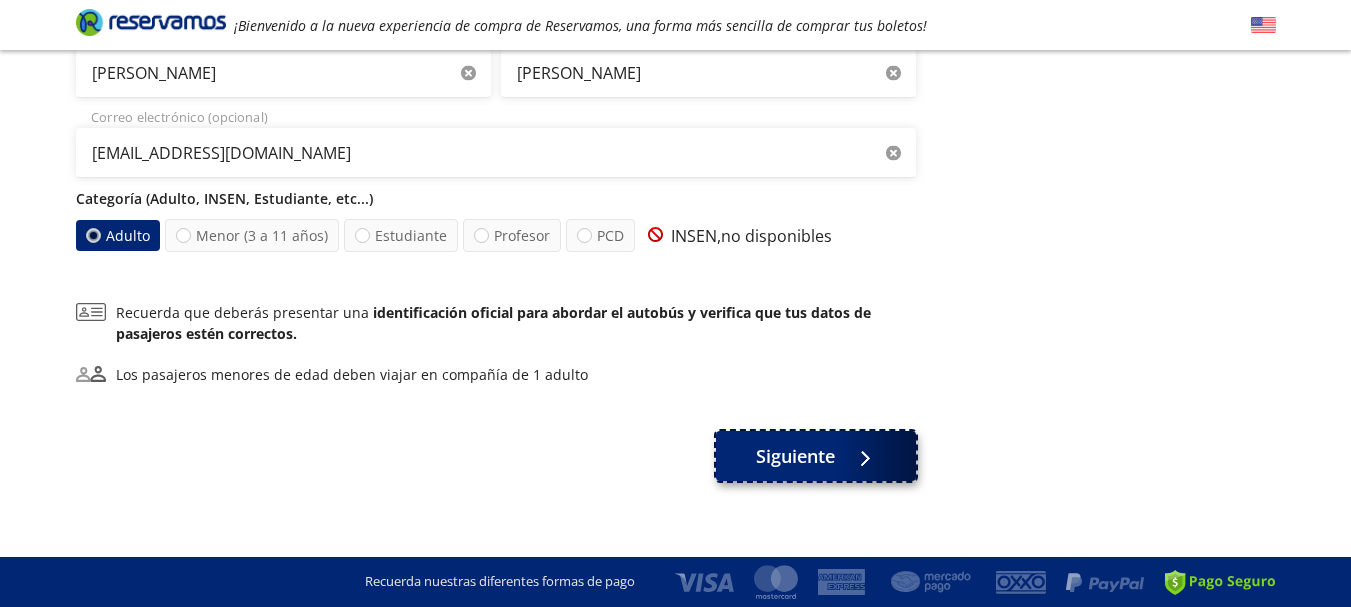 click on "Siguiente" at bounding box center [795, 456] 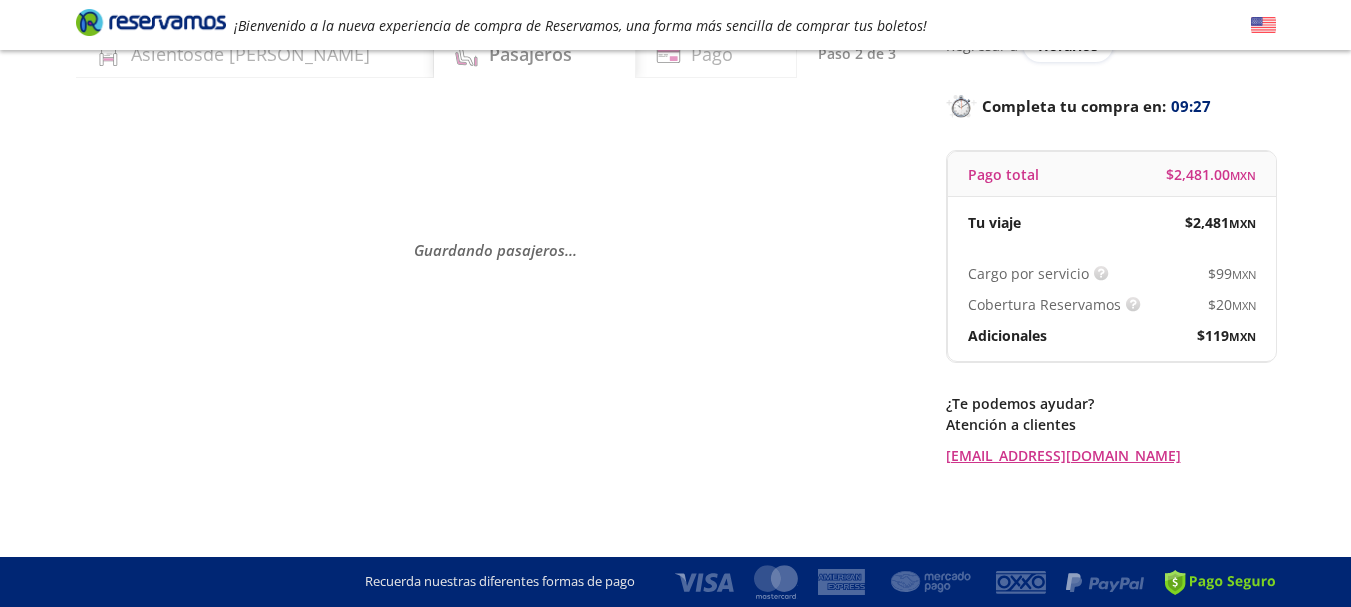 scroll, scrollTop: 0, scrollLeft: 0, axis: both 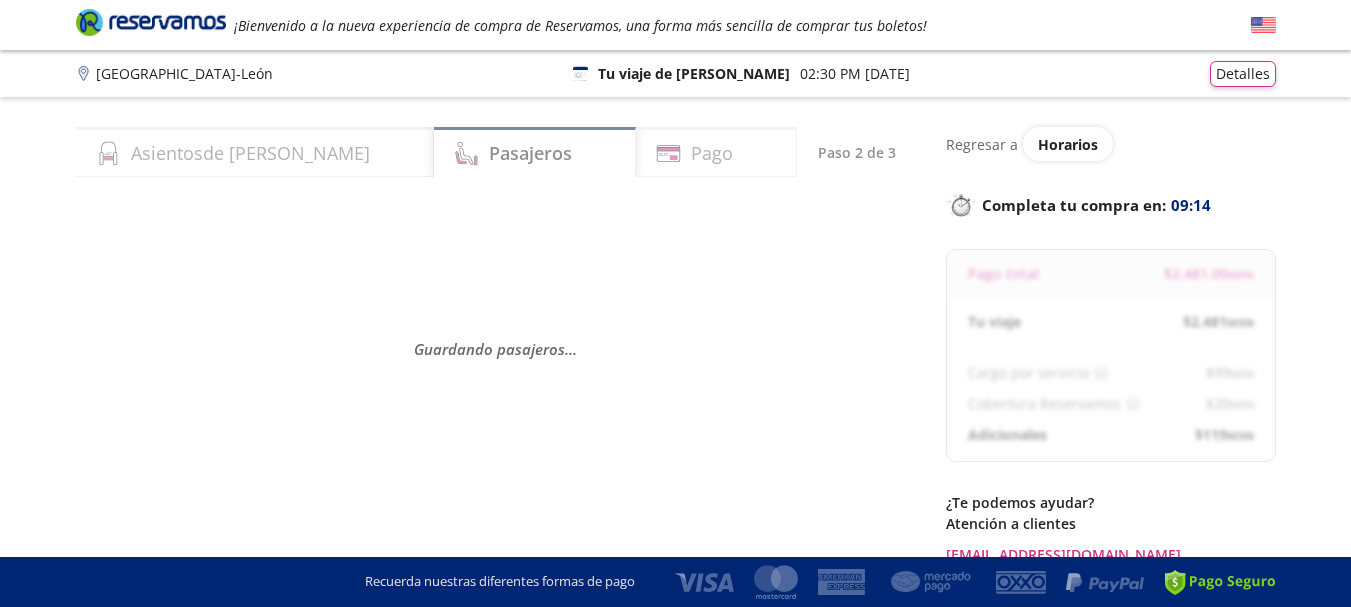select on "MX" 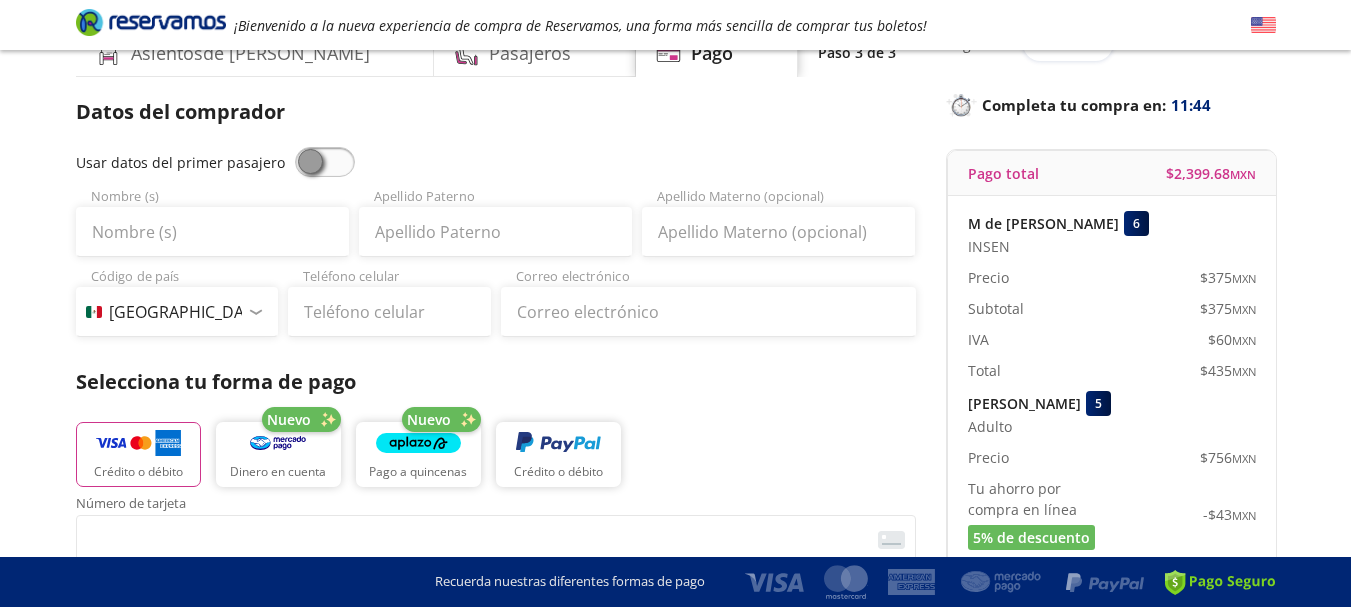 scroll, scrollTop: 0, scrollLeft: 0, axis: both 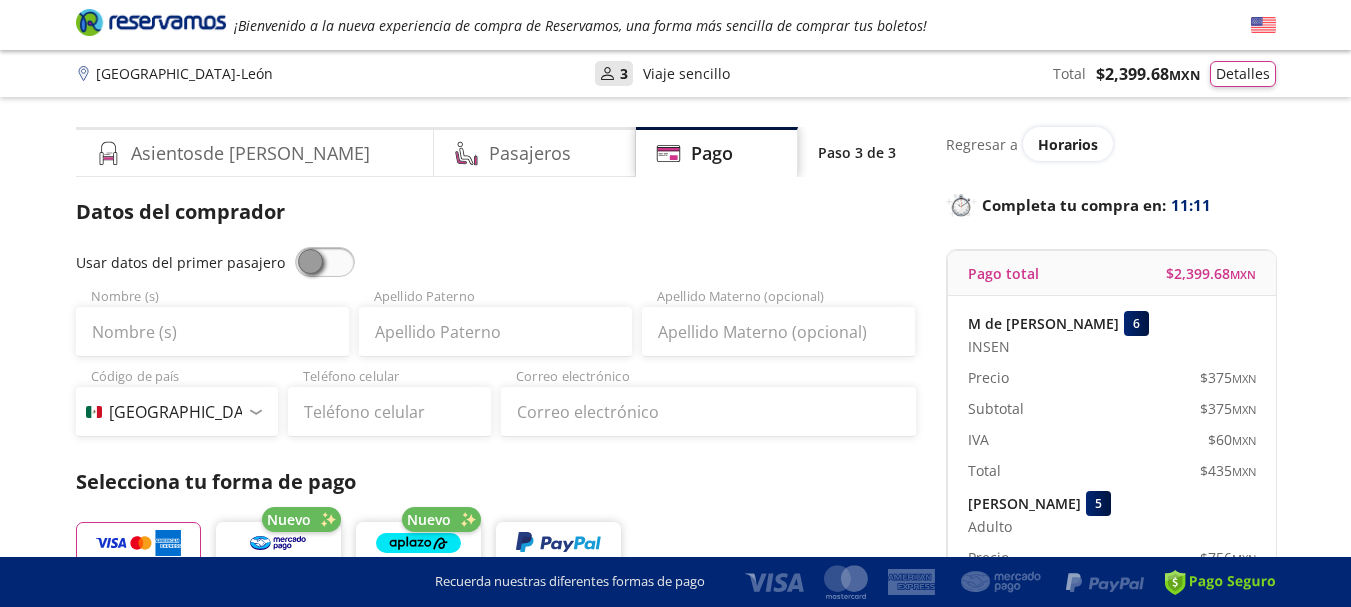 click on "Datos del comprador Usar datos del primer pasajero Nombre (s) Apellido Paterno Apellido Materno (opcional) Código de país Estados Unidos +1 México +52 Colombia +57 Brasil +55 Afganistán +93 Albania +355 Alemania +49 Andorra +376 Angola +244 Anguila +1 Antigua y Barbuda +1 Arabia Saudita +966 Argelia +213 Argentina +54 Armenia +374 Aruba +297 Australia +61 Austria +43 Azerbaiyán +994 Bahamas +1 Bangladés +880 Barbados +1 Baréin +973 Bélgica +32 Belice +501 Benín +229 Bermudas +1 Bielorrusia +375 Birmania +95 Bolivia +591 Bosnia y Herzegovina +387 Botsuana +267 Brunéi +673 Bulgaria +359 Burkina Faso +226 Burundi +257 Bután +975 Cabo Verde +238 Camboya +855 Camerún +237 Canadá +1 Caribe Neerlandés +599 Chad +235 Chile +56 China +86 Chipre +357 Comoras +269 Congo +243 Congo +242 Corea del Norte +850 Corea del Sur +82 Costa de Marfil +225 Costa Rica +506 Croacia +385 Cuba +53 Curaçao +599 Dinamarca +45 Dominica +1 Ecuador +593 Egipto +20 El Salvador +503 Emiratos Árabes Unidos +971 Eritrea +291 *" at bounding box center [496, 629] 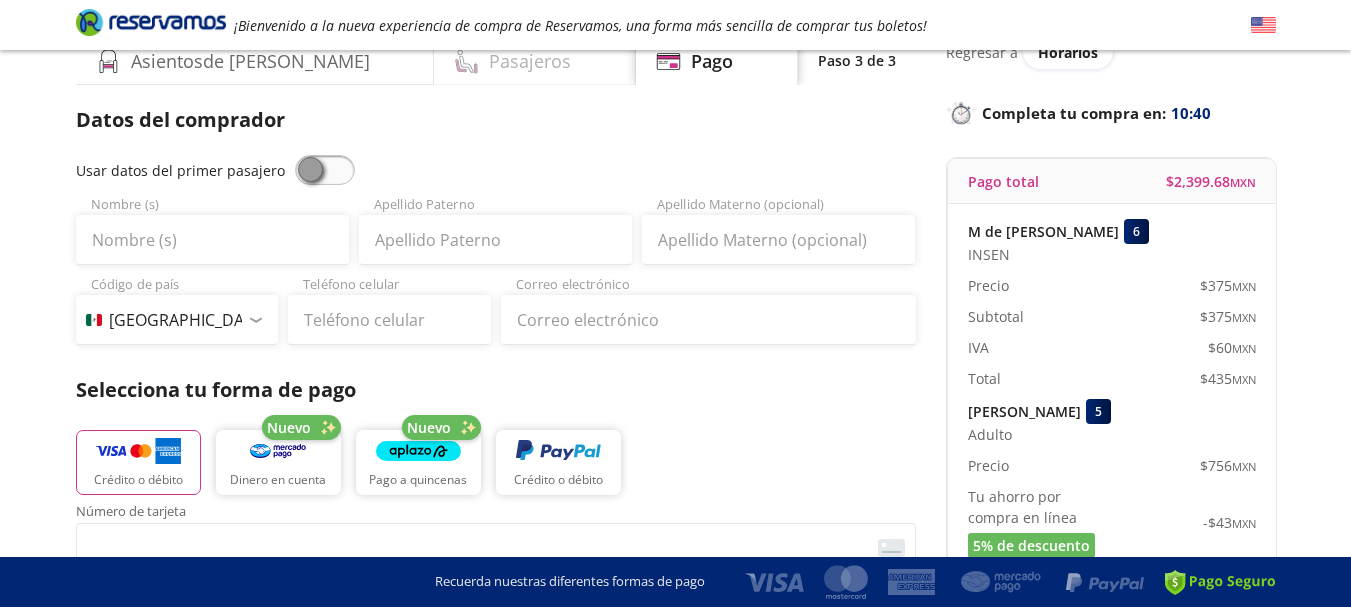 scroll, scrollTop: 0, scrollLeft: 0, axis: both 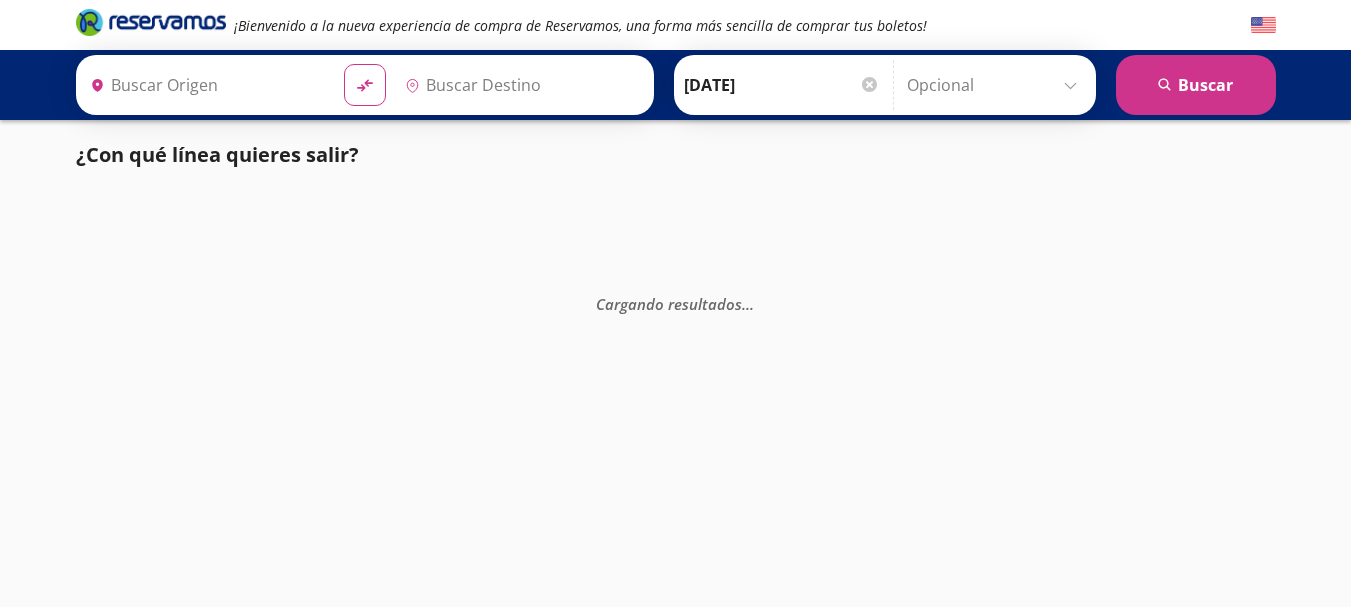 type on "[GEOGRAPHIC_DATA], [GEOGRAPHIC_DATA]" 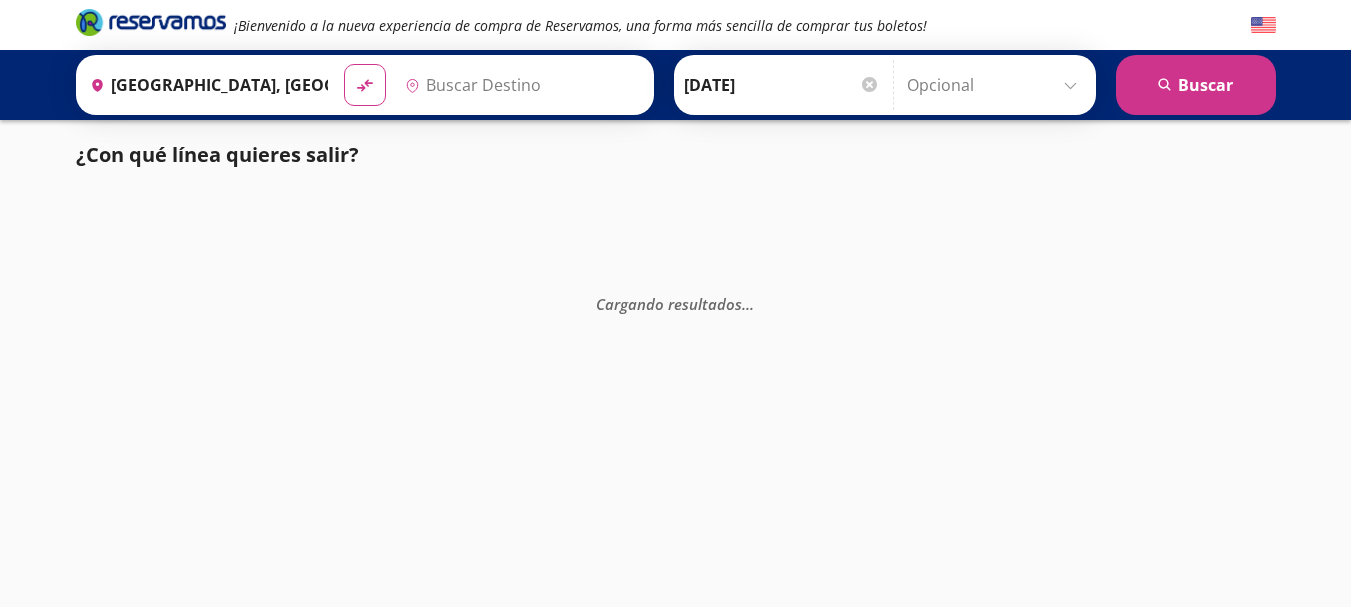 type on "[GEOGRAPHIC_DATA], [GEOGRAPHIC_DATA]" 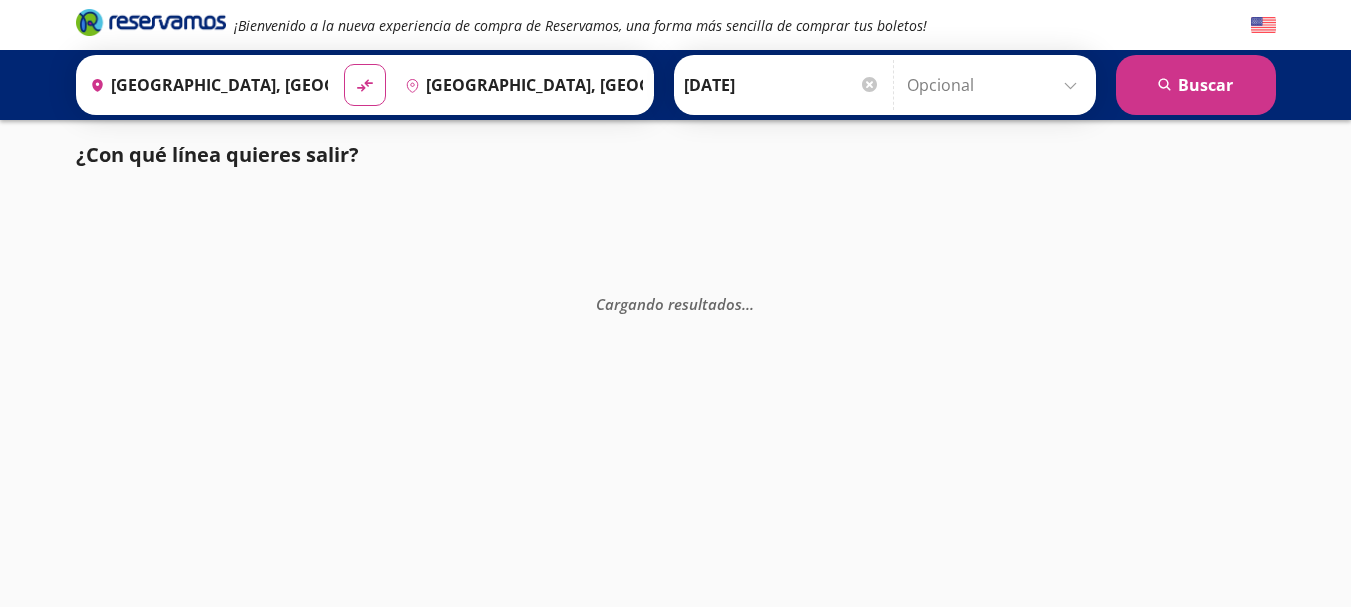 scroll, scrollTop: 0, scrollLeft: 0, axis: both 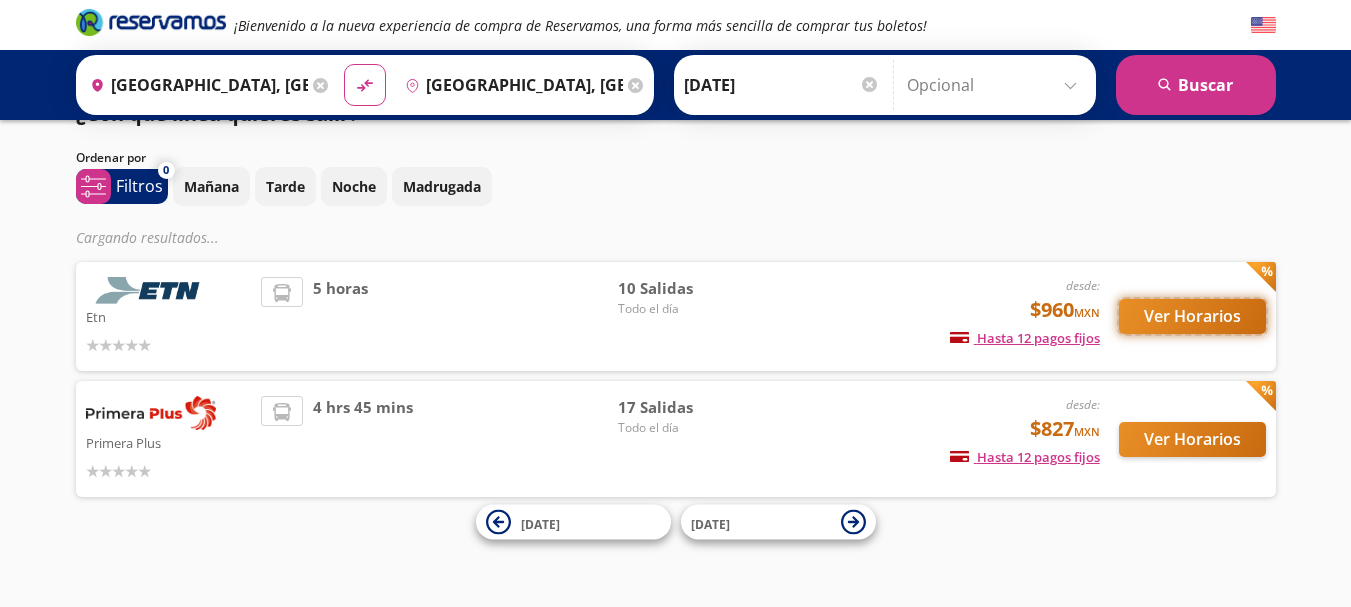 click on "Ver Horarios" at bounding box center [1192, 316] 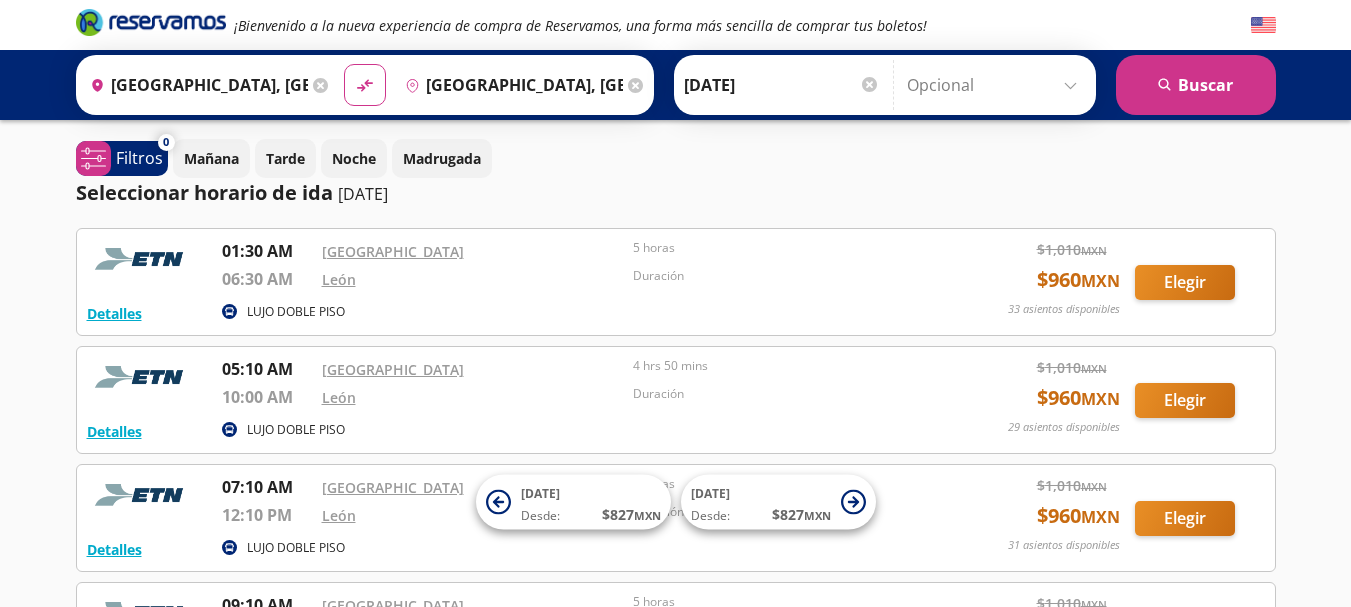 scroll, scrollTop: 0, scrollLeft: 0, axis: both 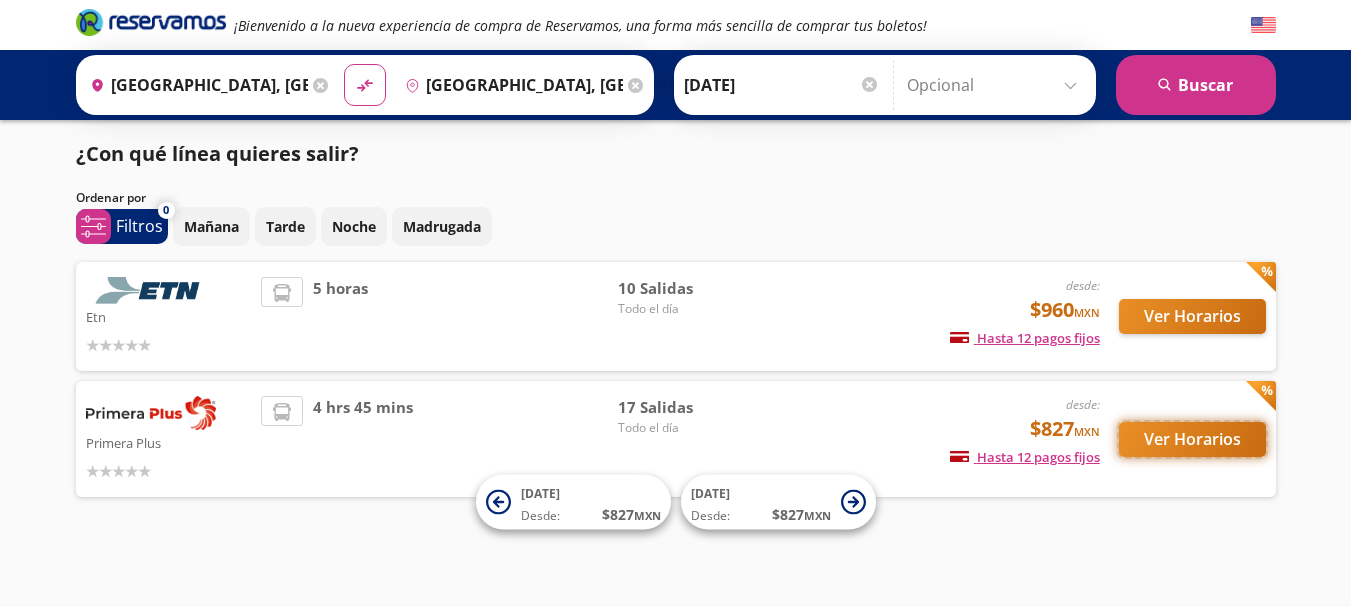 click on "Ver Horarios" at bounding box center [1192, 439] 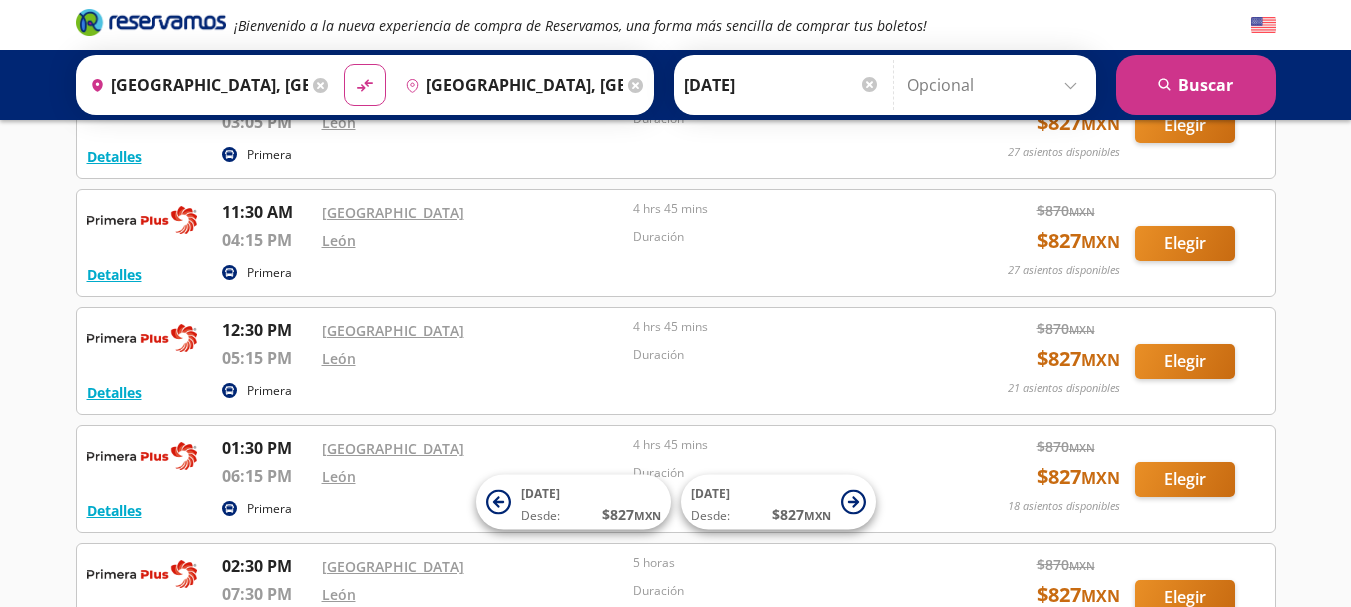 scroll, scrollTop: 900, scrollLeft: 0, axis: vertical 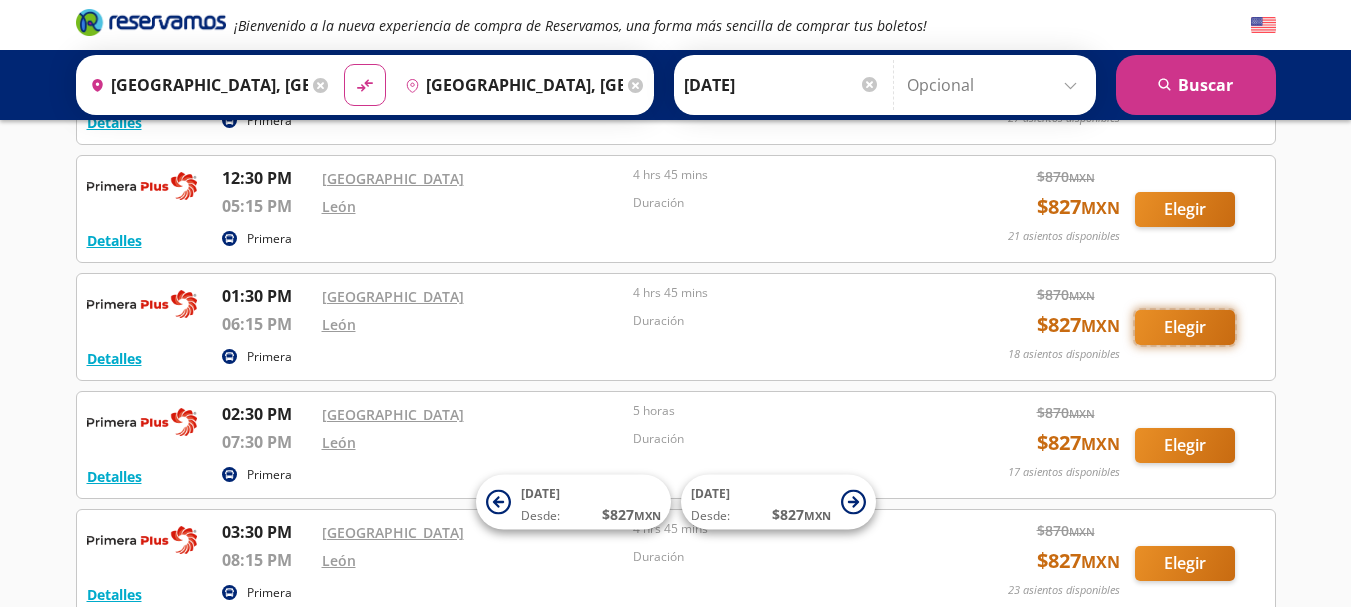click on "Elegir" at bounding box center (1185, 327) 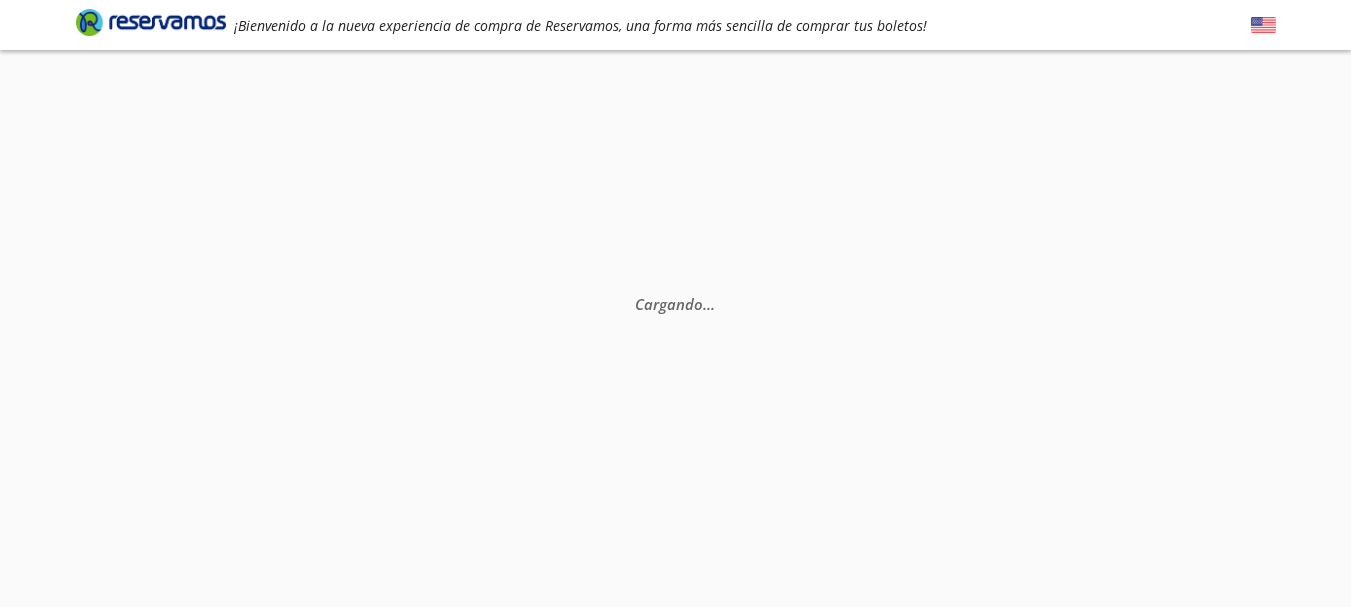 scroll, scrollTop: 0, scrollLeft: 0, axis: both 